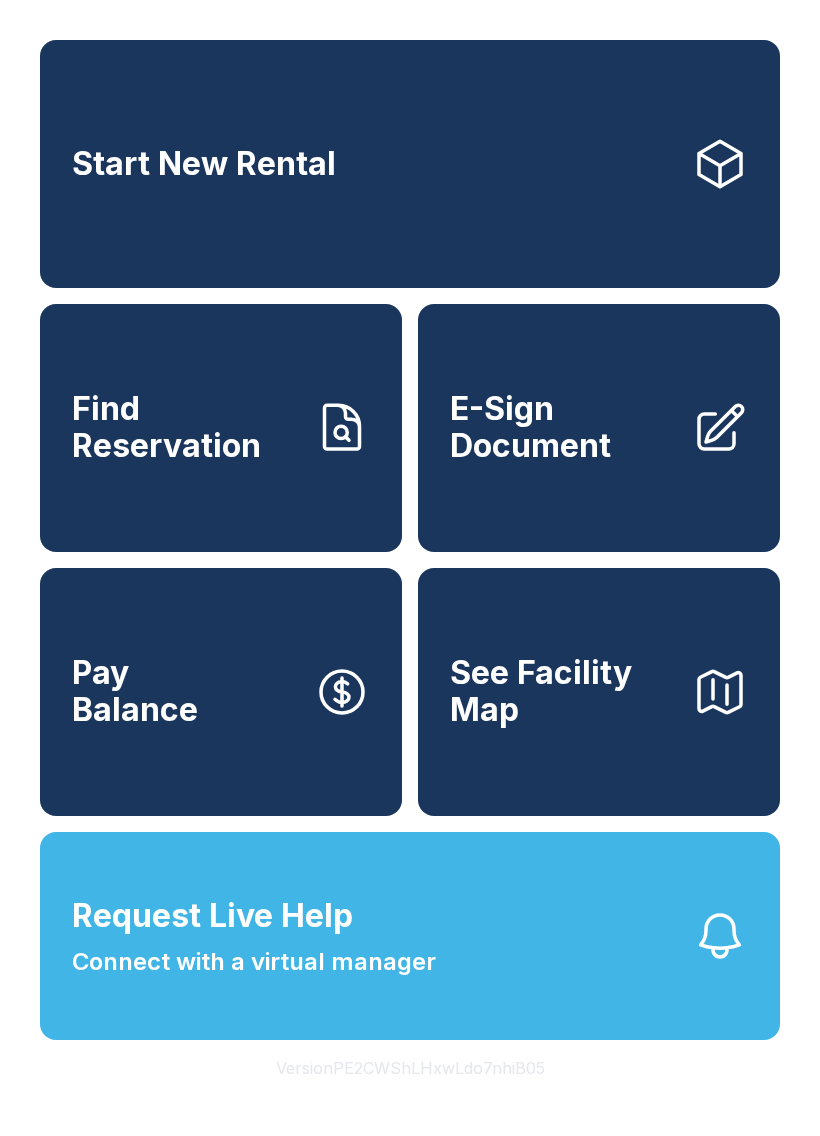 scroll, scrollTop: 0, scrollLeft: 0, axis: both 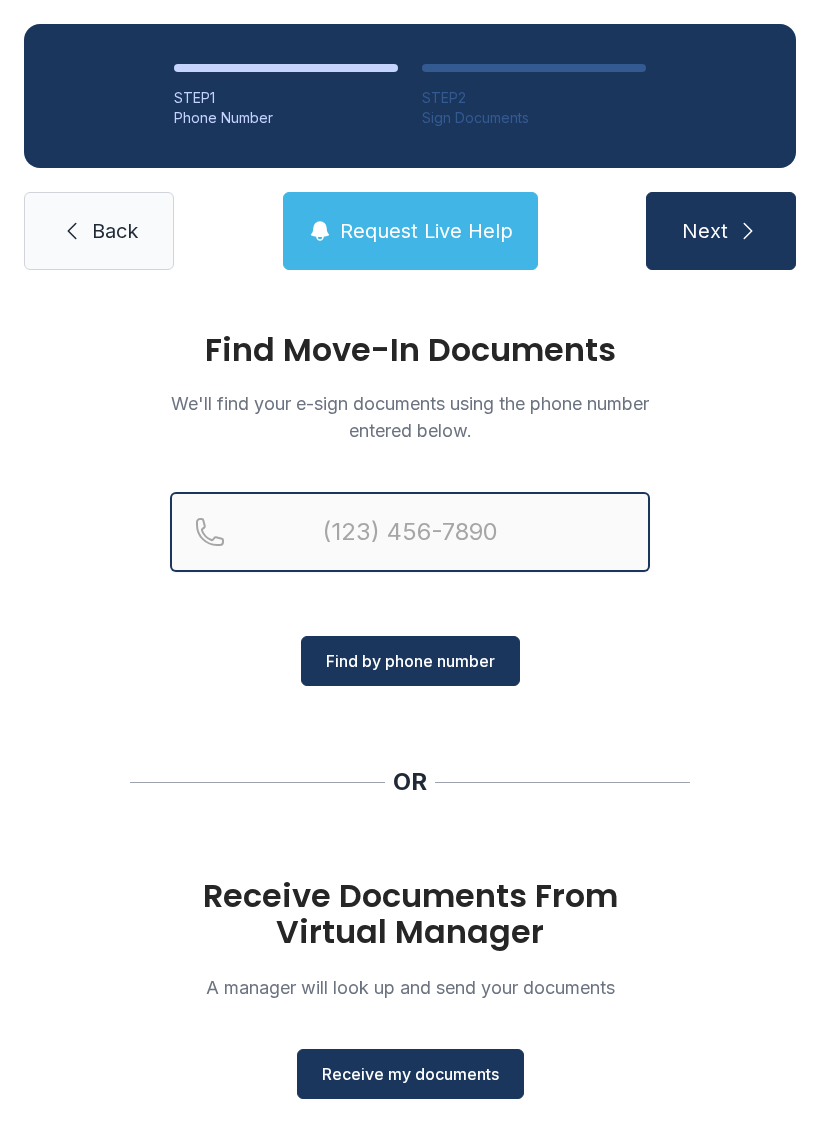 click at bounding box center [410, 532] 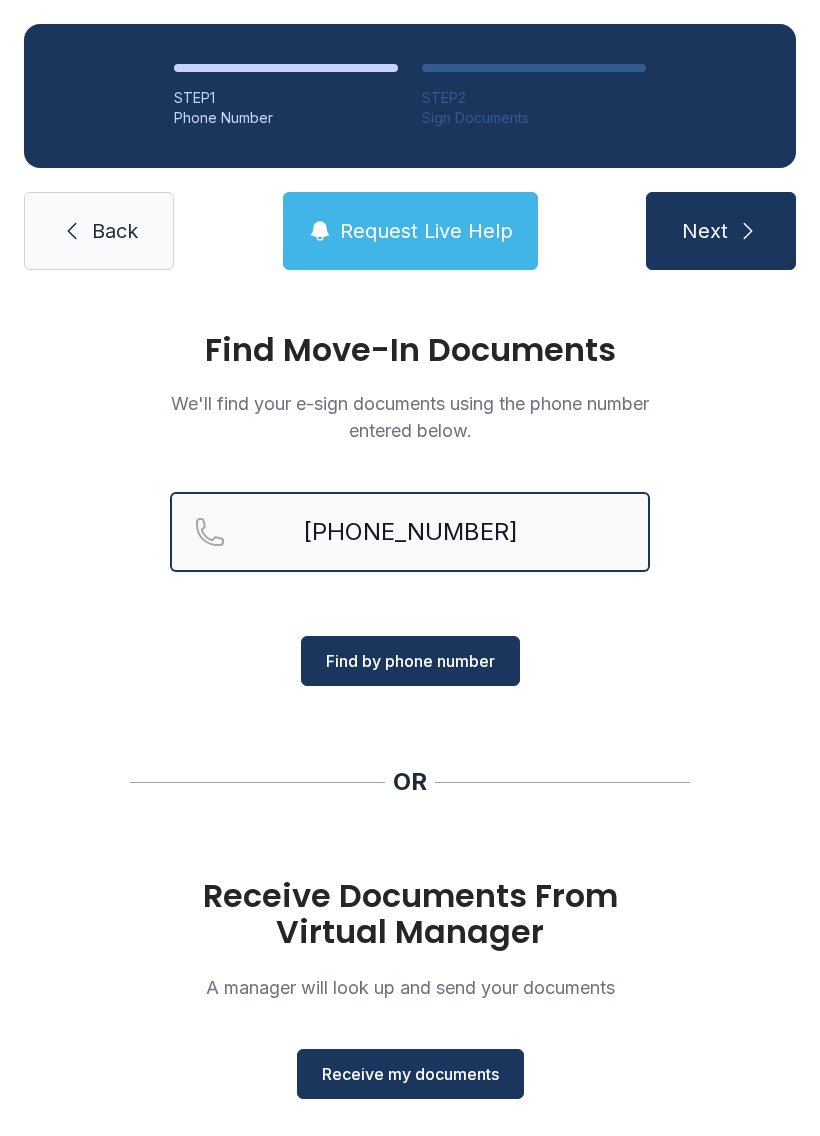 type on "[PHONE_NUMBER]" 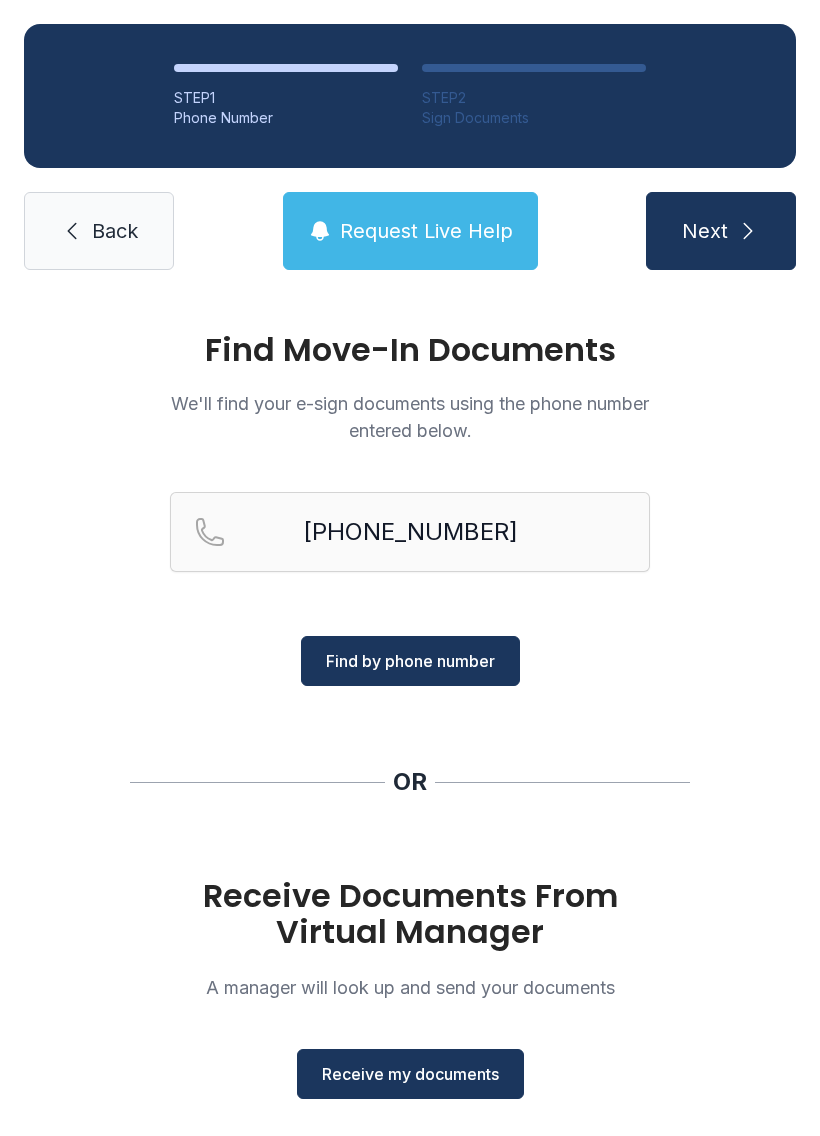 click on "Find by phone number" at bounding box center (410, 661) 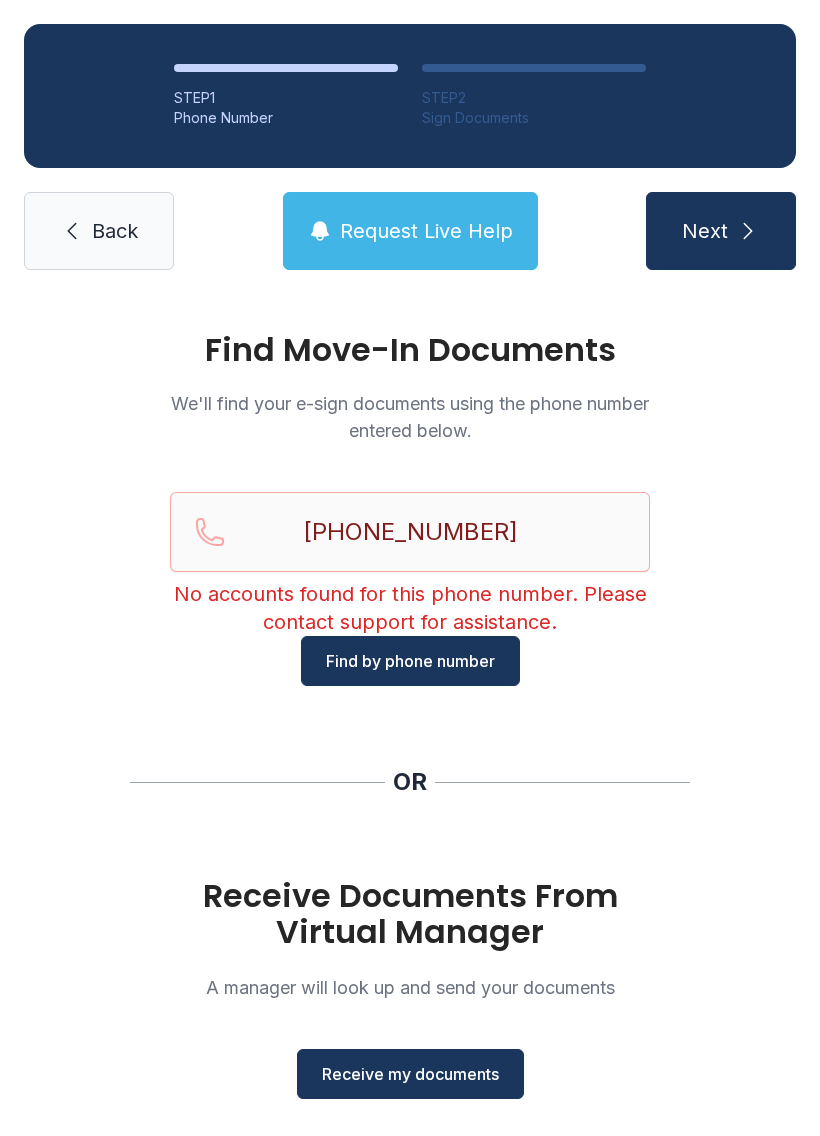click on "Find by phone number" at bounding box center [410, 661] 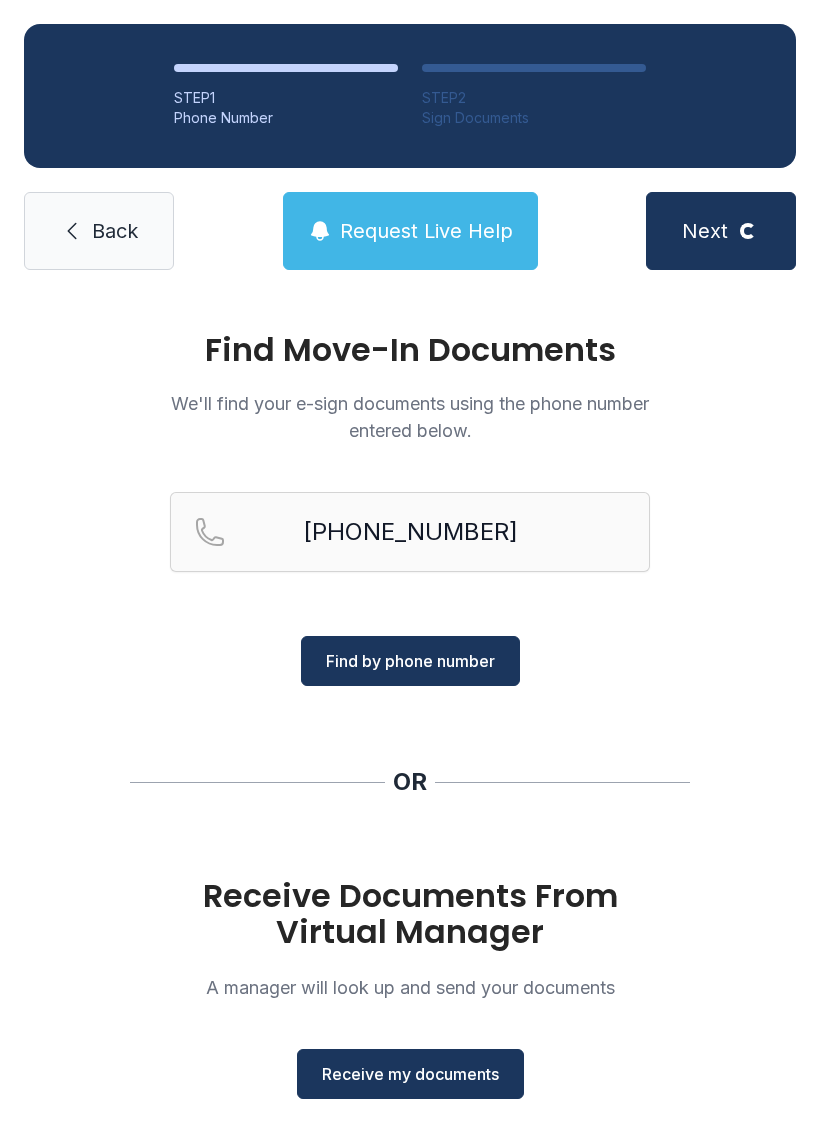 click on "Find by phone number" at bounding box center (410, 661) 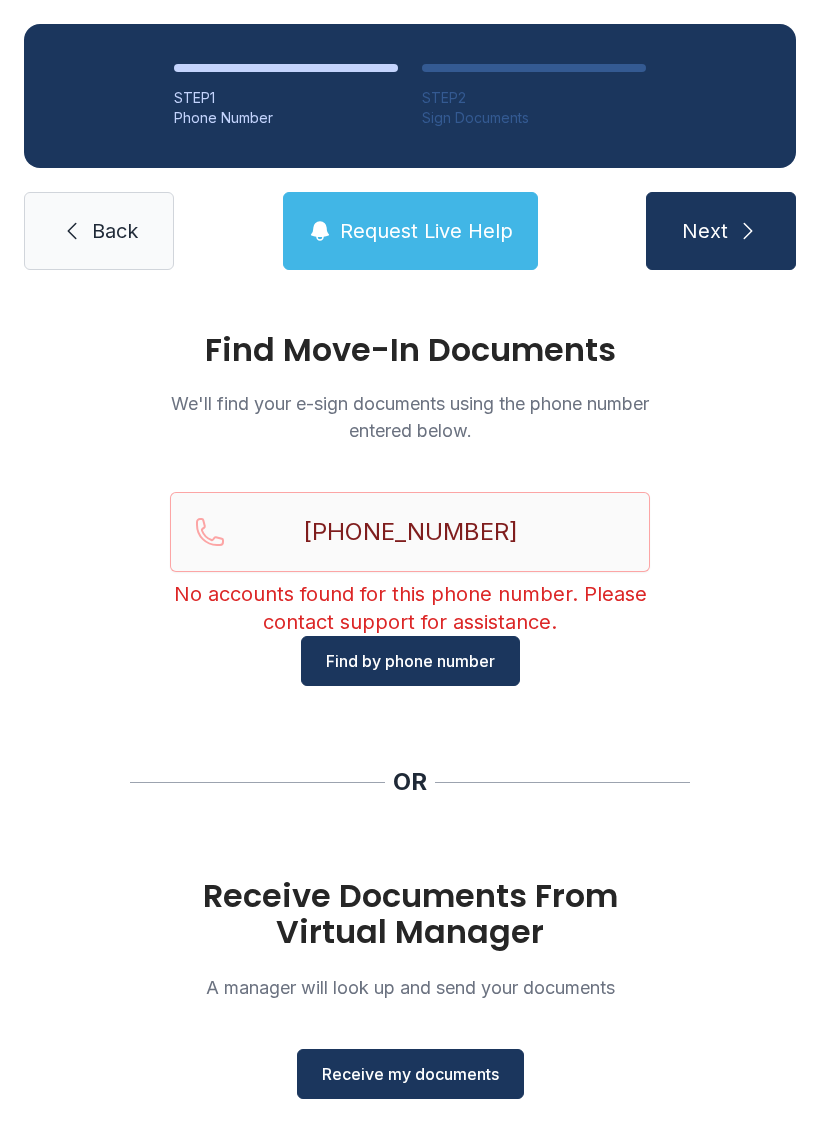 click on "Find by phone number" at bounding box center [410, 661] 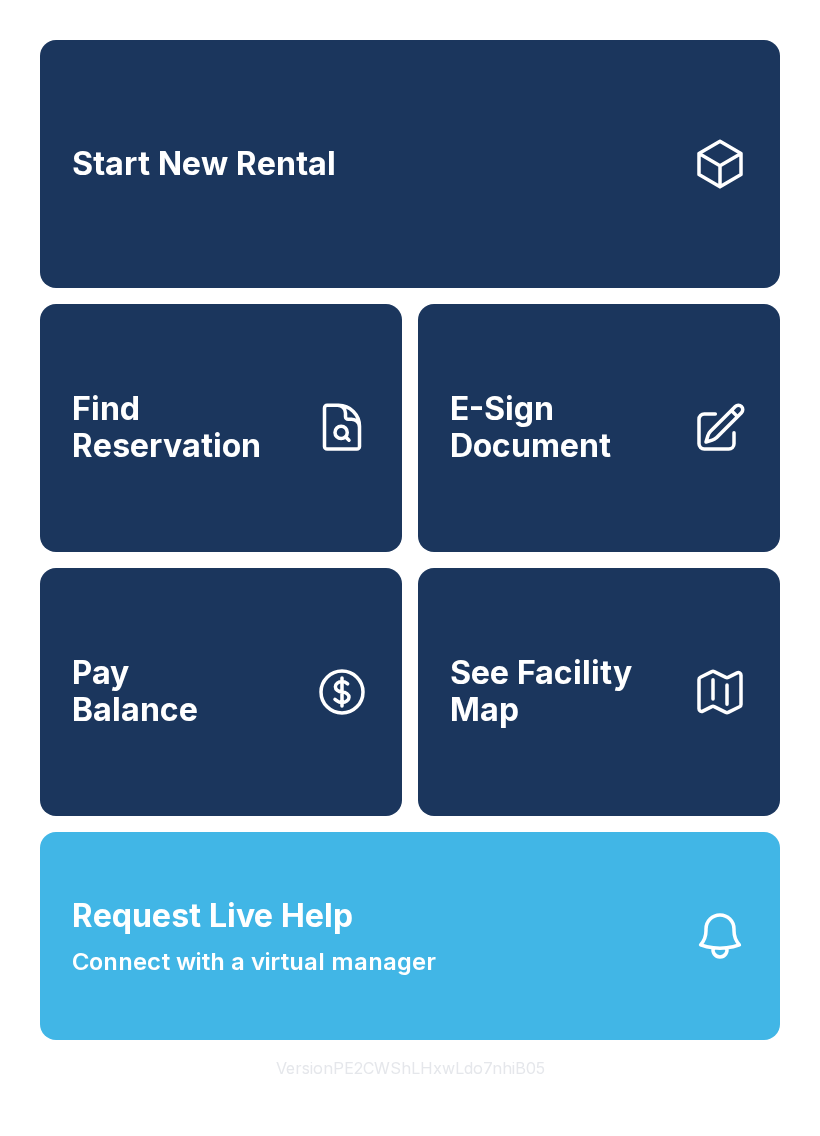 click on "Find Reservation" at bounding box center (221, 428) 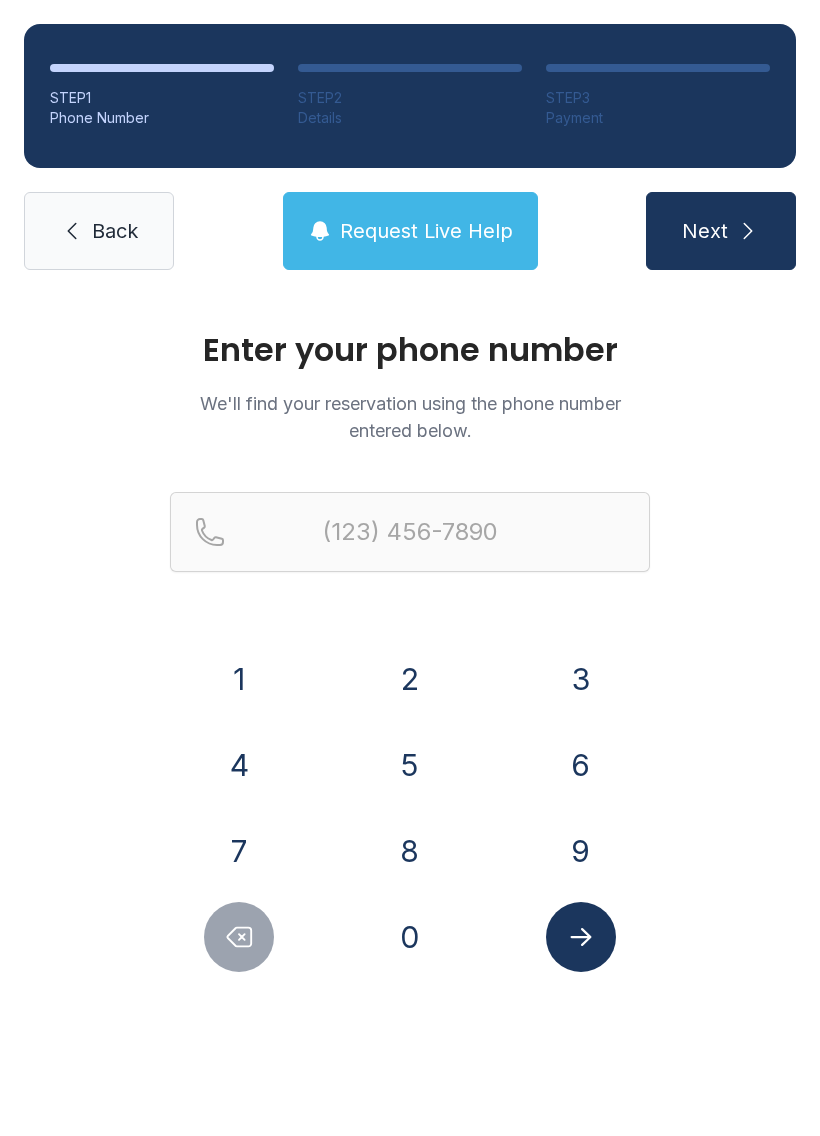 click on "9" at bounding box center [581, 851] 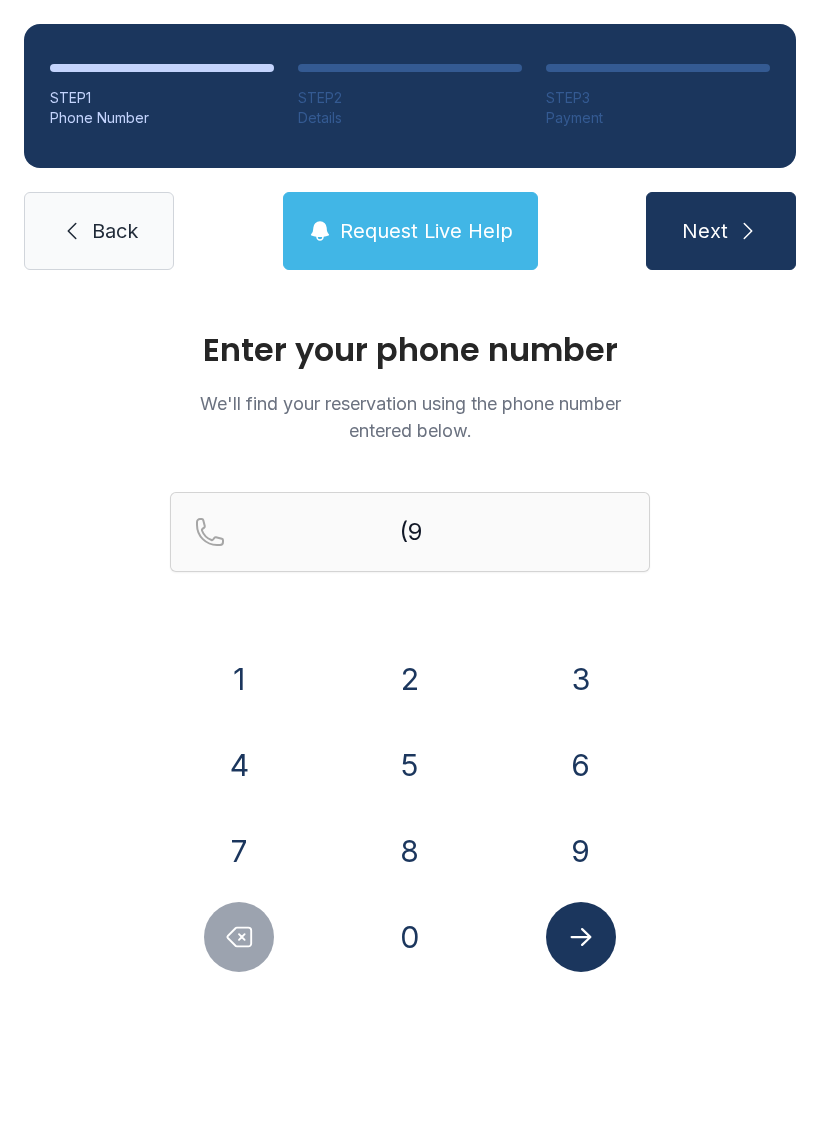 click on "4" at bounding box center (239, 765) 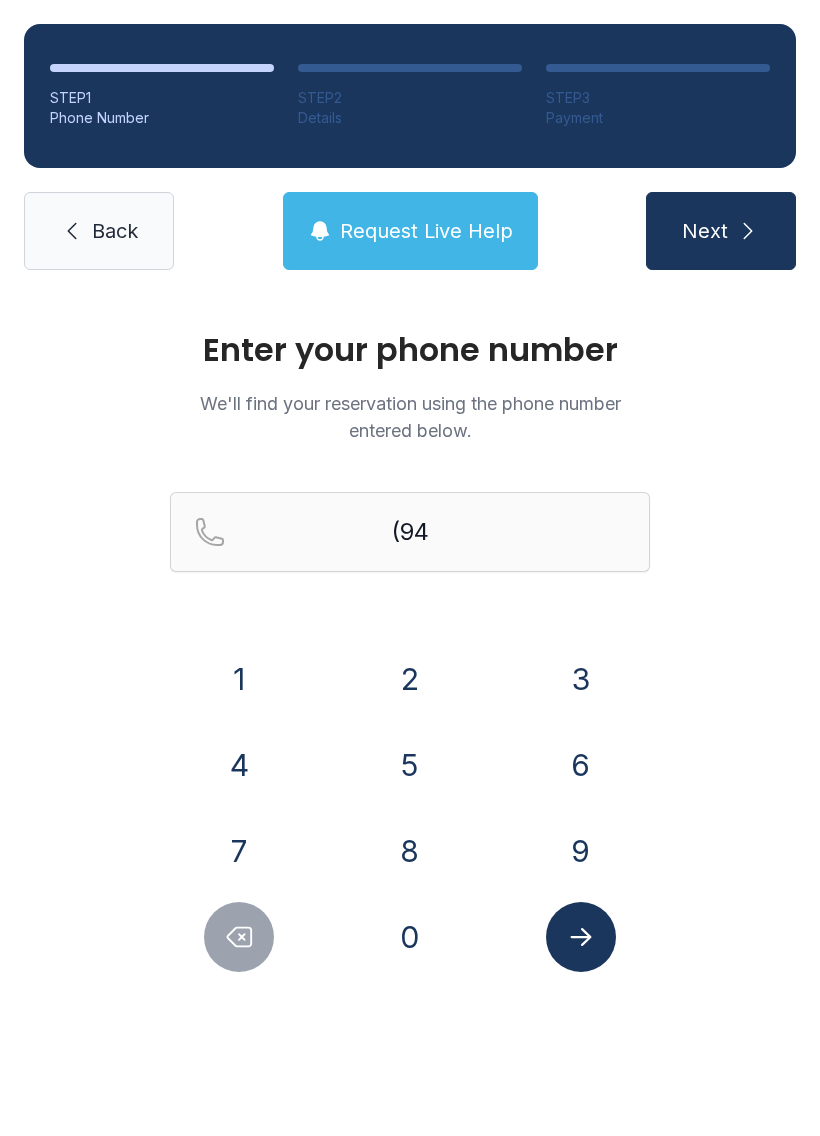 click on "8" at bounding box center [410, 851] 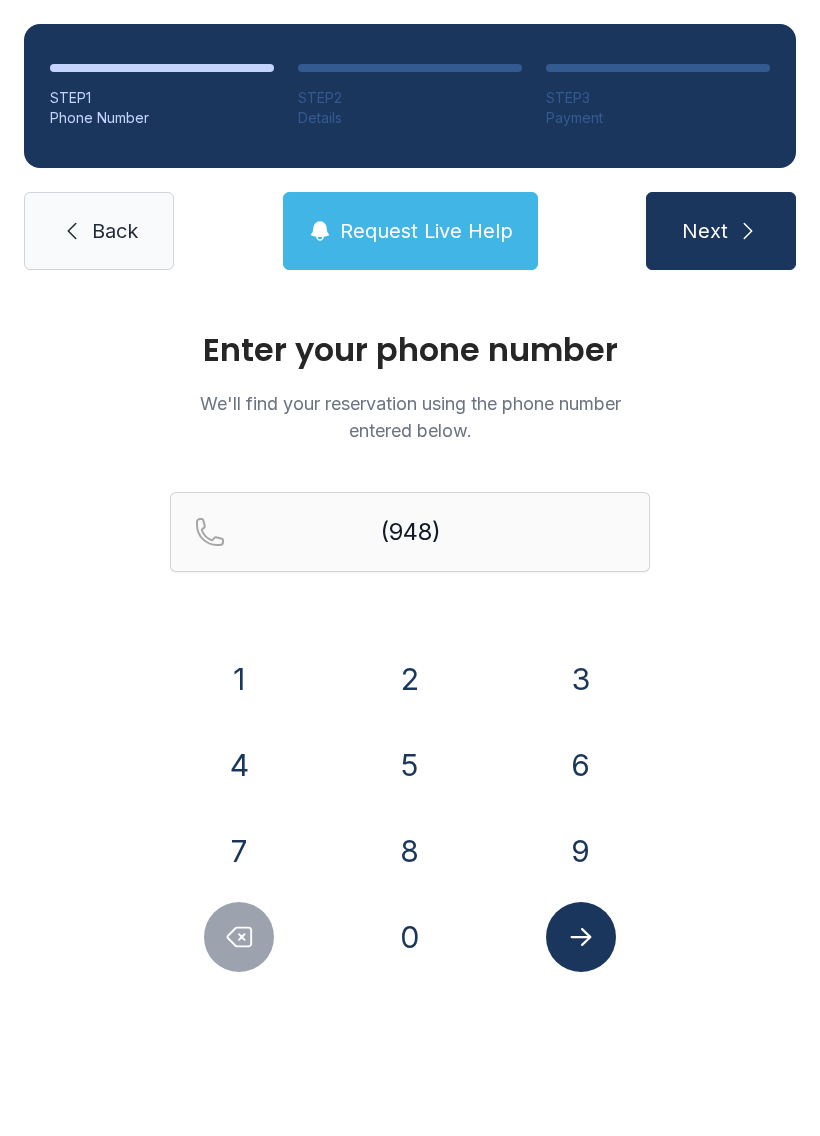 click on "2" at bounding box center [410, 679] 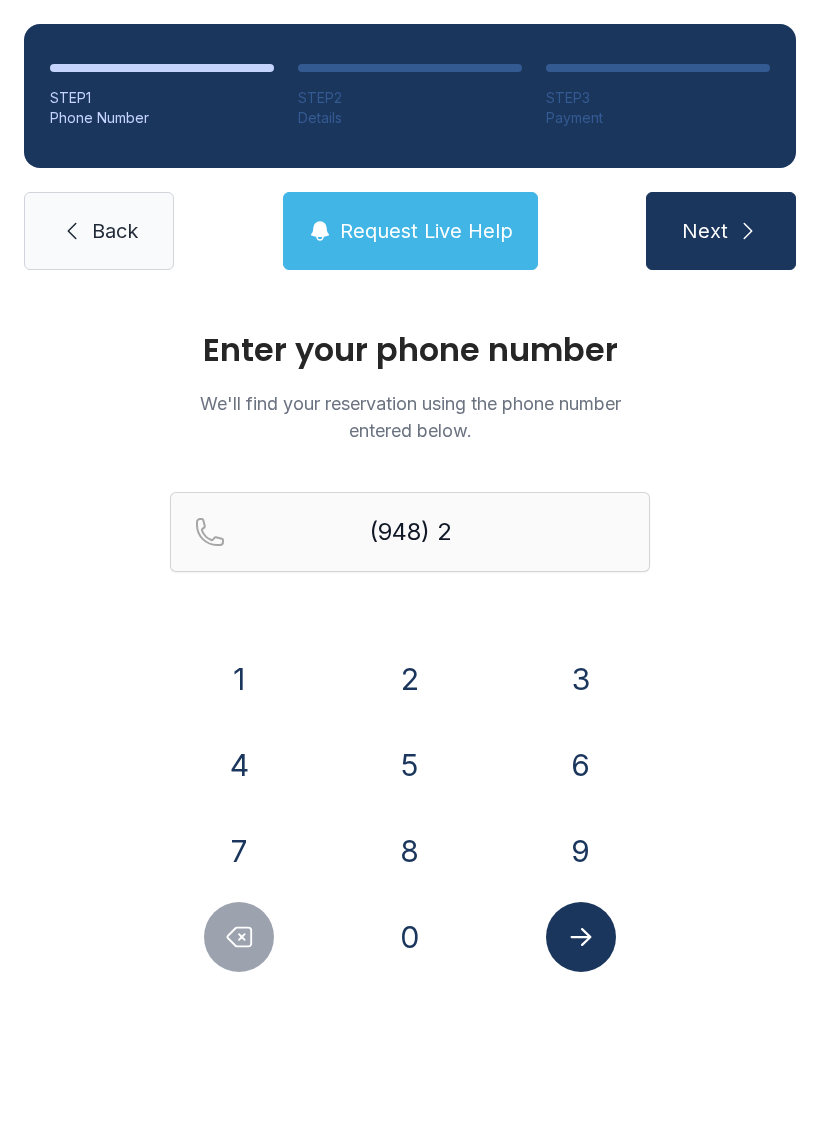 click on "0" at bounding box center (410, 937) 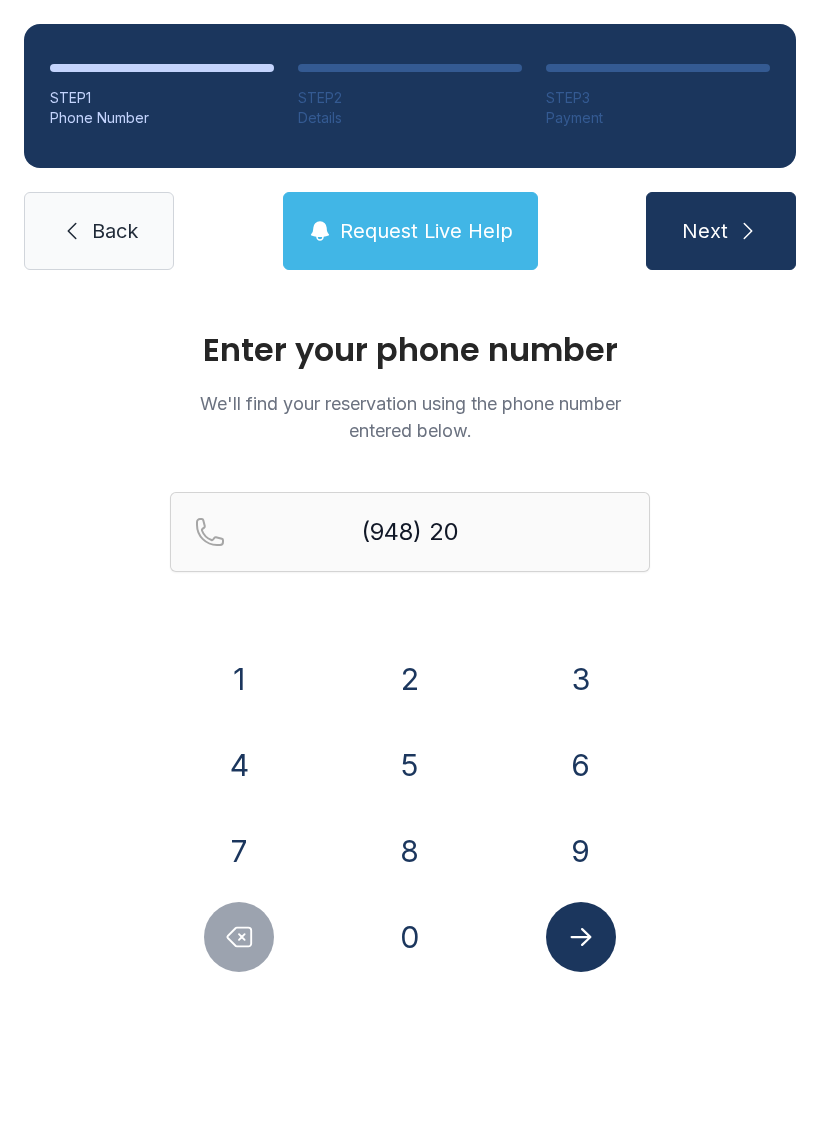 click on "3" at bounding box center (581, 679) 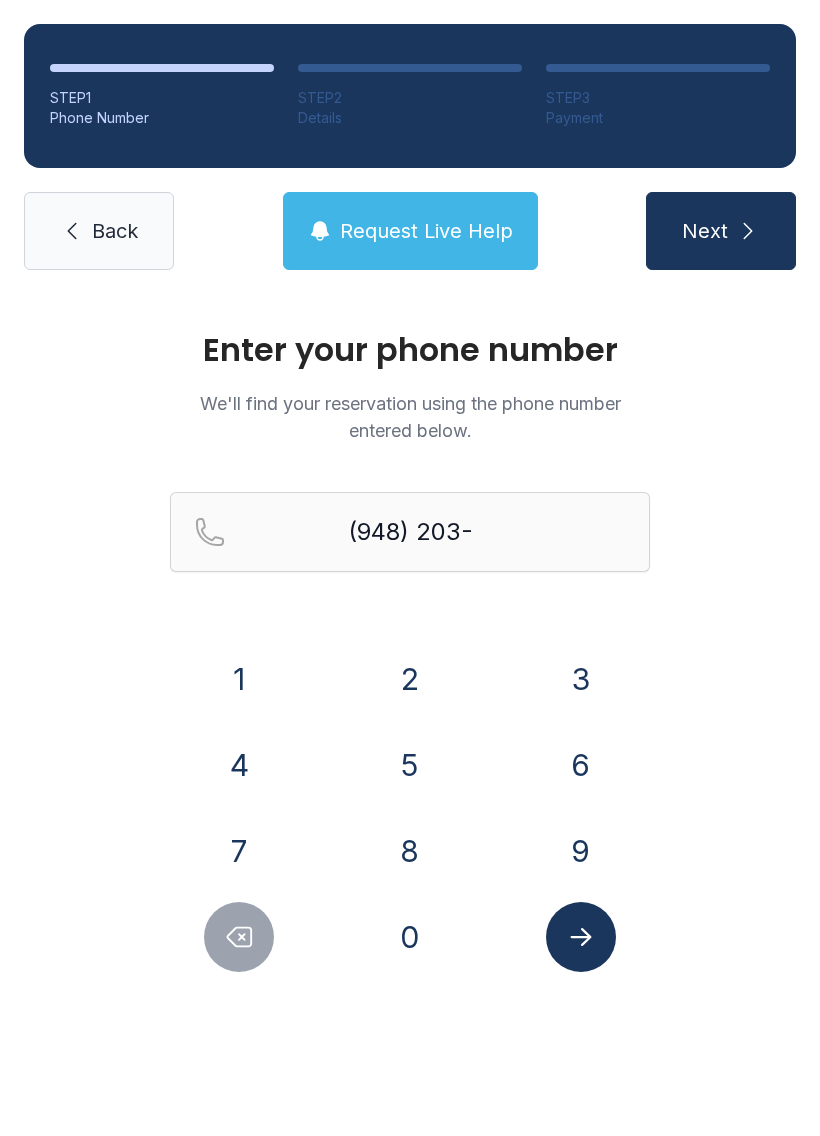 click on "9" at bounding box center [581, 851] 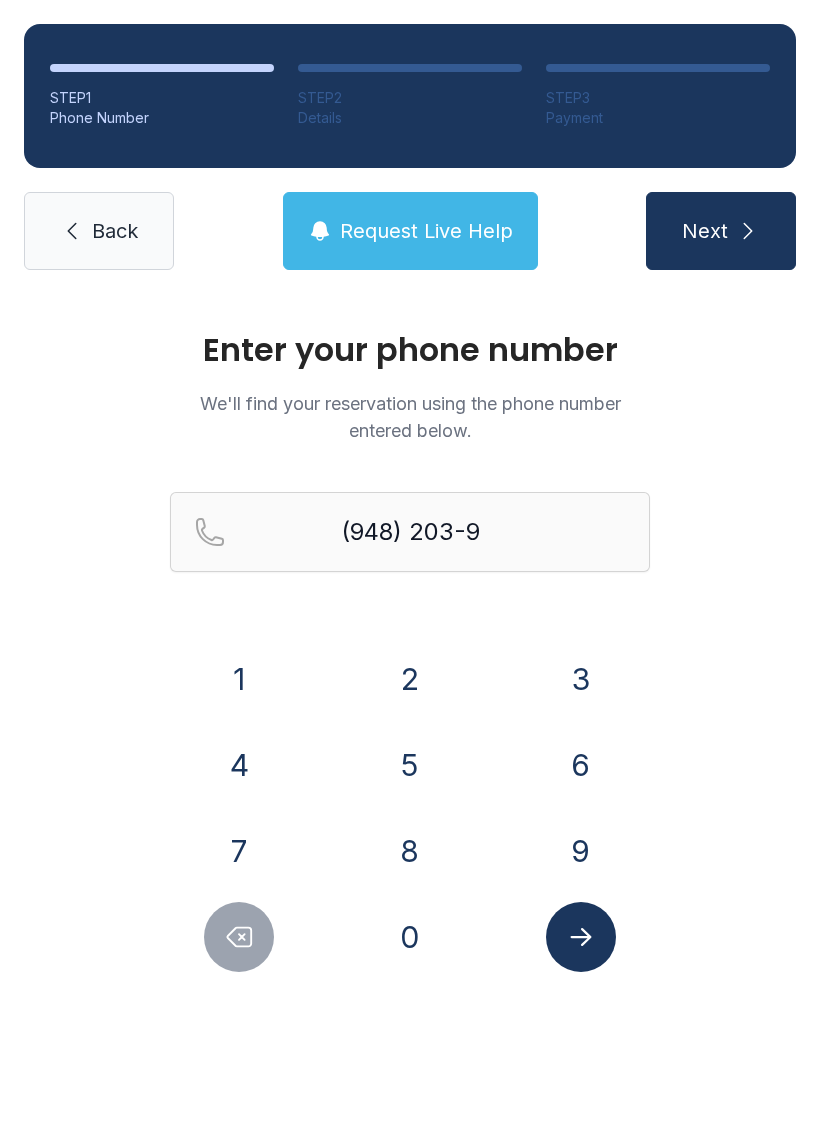 click on "7" at bounding box center [239, 851] 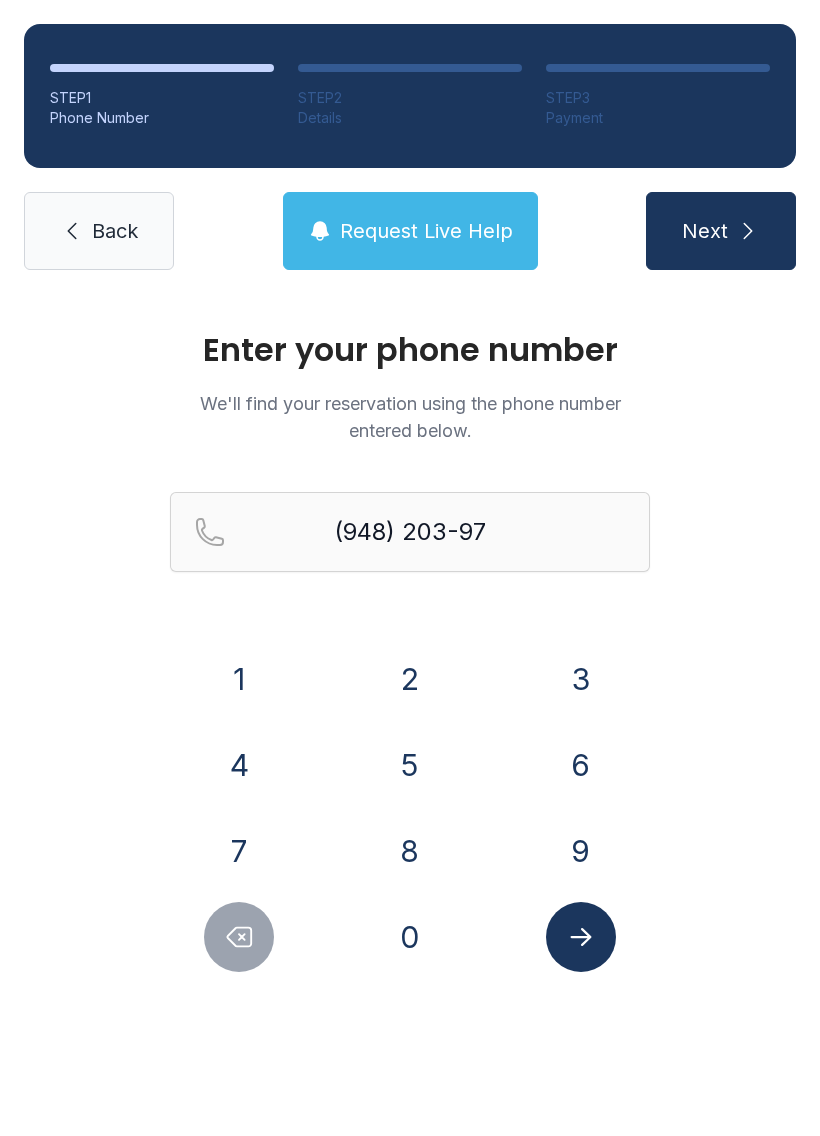 click on "1" at bounding box center [239, 679] 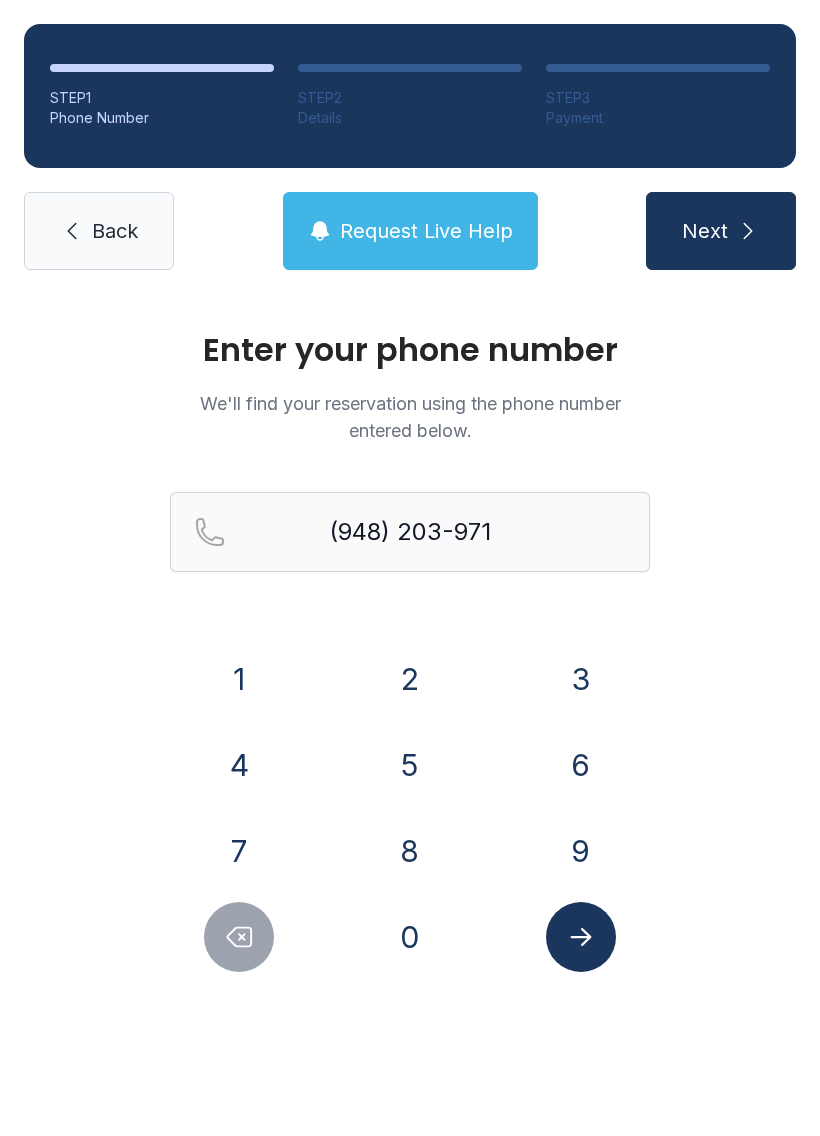 click on "3" at bounding box center (581, 679) 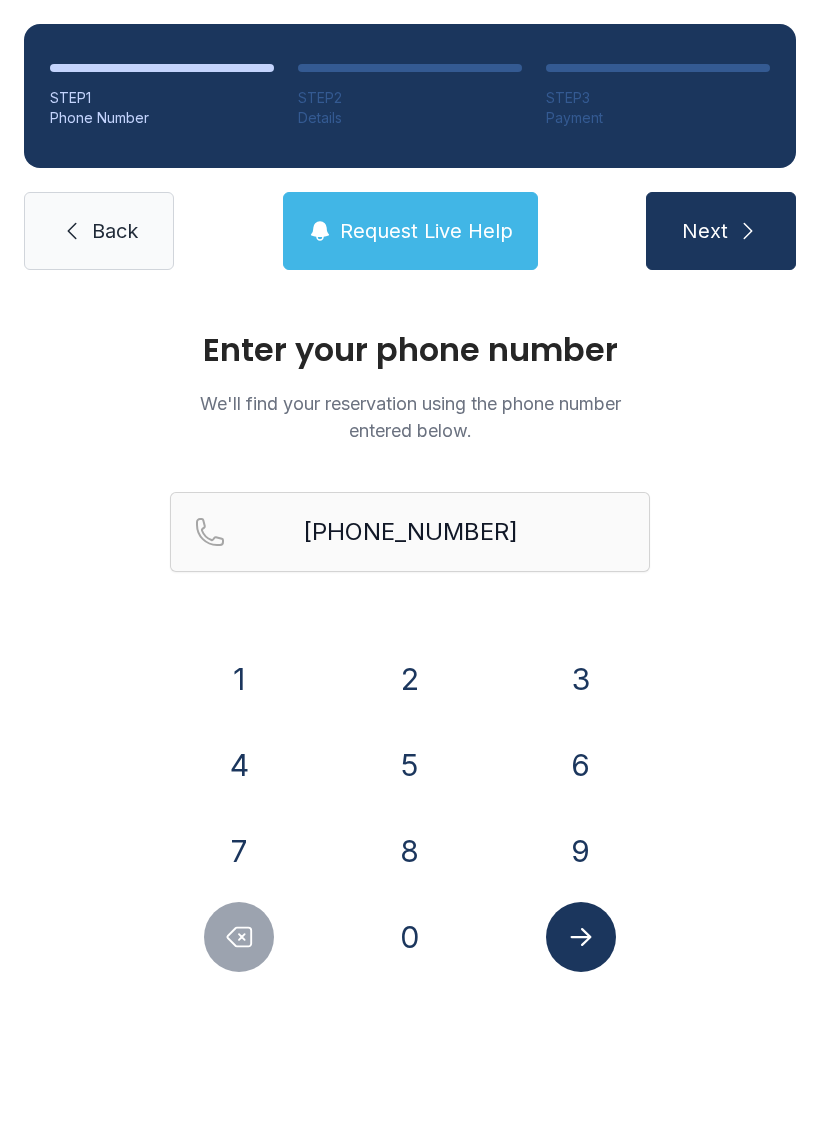 click 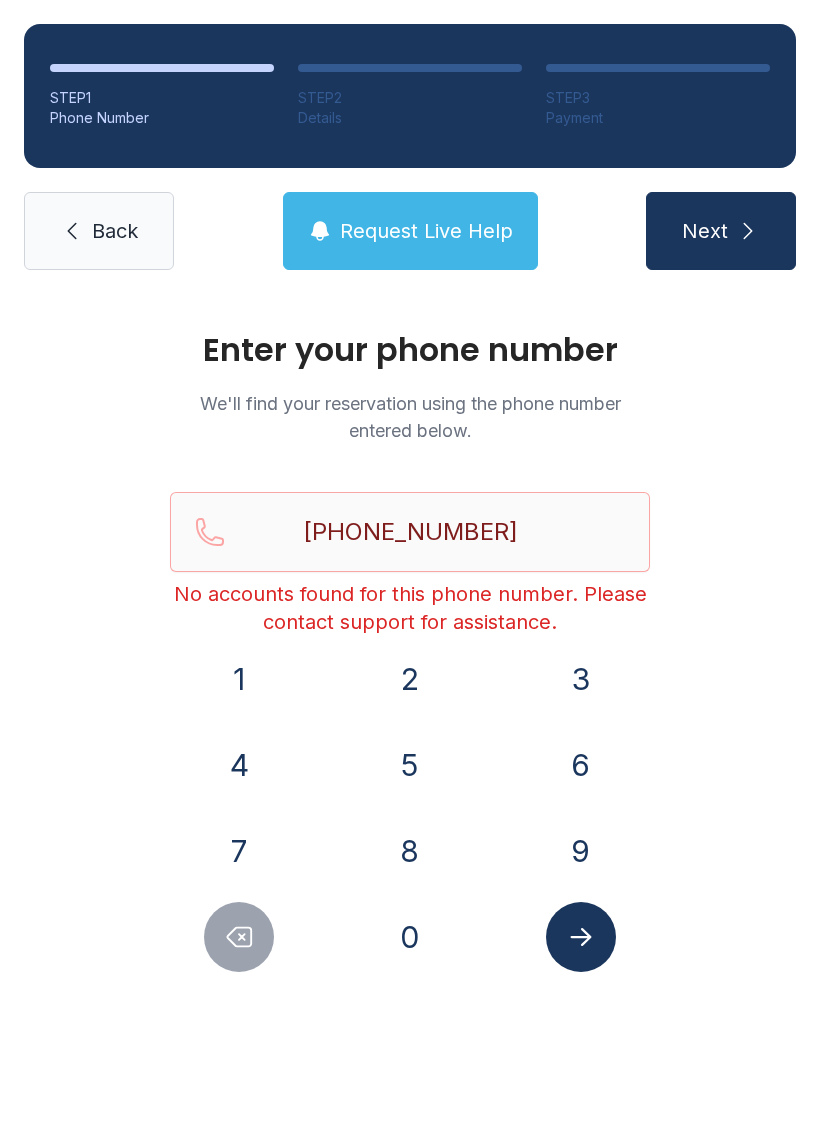 click 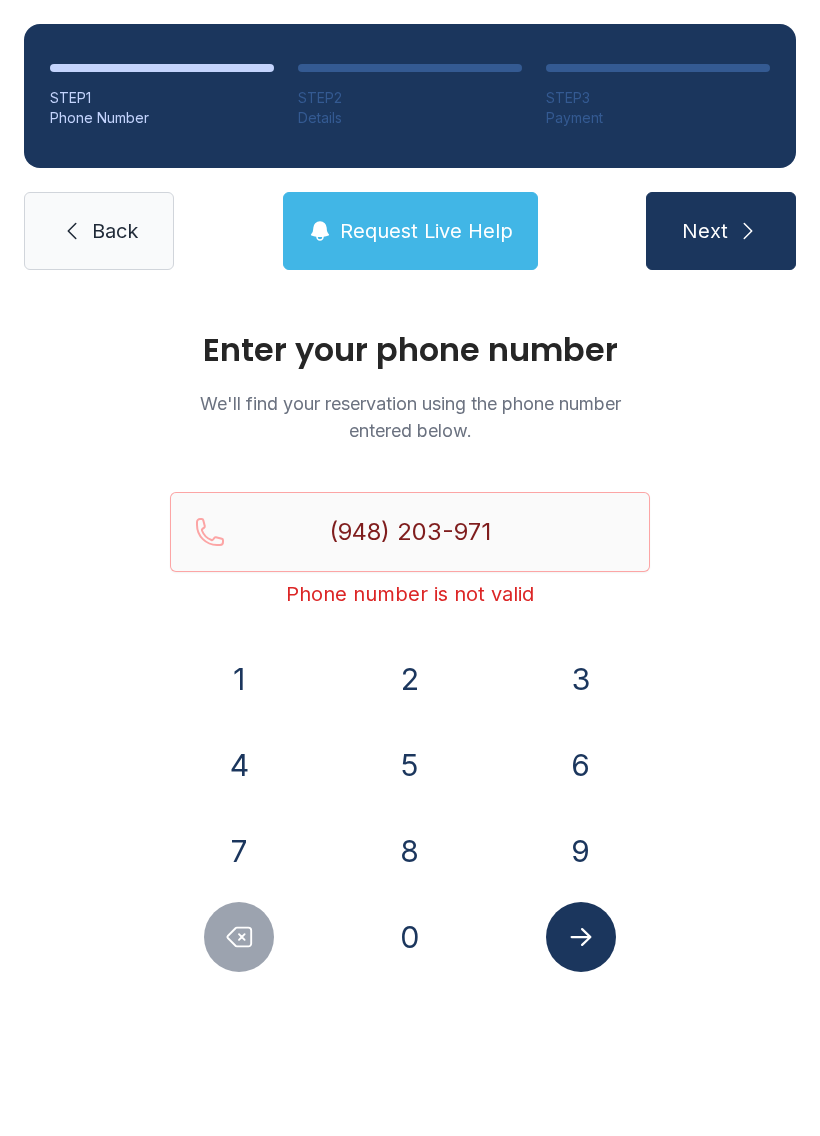 click 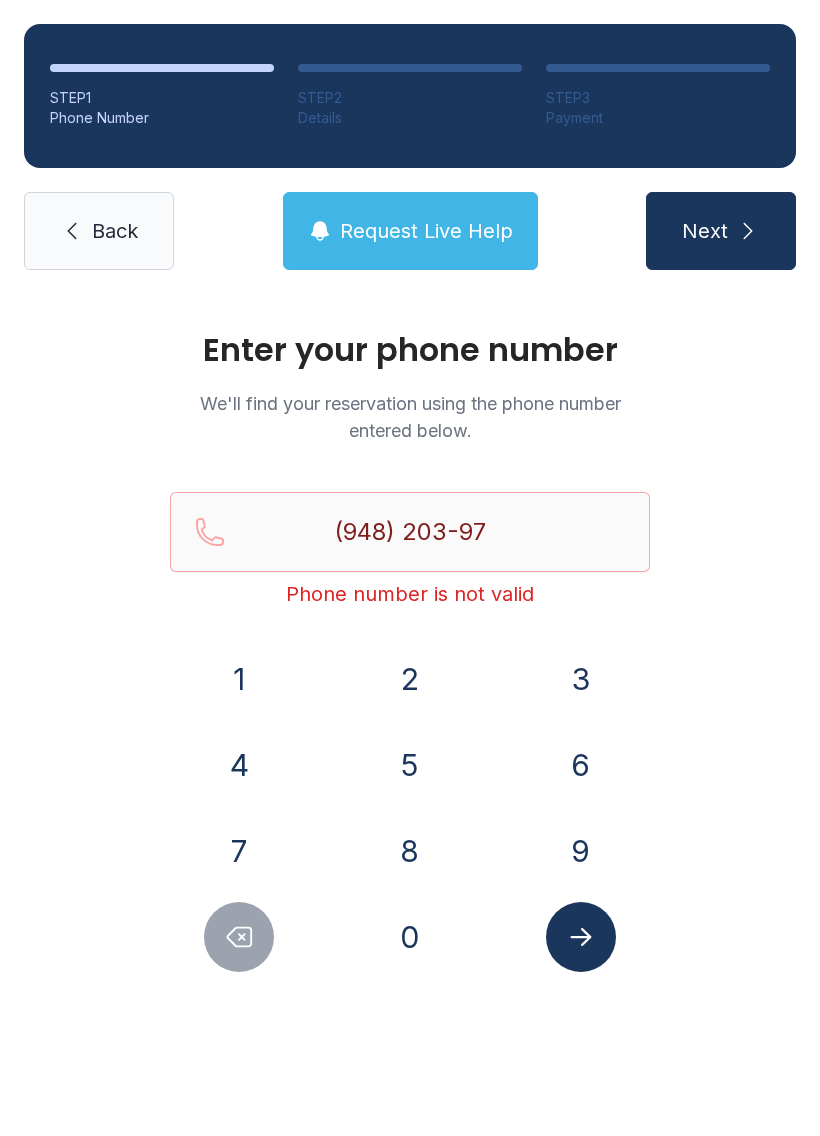 click at bounding box center [239, 937] 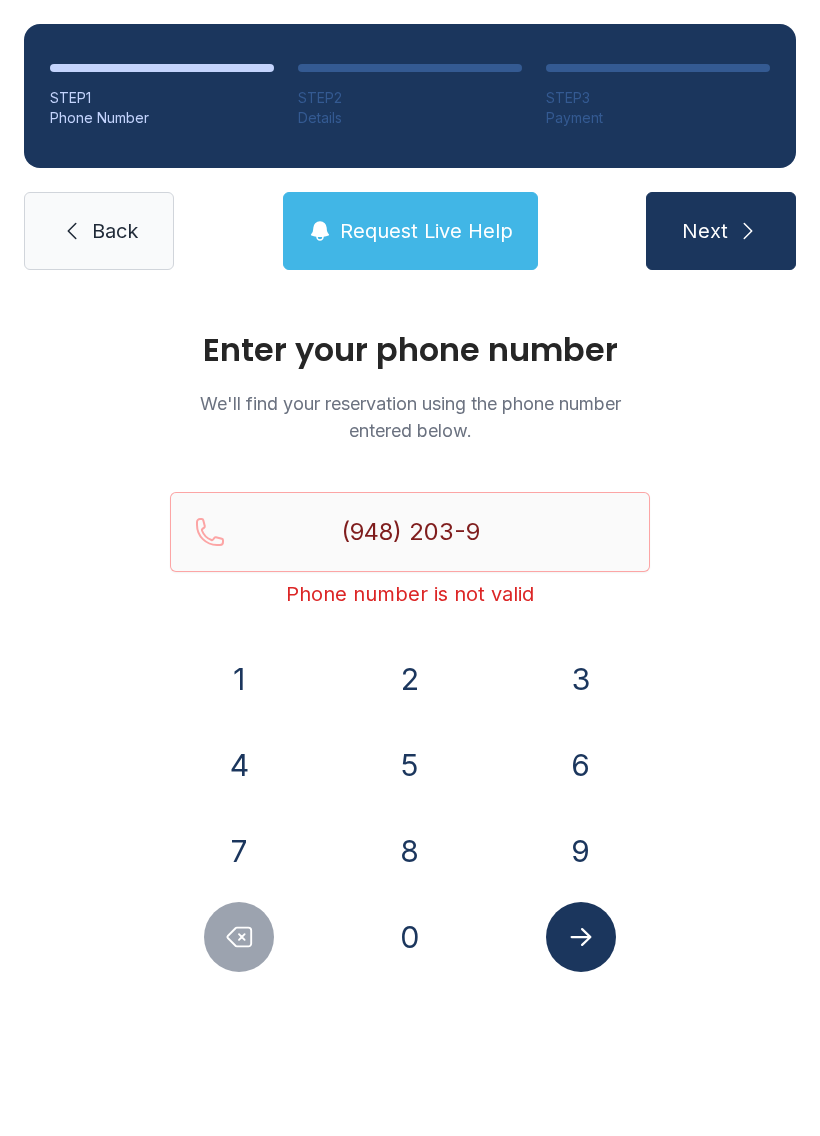 click at bounding box center (239, 937) 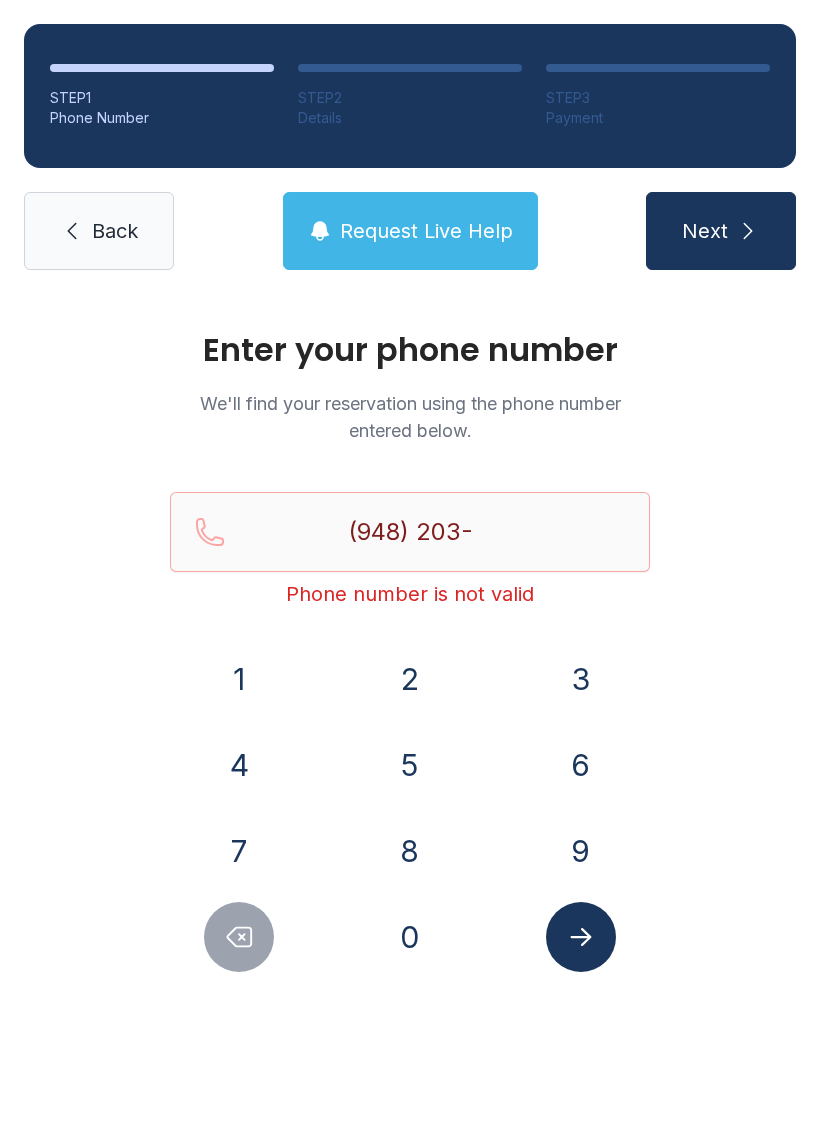 click 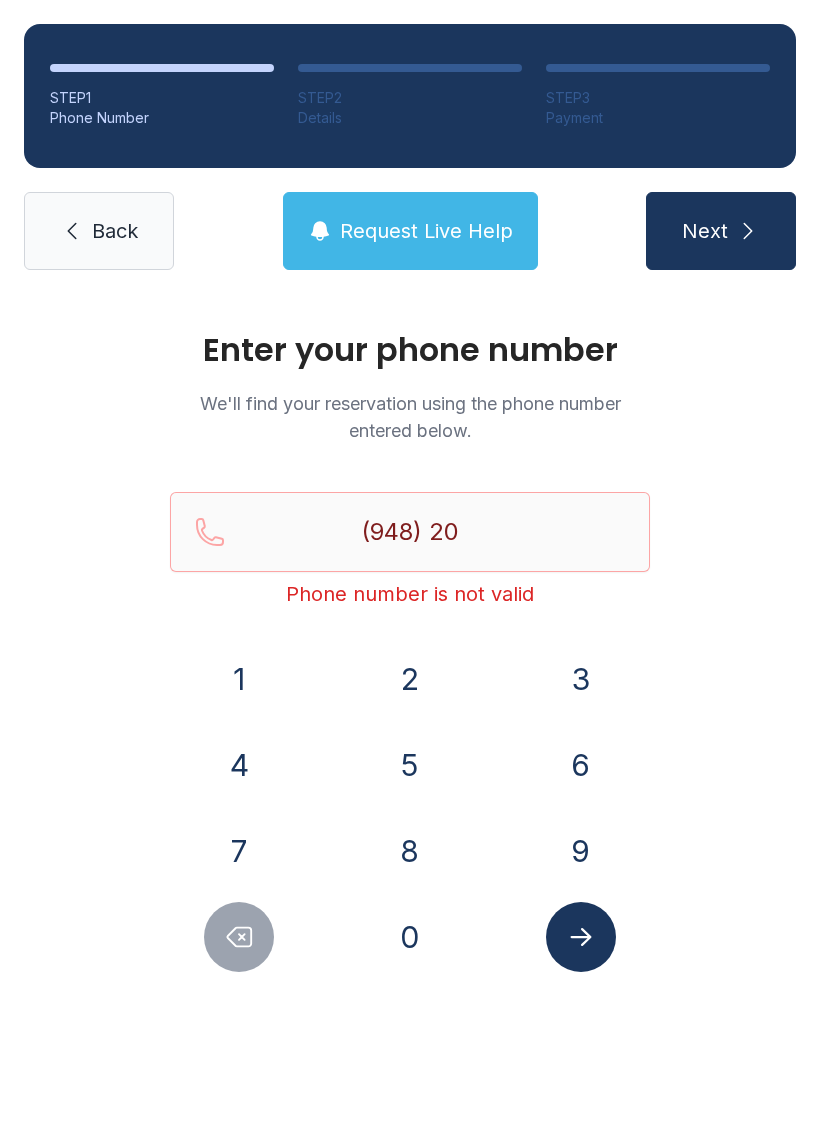 click 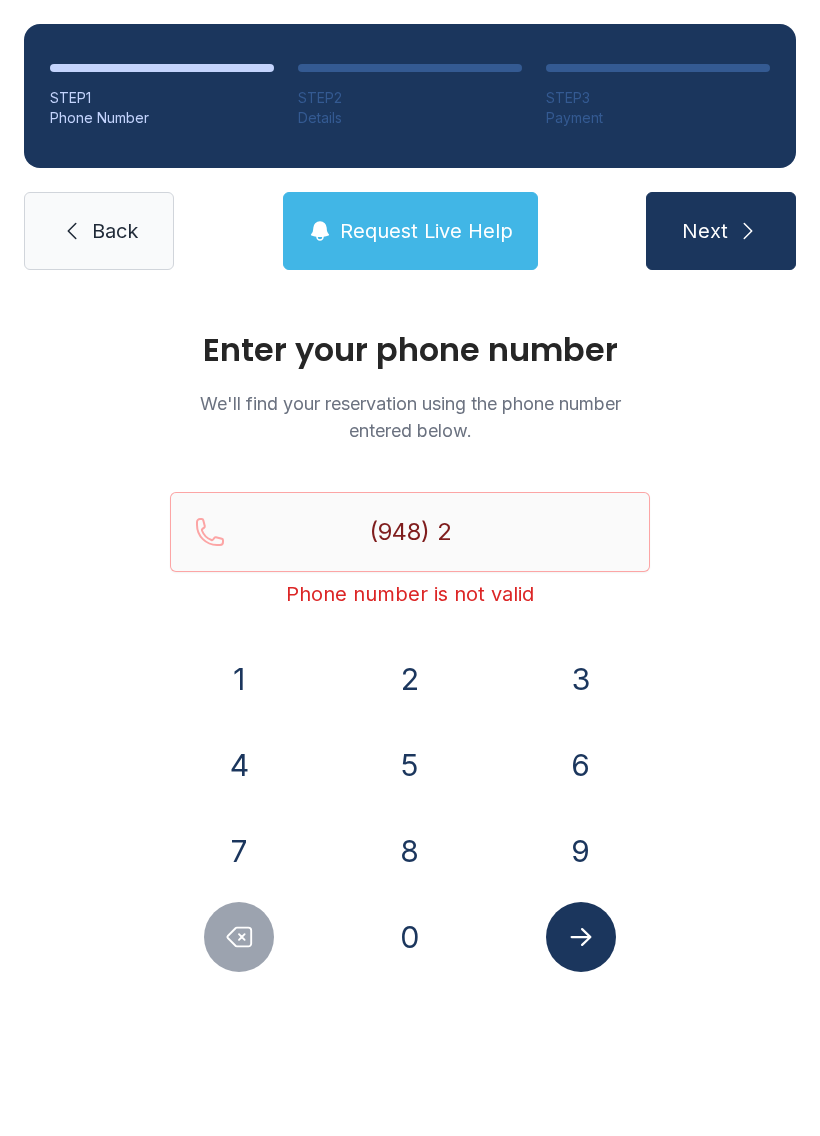 click on "Back" at bounding box center (115, 231) 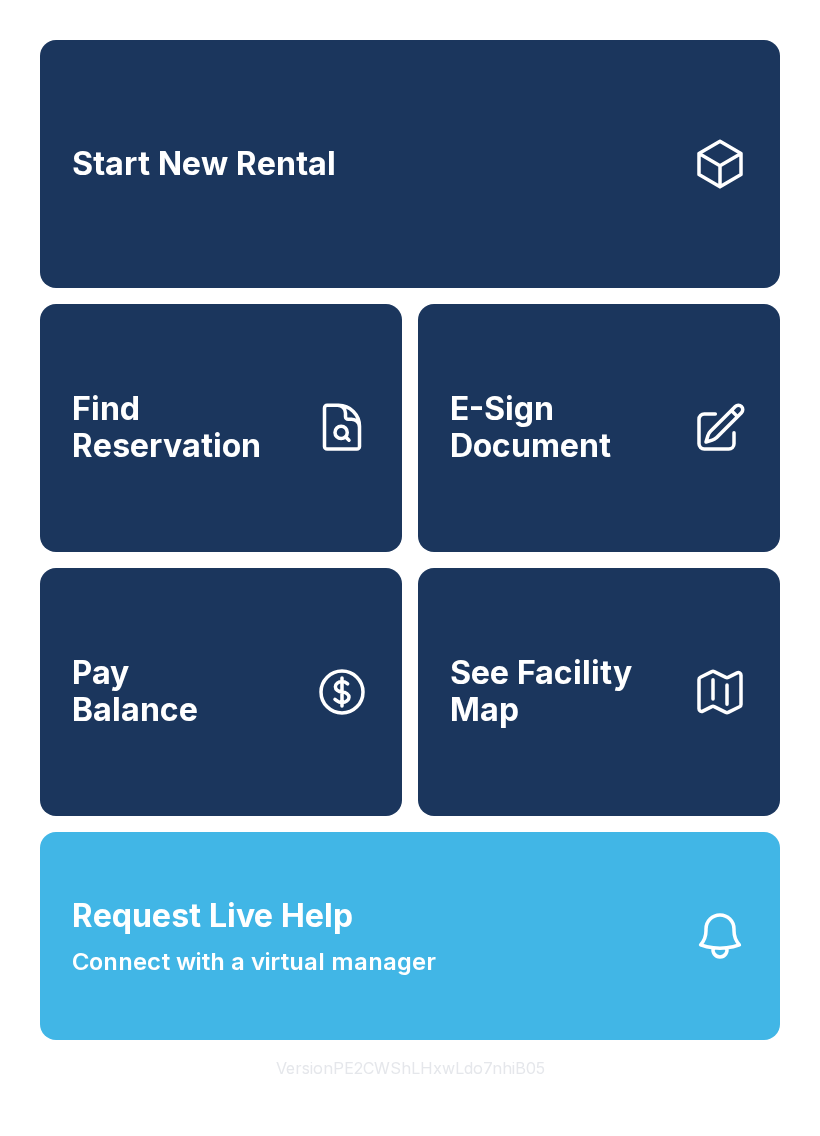 click on "Start New Rental" at bounding box center [410, 164] 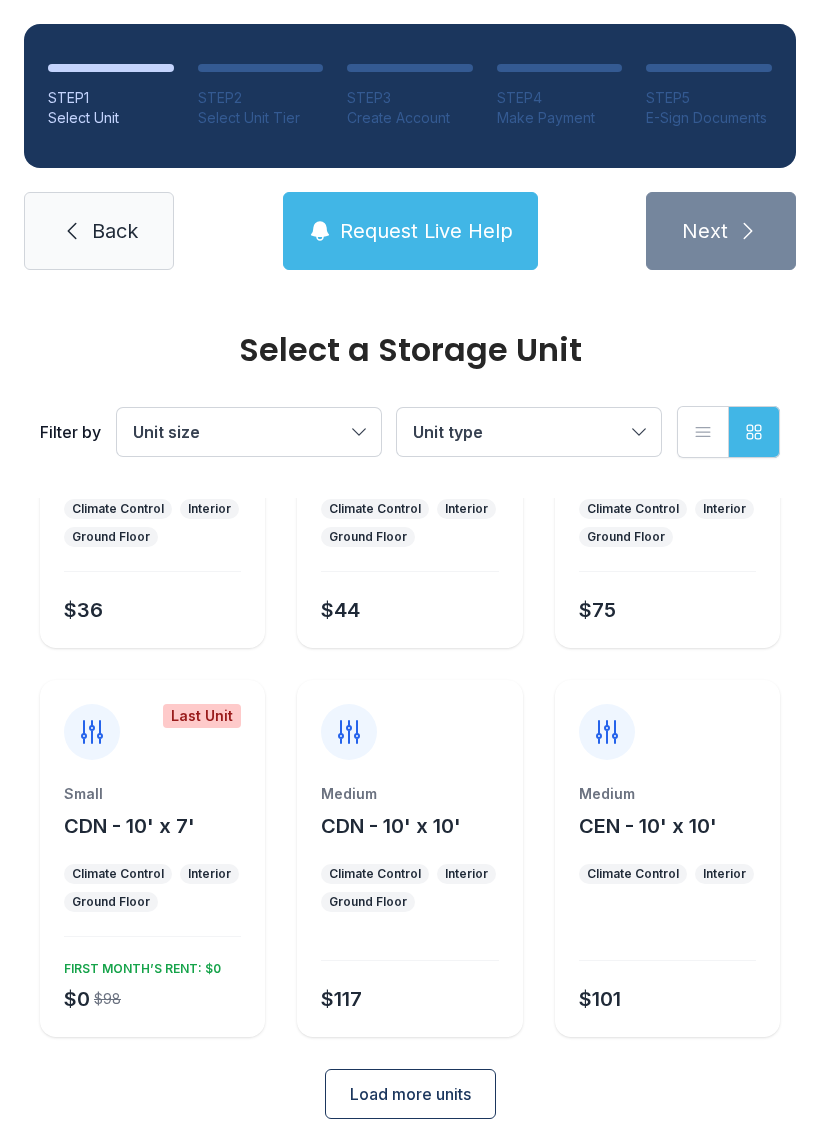 scroll, scrollTop: 188, scrollLeft: 0, axis: vertical 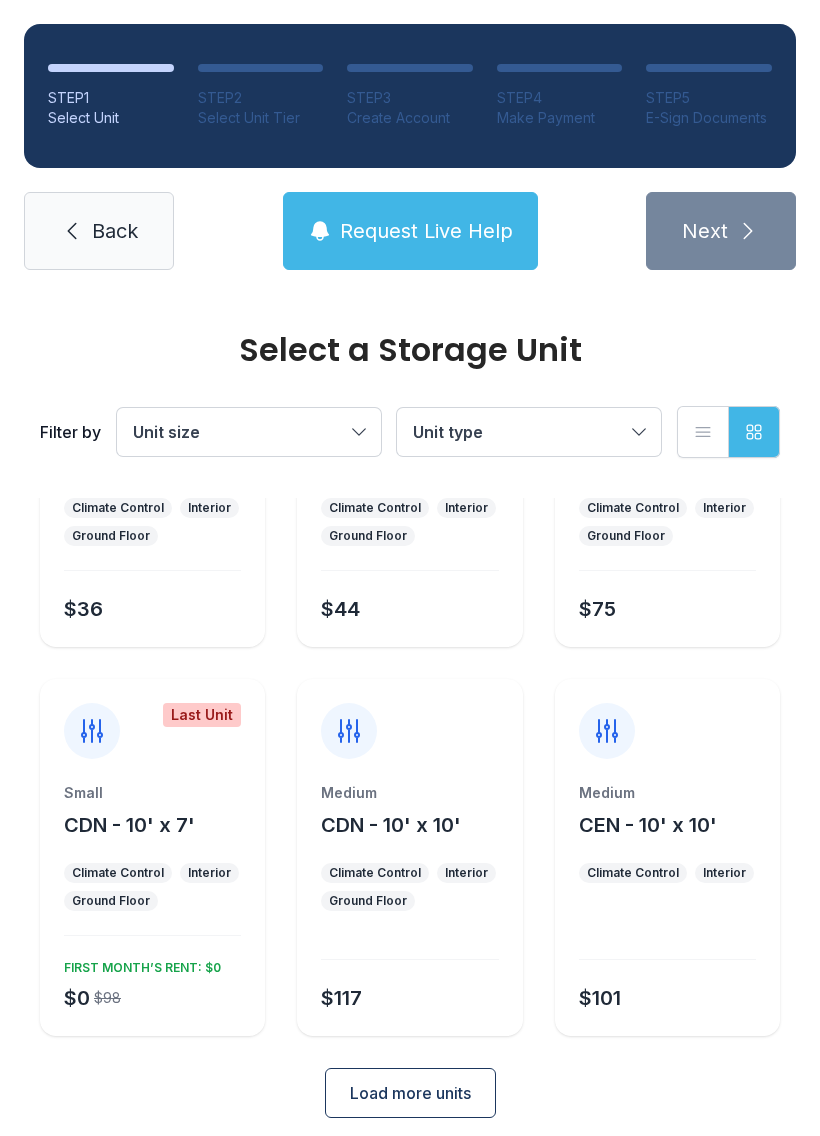 click on "Climate Control Interior Ground Floor" at bounding box center [152, 887] 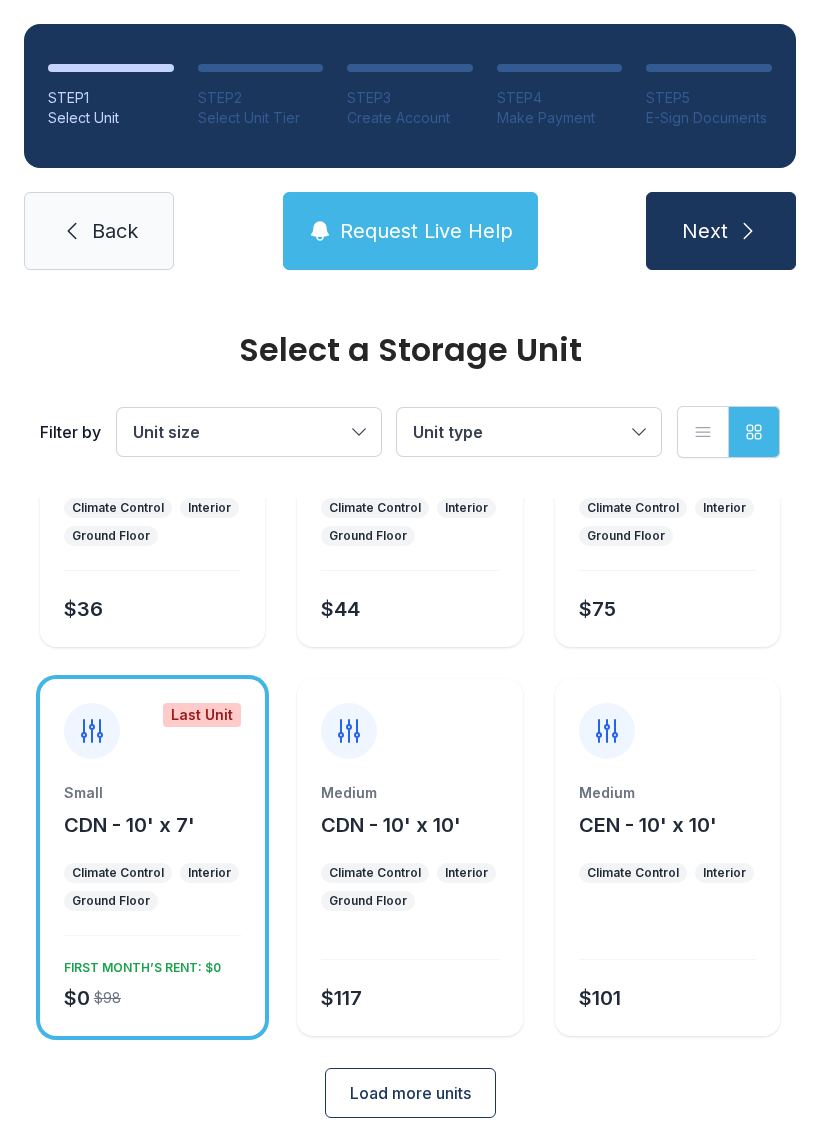 click on "Next" at bounding box center (705, 231) 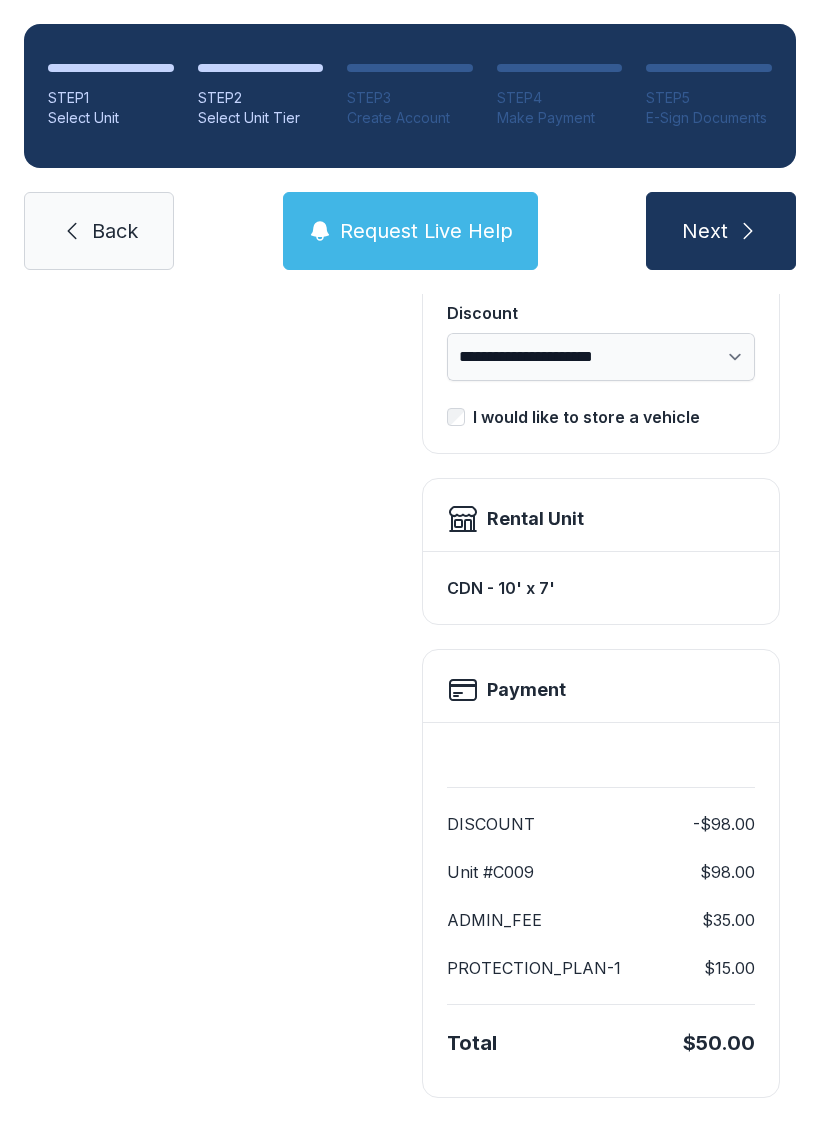 scroll, scrollTop: 409, scrollLeft: 0, axis: vertical 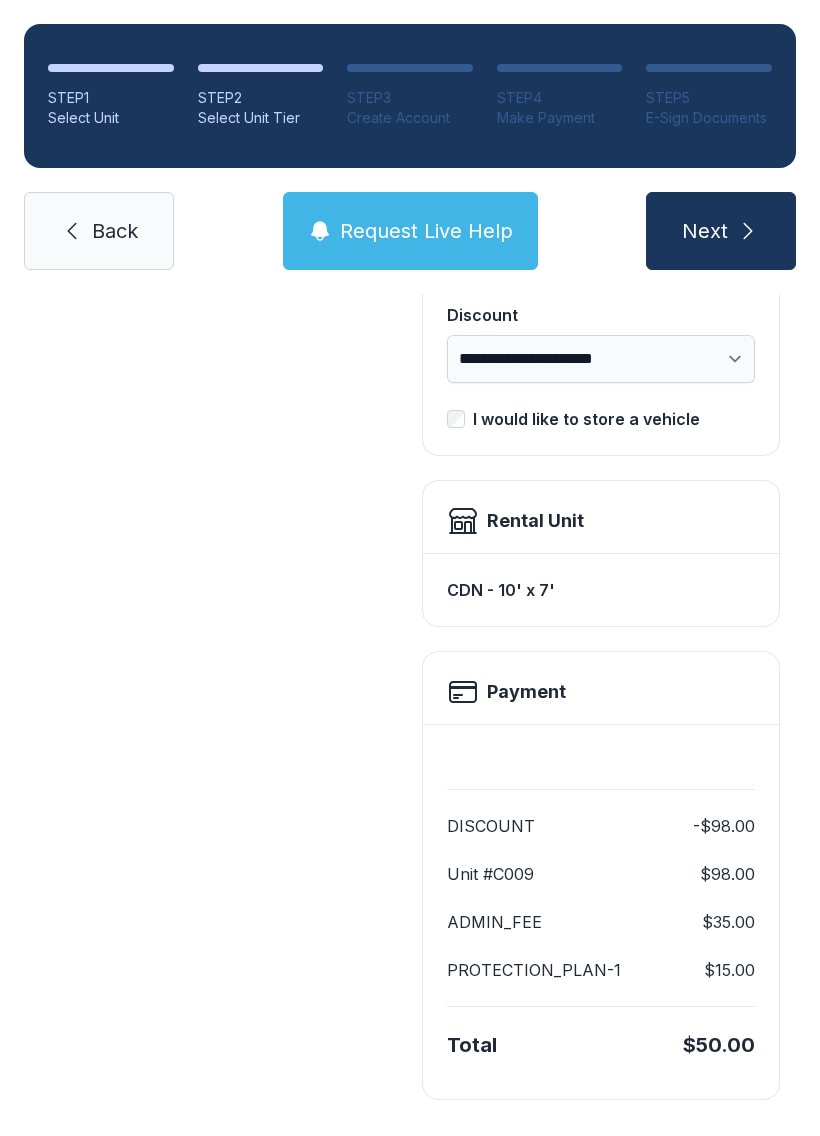 click on "Back" at bounding box center (115, 231) 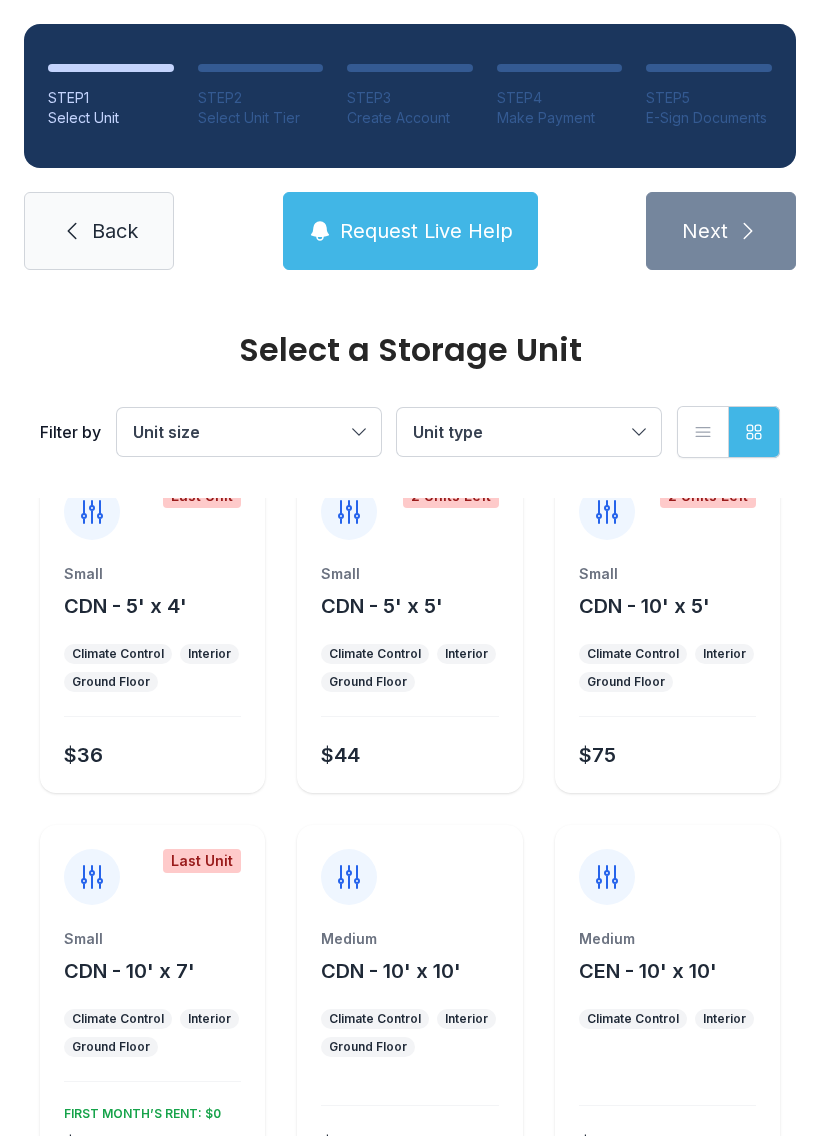 scroll, scrollTop: 48, scrollLeft: 0, axis: vertical 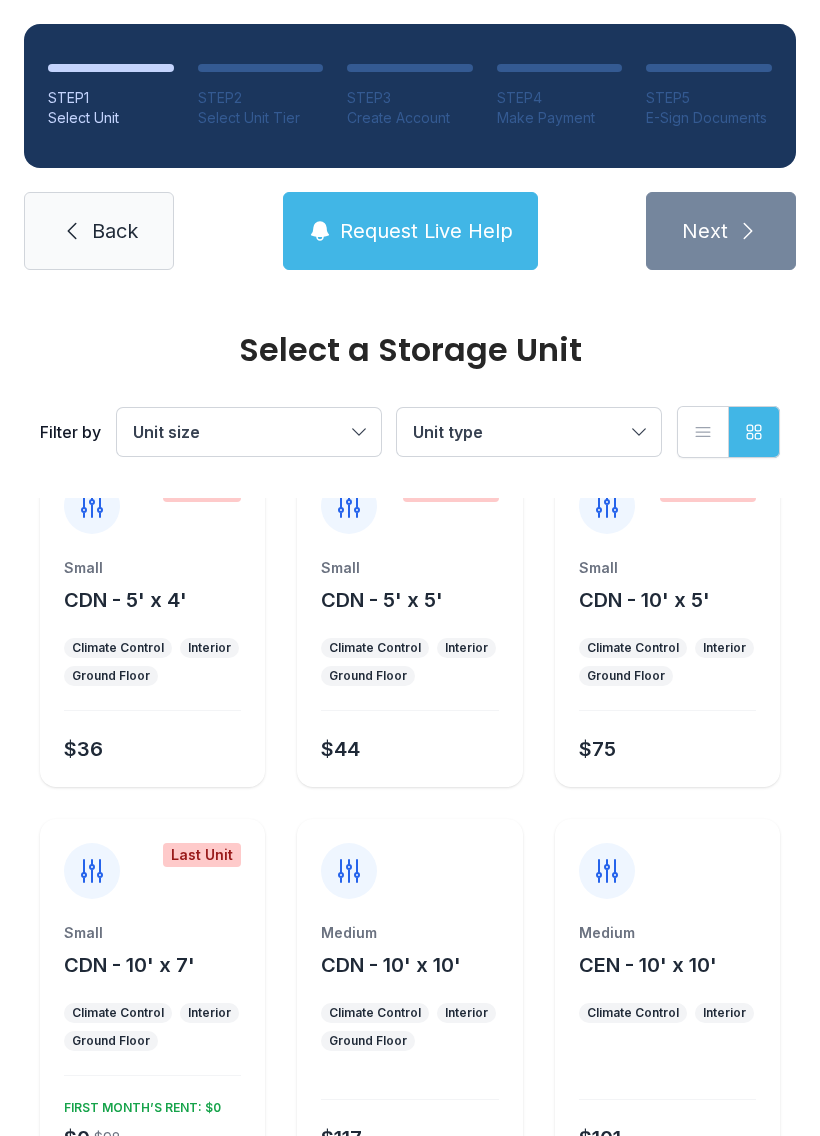 click on "CDN - 10' x 5'" at bounding box center [644, 600] 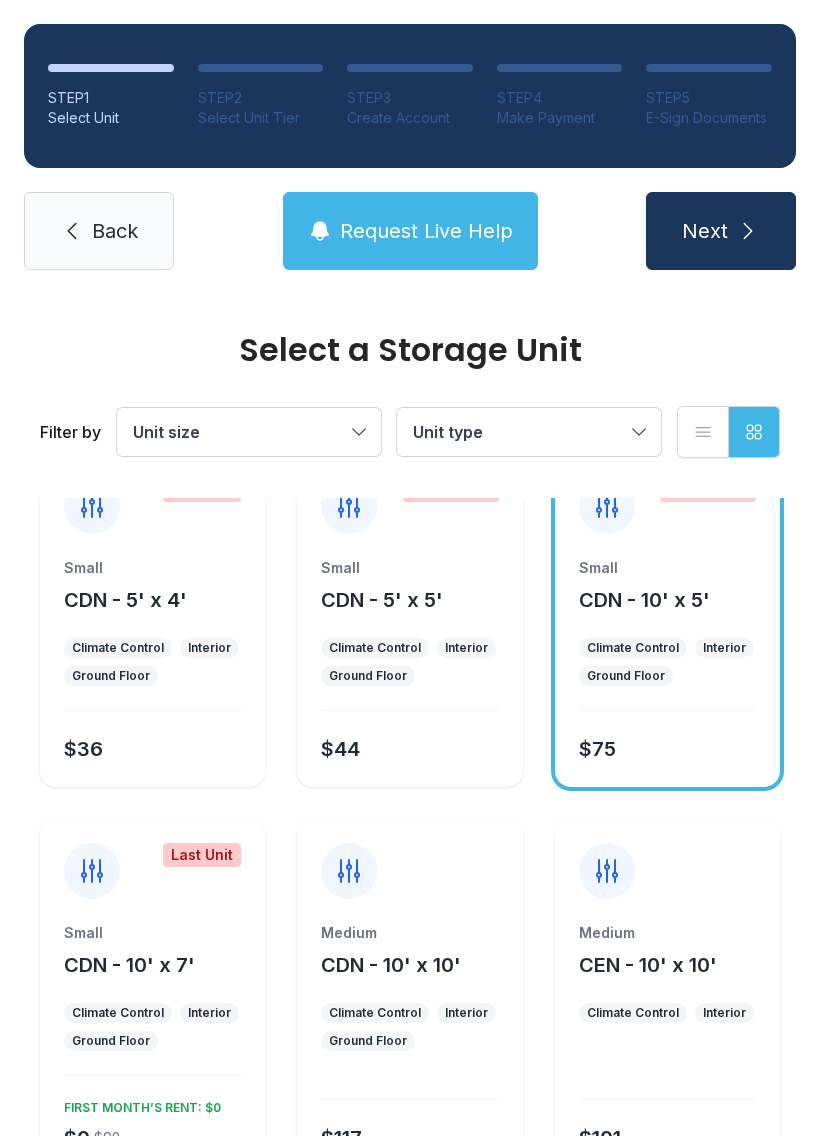 click on "Next" at bounding box center [721, 231] 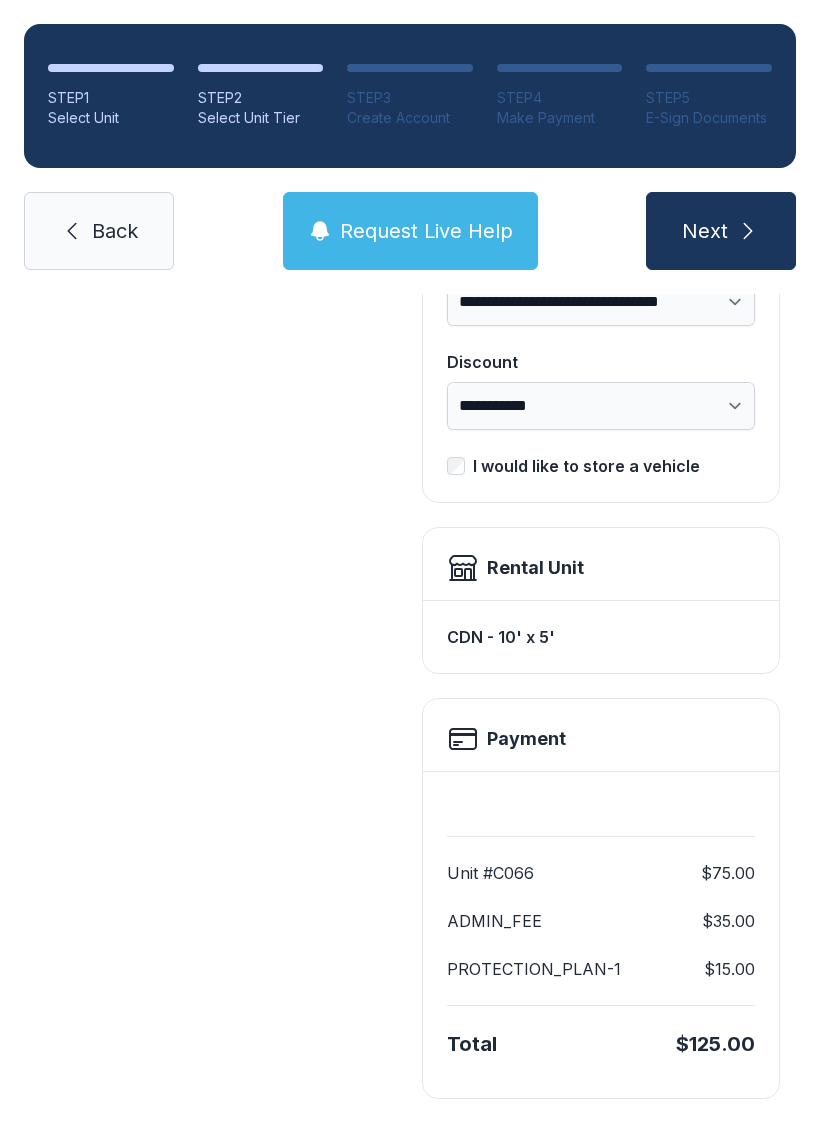 scroll, scrollTop: 361, scrollLeft: 0, axis: vertical 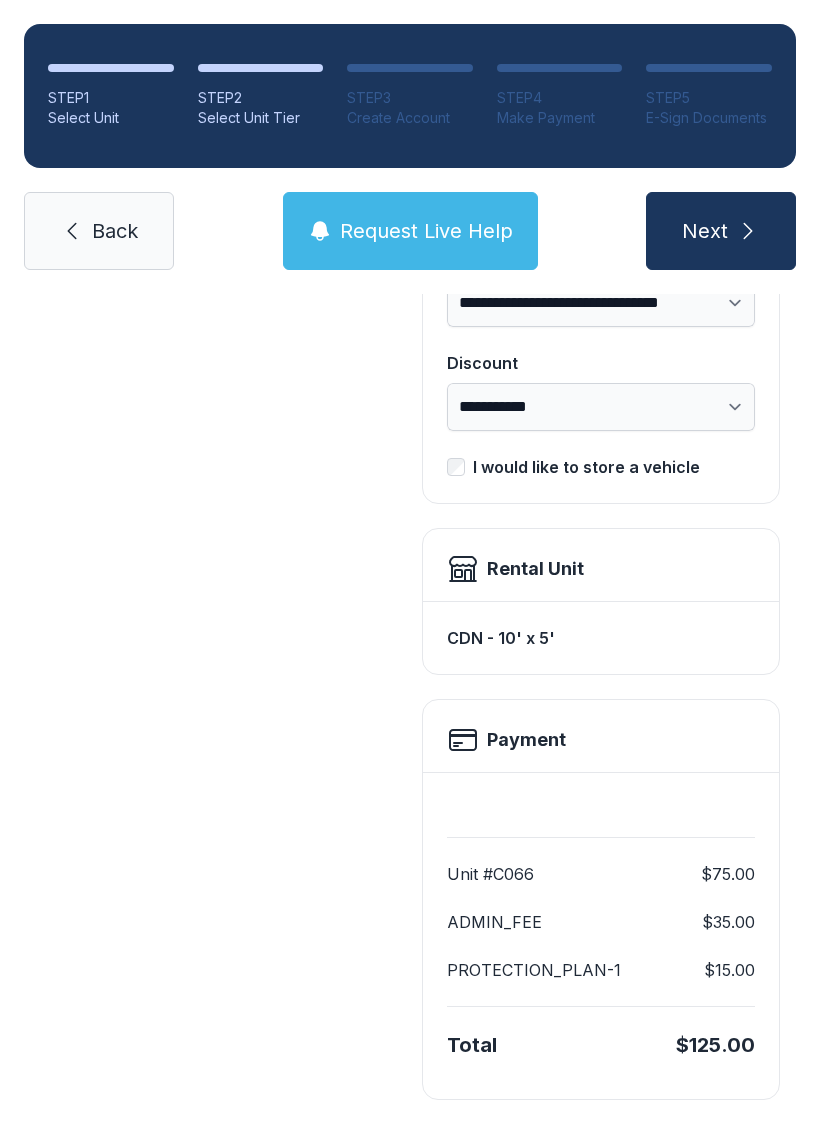 click on "Back" at bounding box center [99, 231] 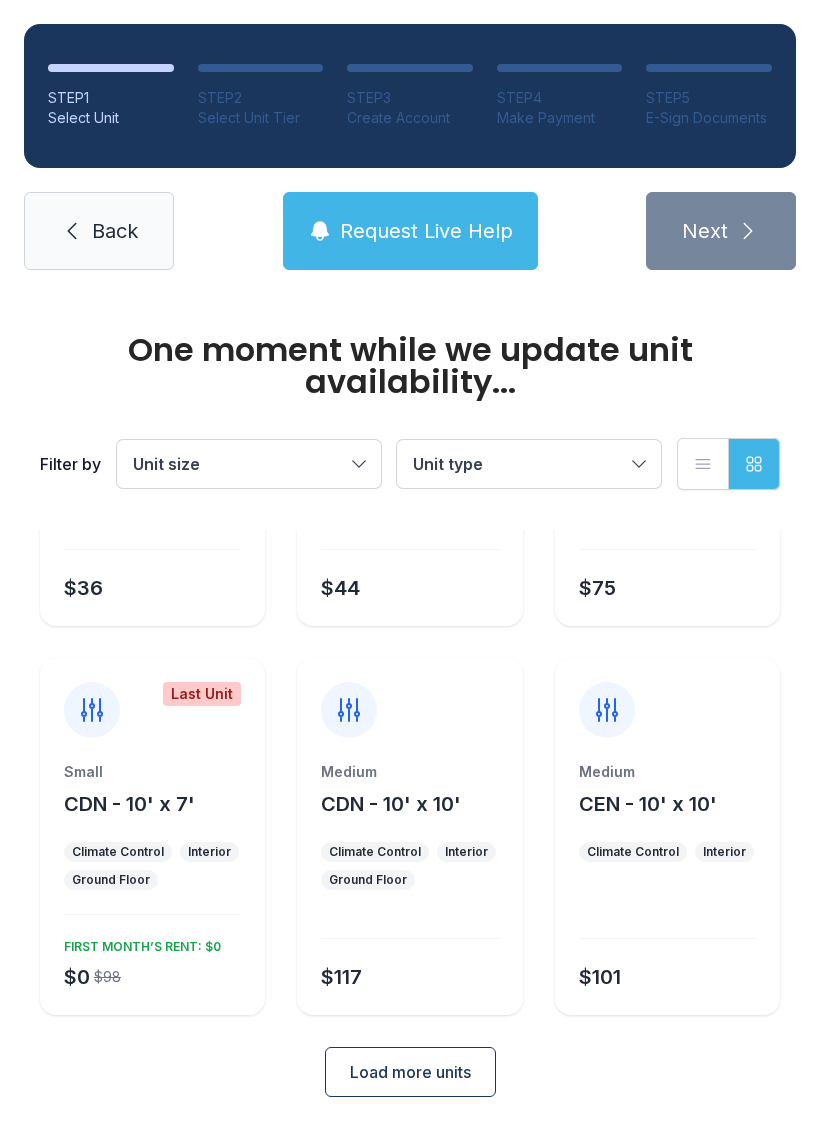 scroll, scrollTop: 238, scrollLeft: 0, axis: vertical 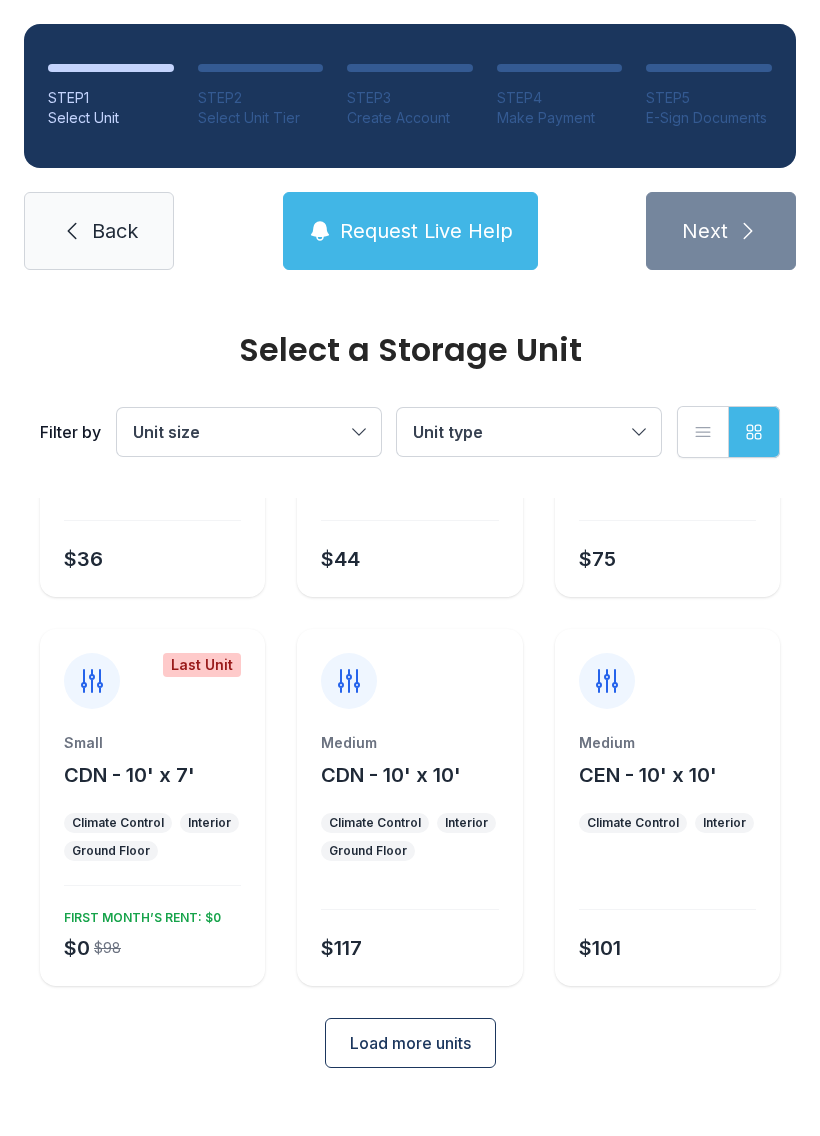 click on "Small CDN - 10' x 7'" at bounding box center [152, 761] 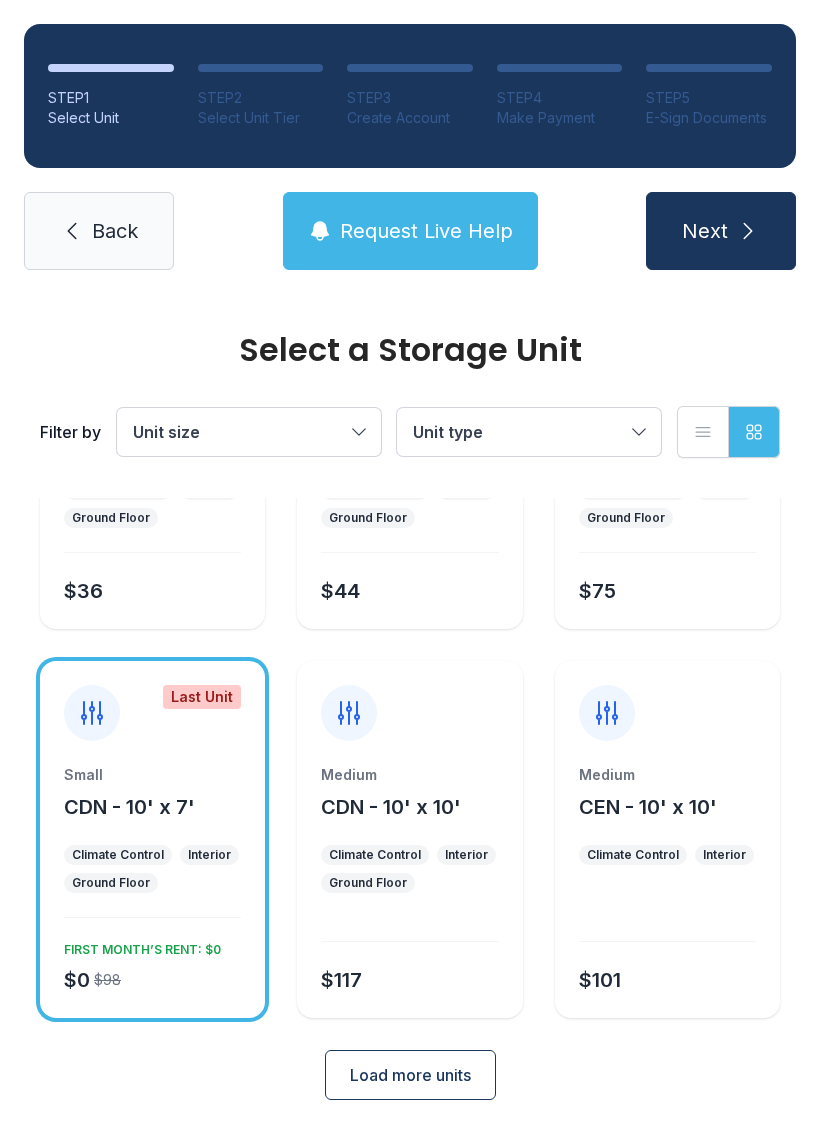 click at bounding box center [409, 929] 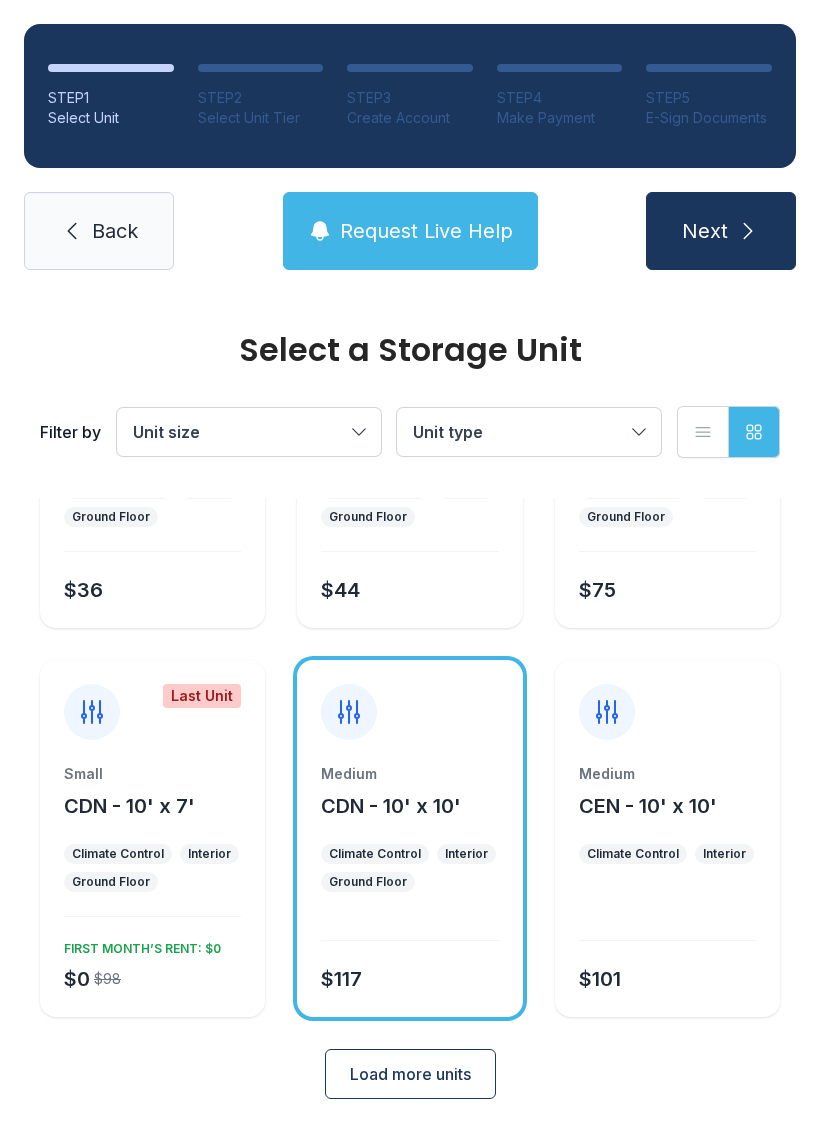 scroll, scrollTop: 206, scrollLeft: 0, axis: vertical 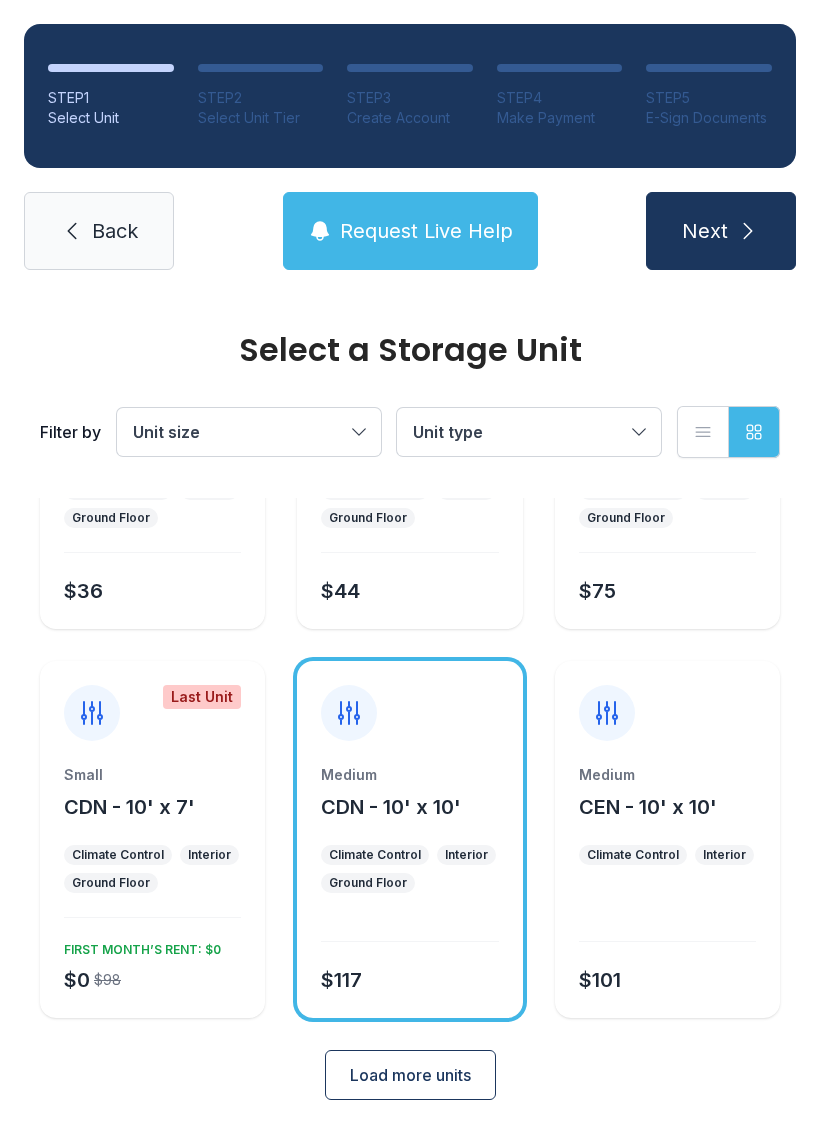 click on "Unit type" at bounding box center (529, 432) 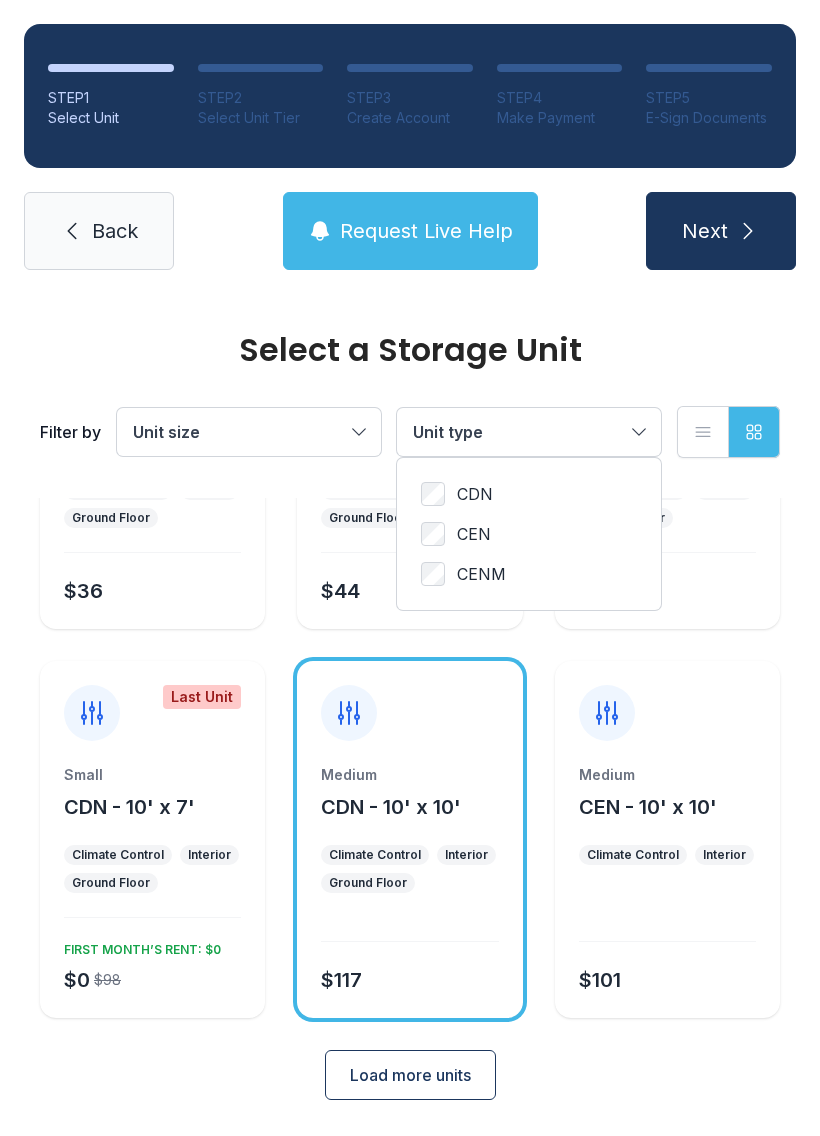 click on "Unit size" at bounding box center [249, 432] 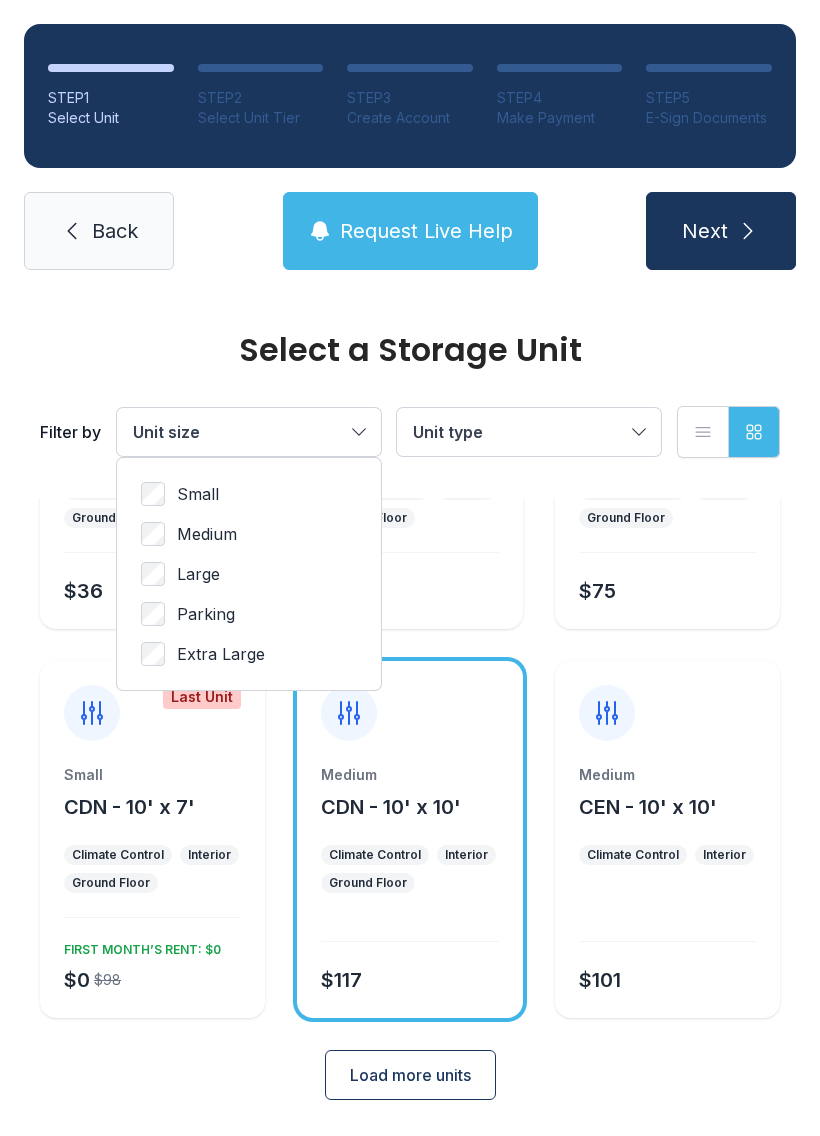 scroll, scrollTop: 182, scrollLeft: 0, axis: vertical 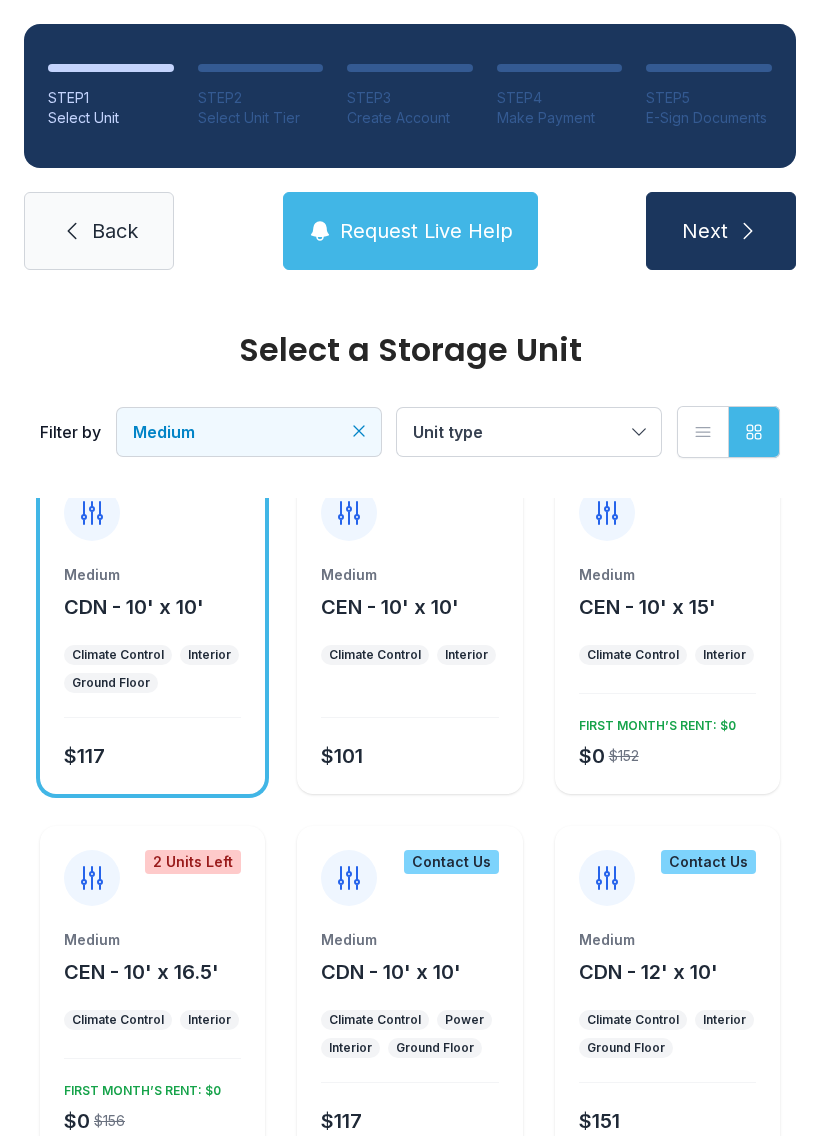 click on "Medium" at bounding box center (667, 575) 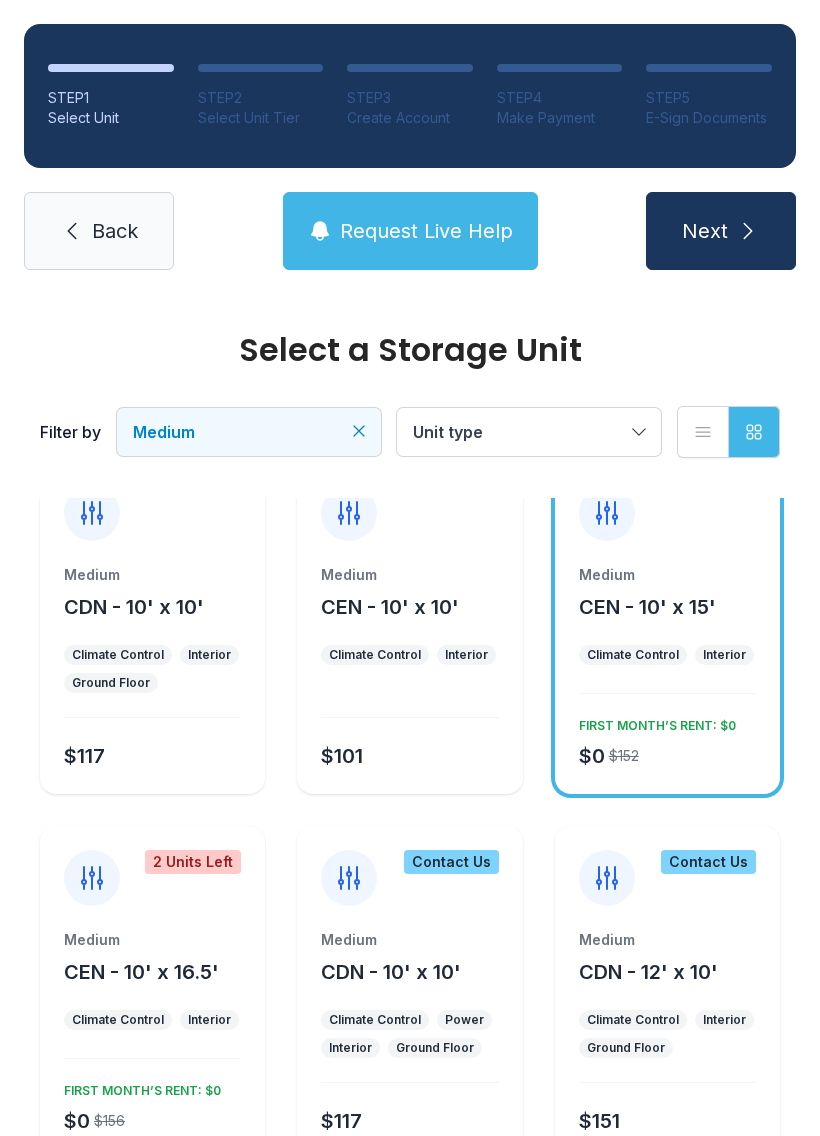 click on "Medium CEN - 10' x 15' Climate Control Interior $0 $152 FIRST MONTH’S RENT: $0" at bounding box center (667, 679) 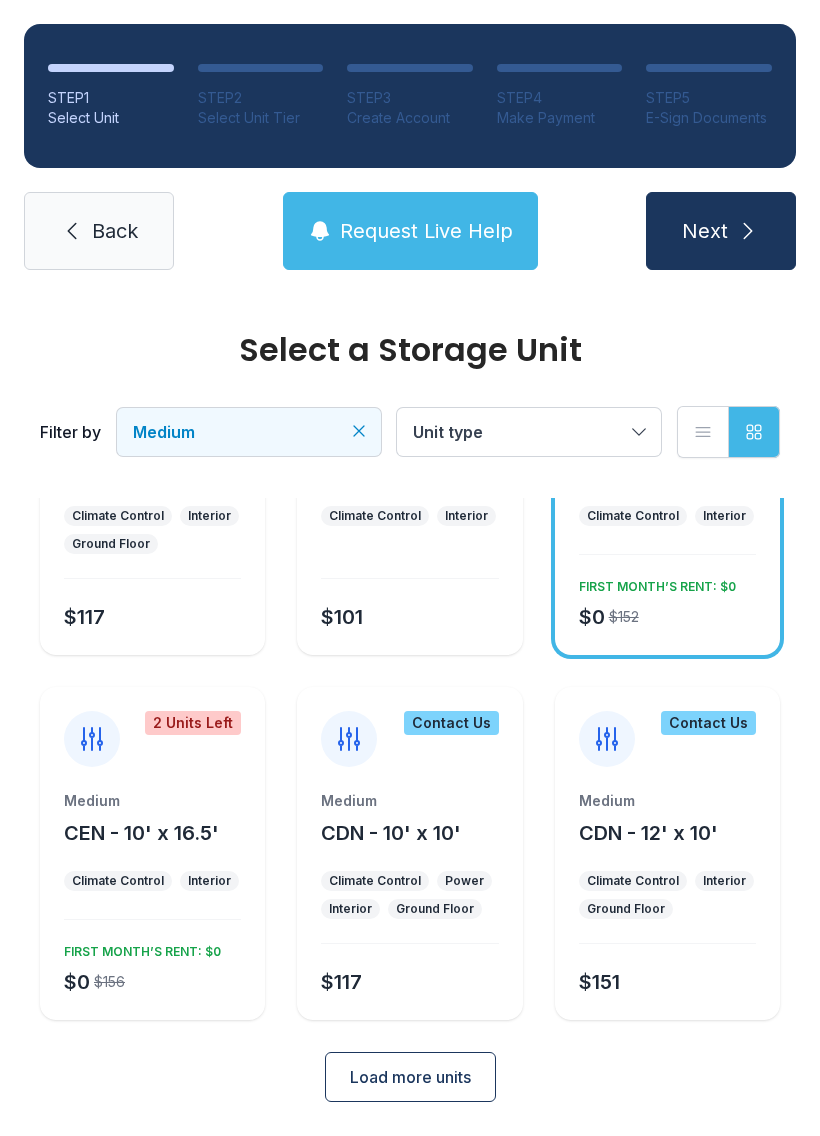 click on "Next" at bounding box center (721, 231) 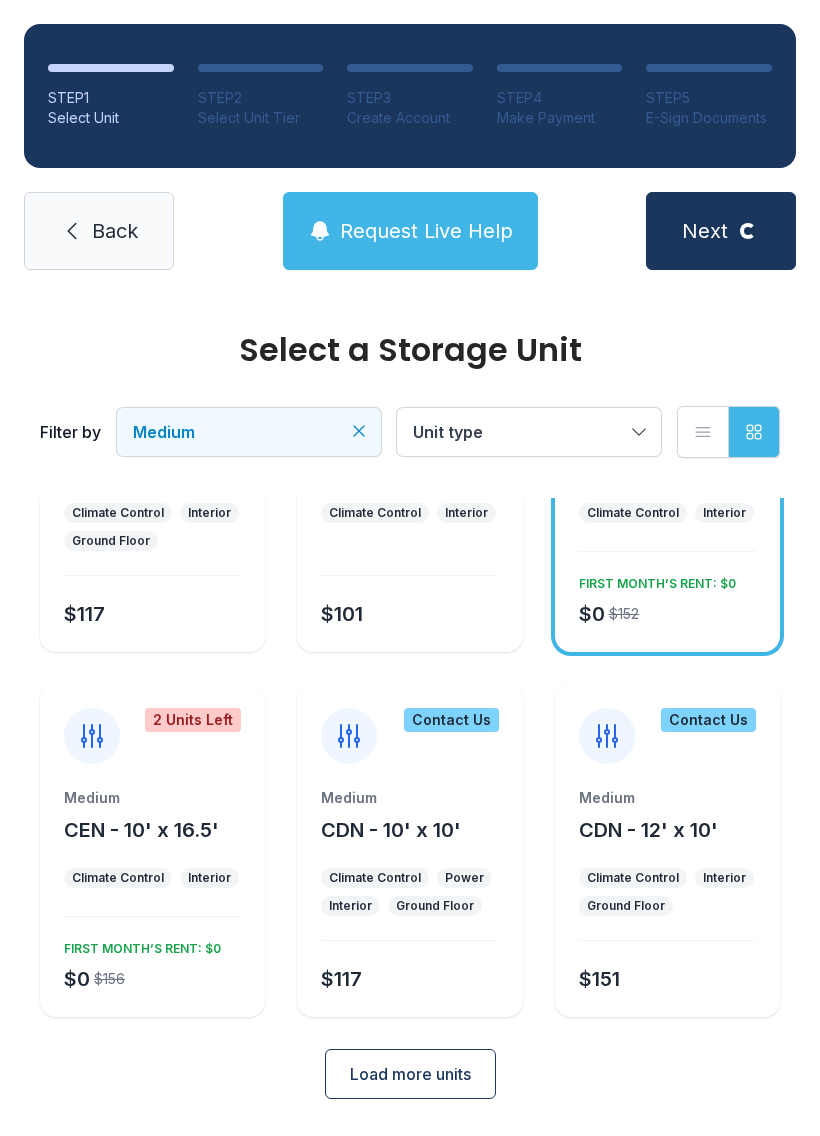scroll, scrollTop: 182, scrollLeft: 0, axis: vertical 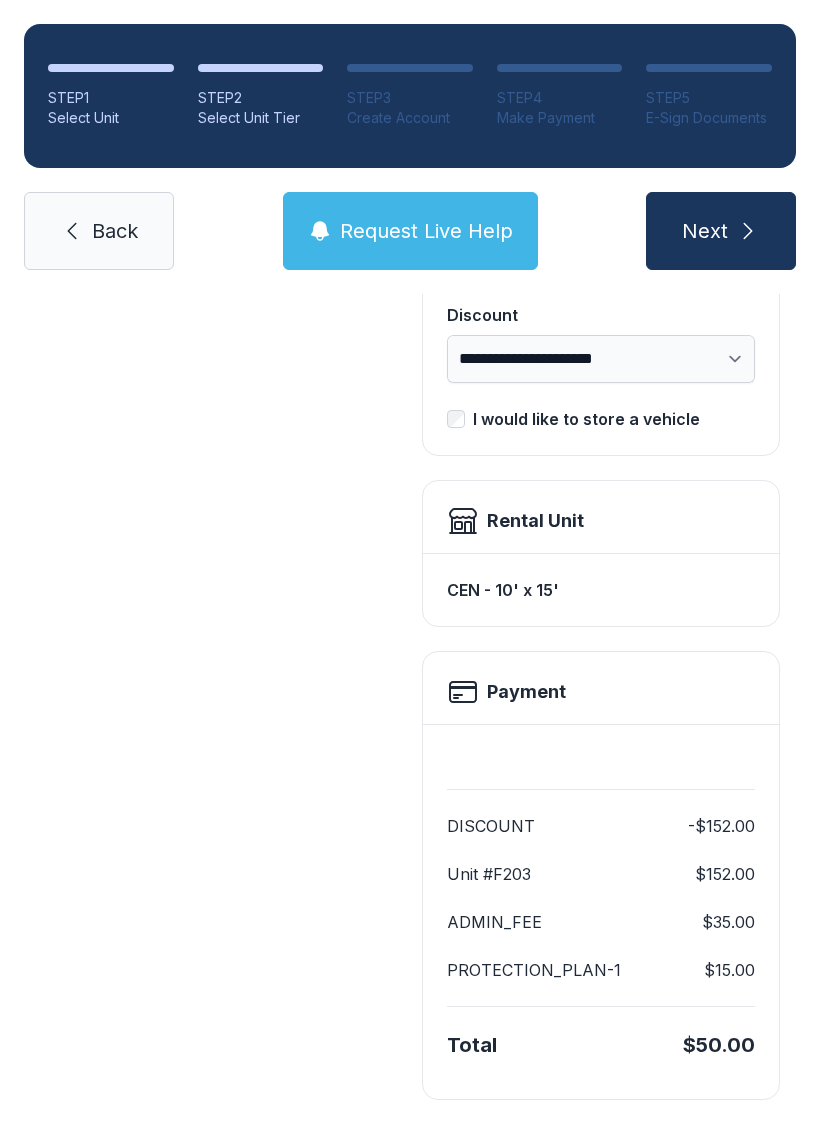 click on "Back" at bounding box center (115, 231) 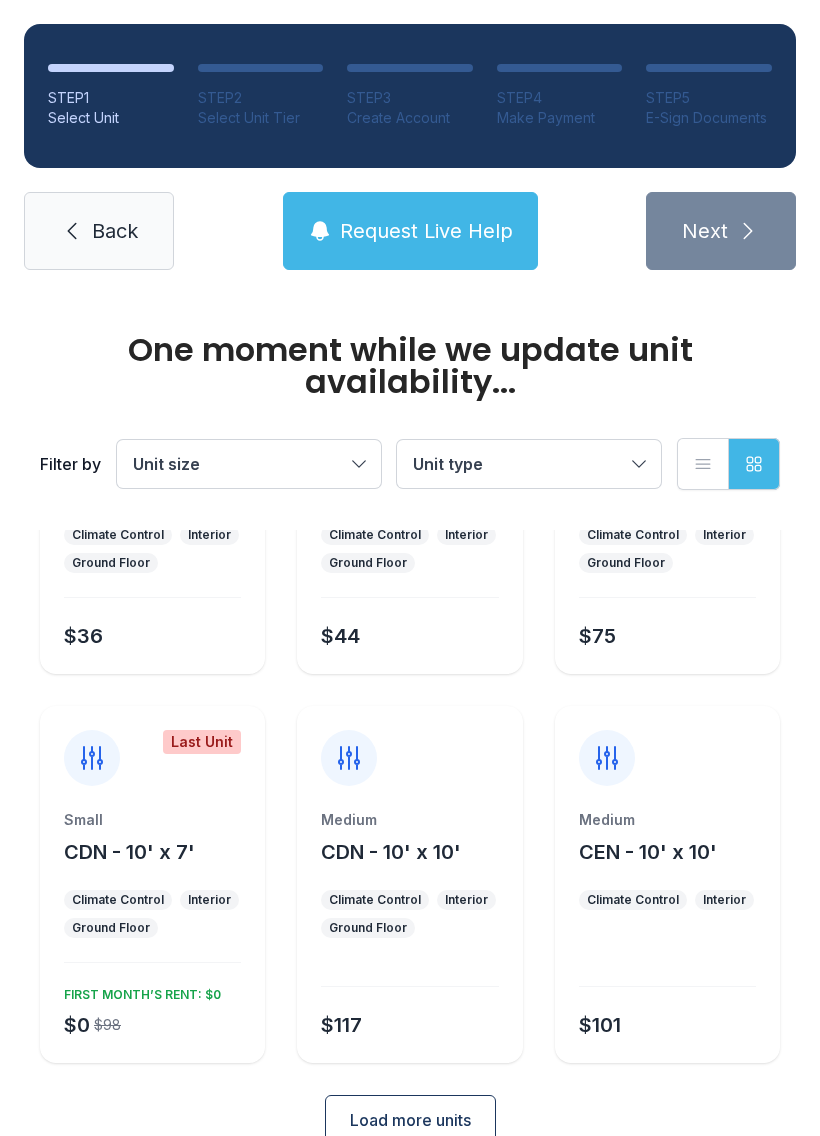 scroll, scrollTop: 189, scrollLeft: 0, axis: vertical 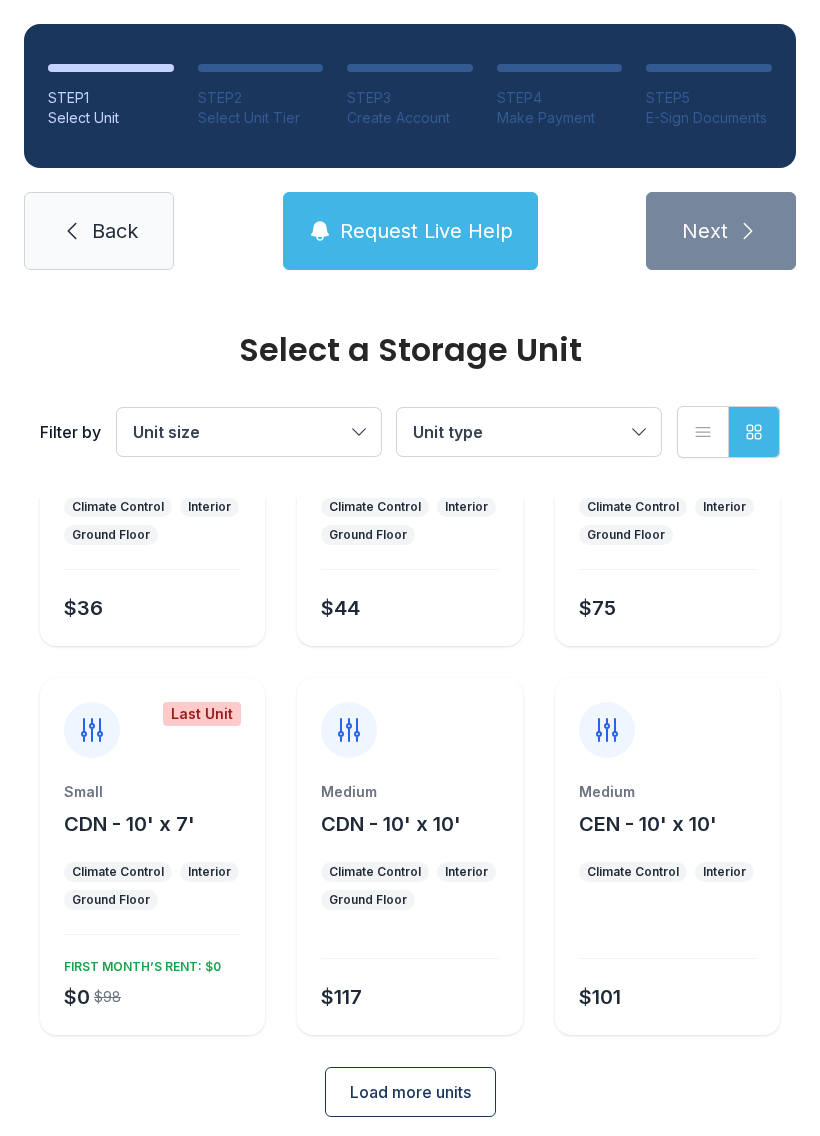 click on "Small CDN - 10' x 7' Climate Control Interior Ground Floor $0 $98 FIRST MONTH’S RENT: $0" at bounding box center (152, 908) 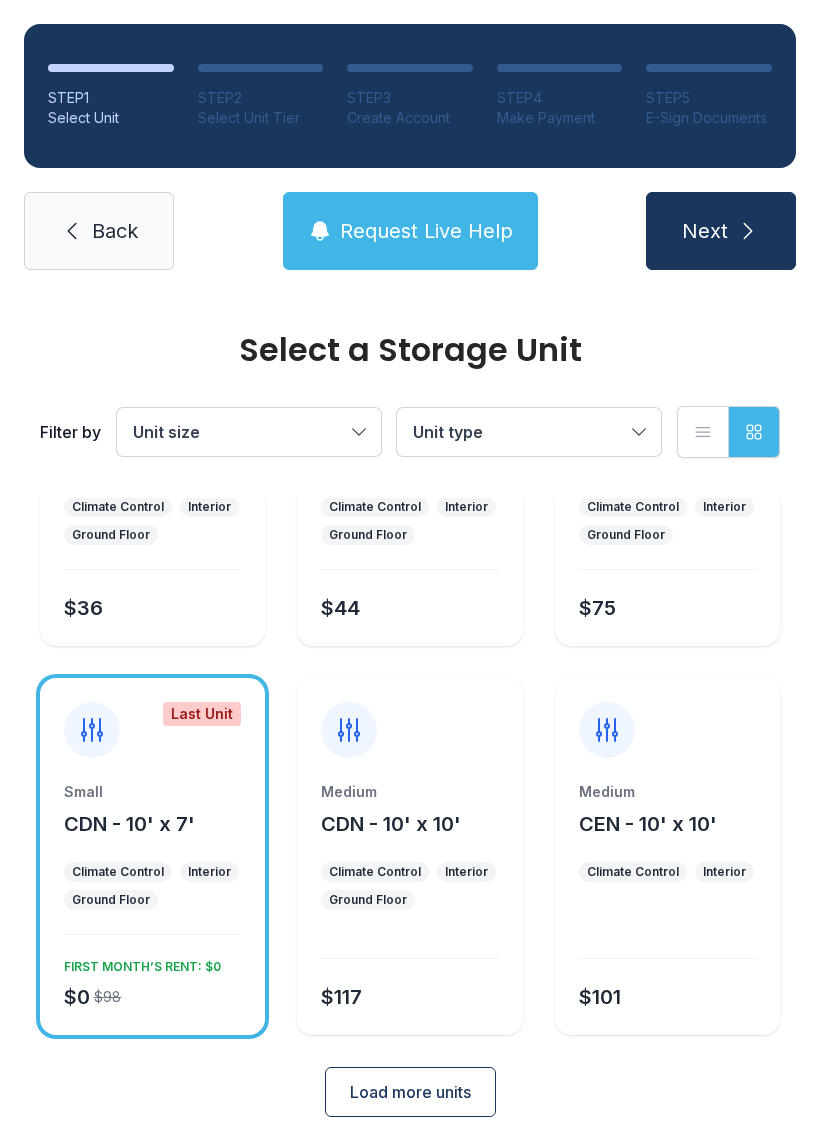 click 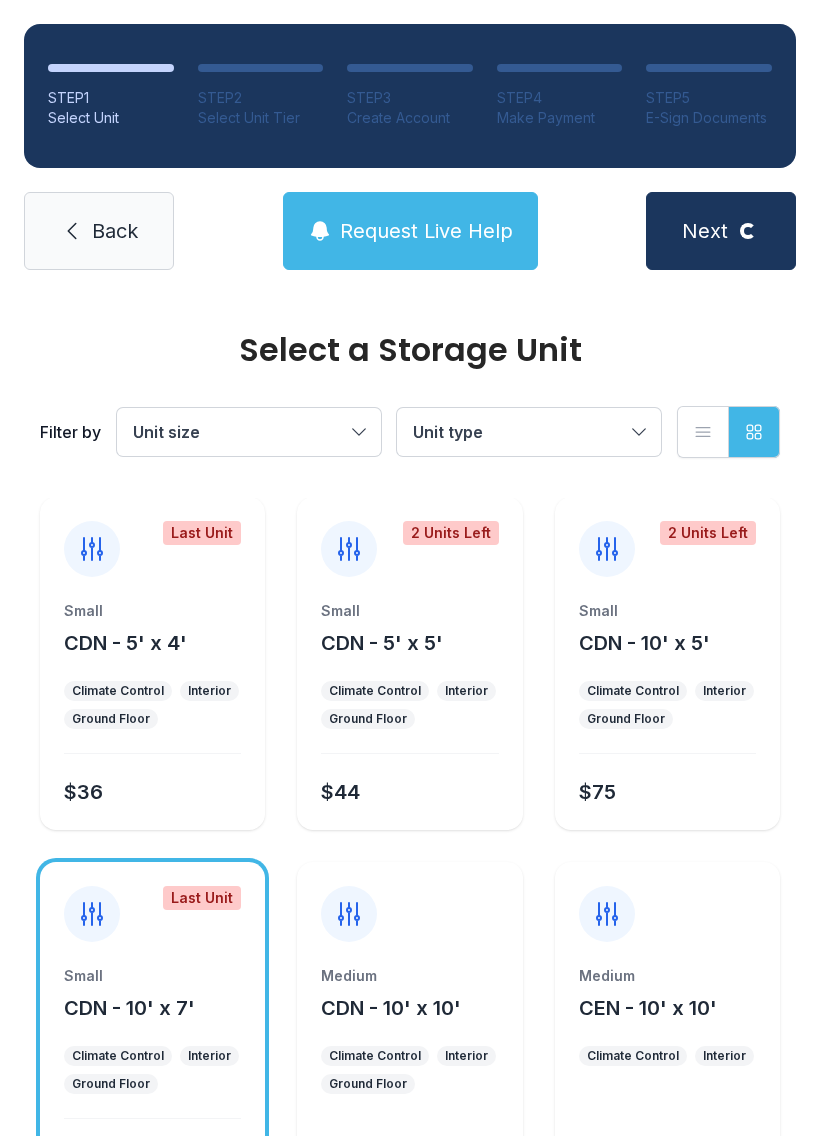 scroll, scrollTop: 7, scrollLeft: 0, axis: vertical 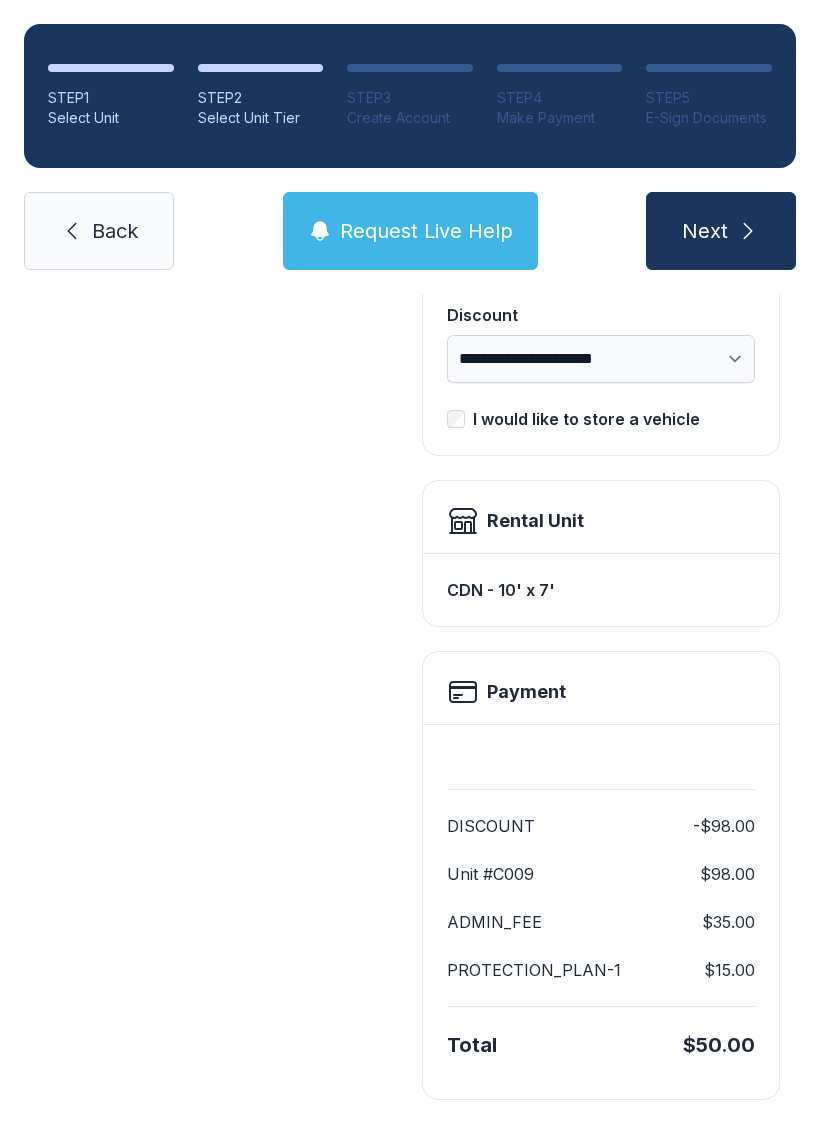 click on "Back" at bounding box center (99, 231) 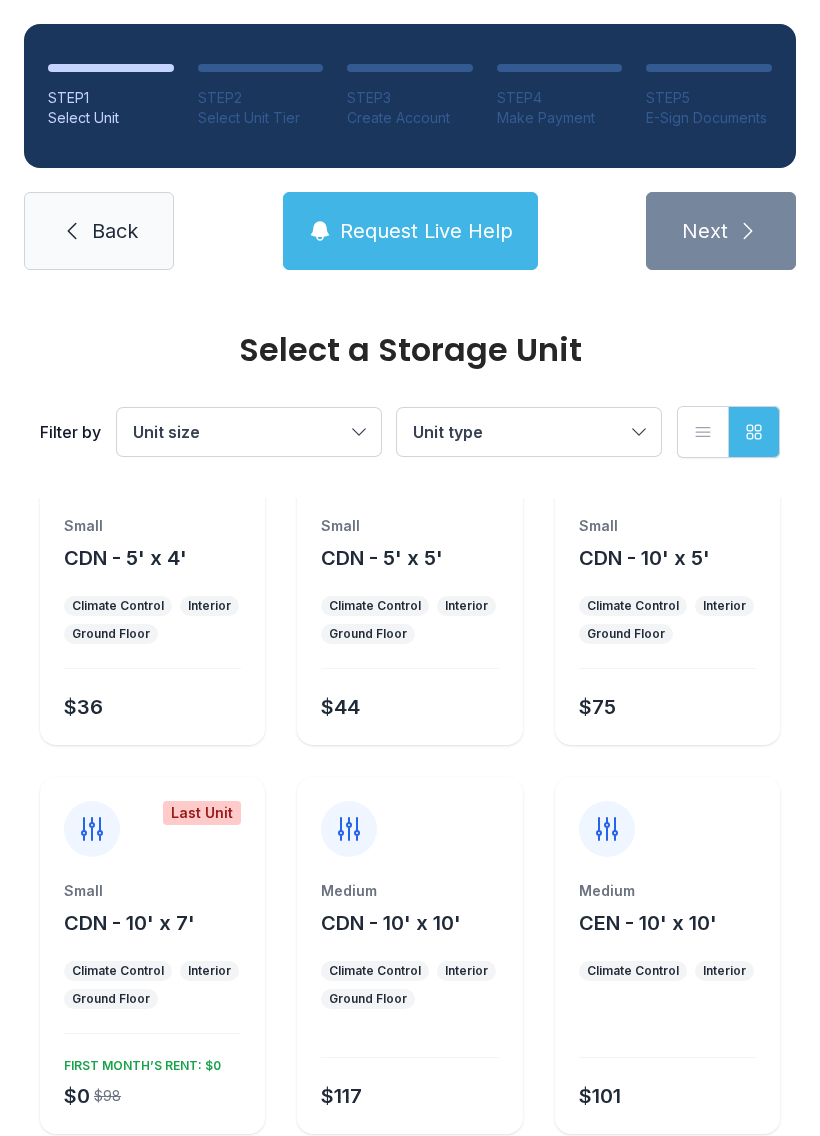 scroll, scrollTop: 107, scrollLeft: 0, axis: vertical 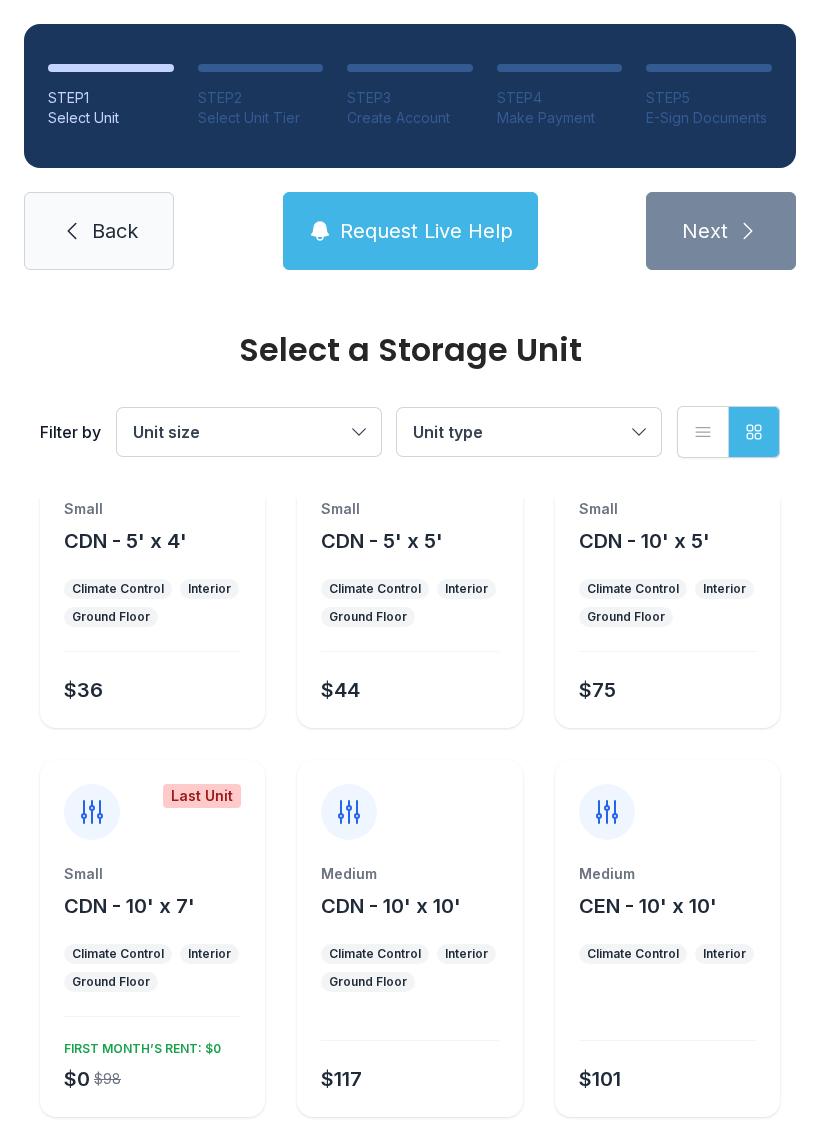 click on "Ground Floor" at bounding box center (626, 617) 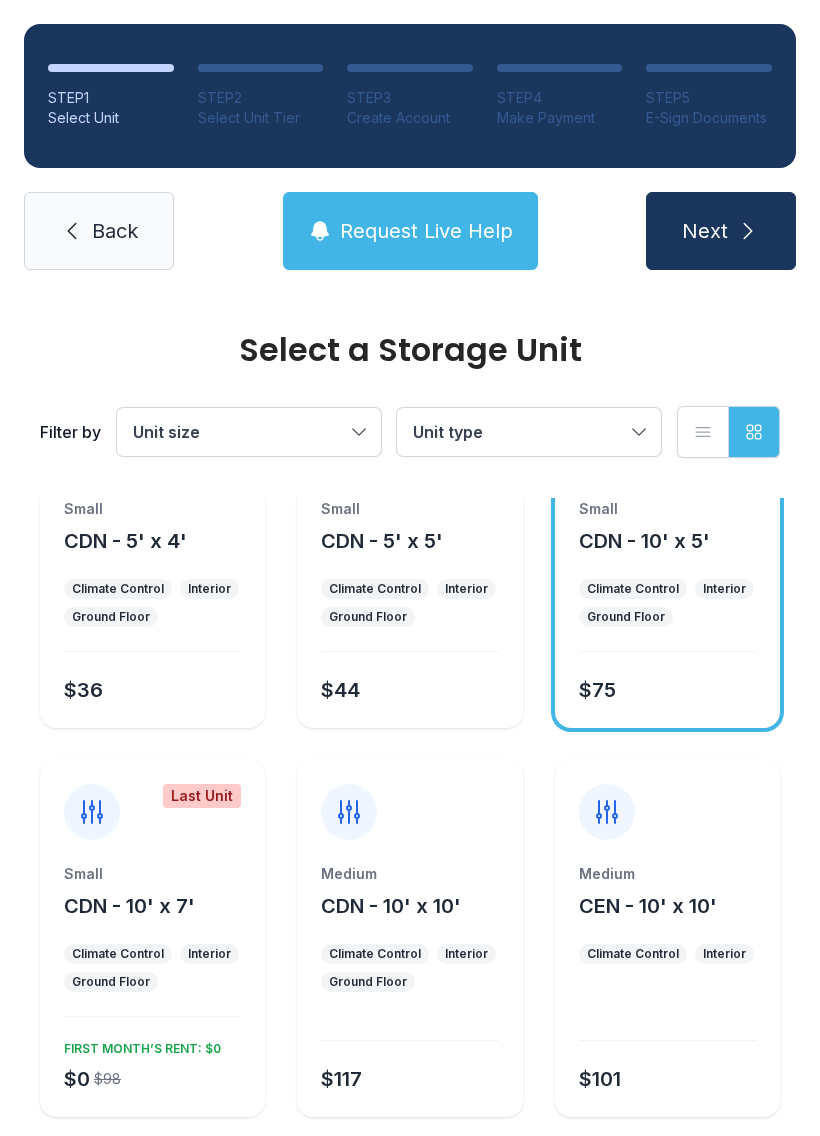 click on "Next" at bounding box center [721, 231] 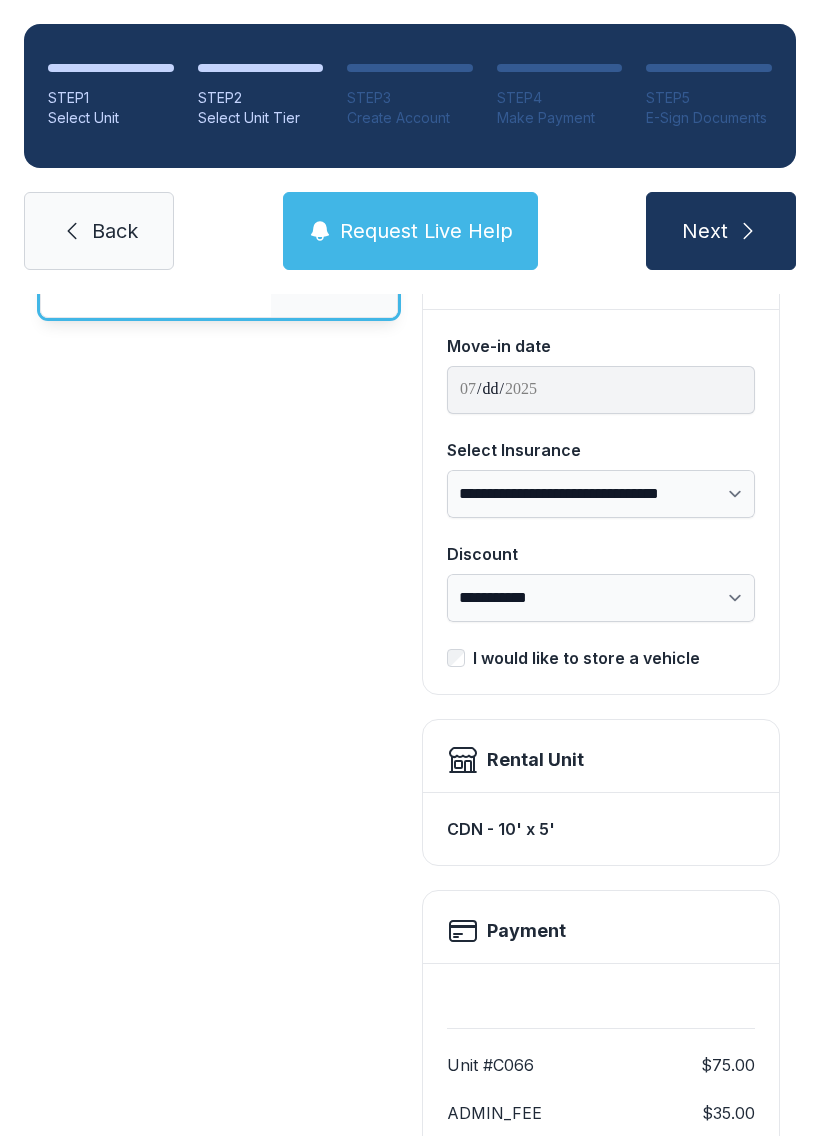 scroll, scrollTop: 187, scrollLeft: 0, axis: vertical 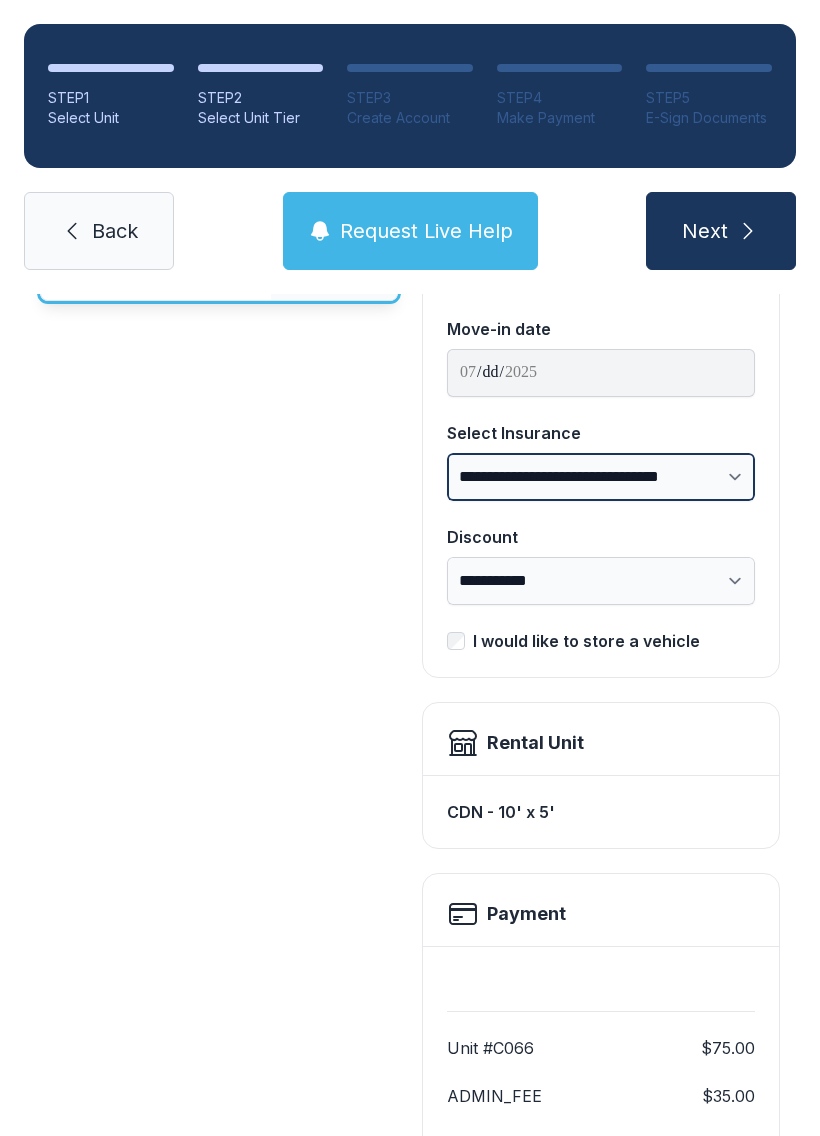click on "**********" at bounding box center [601, 477] 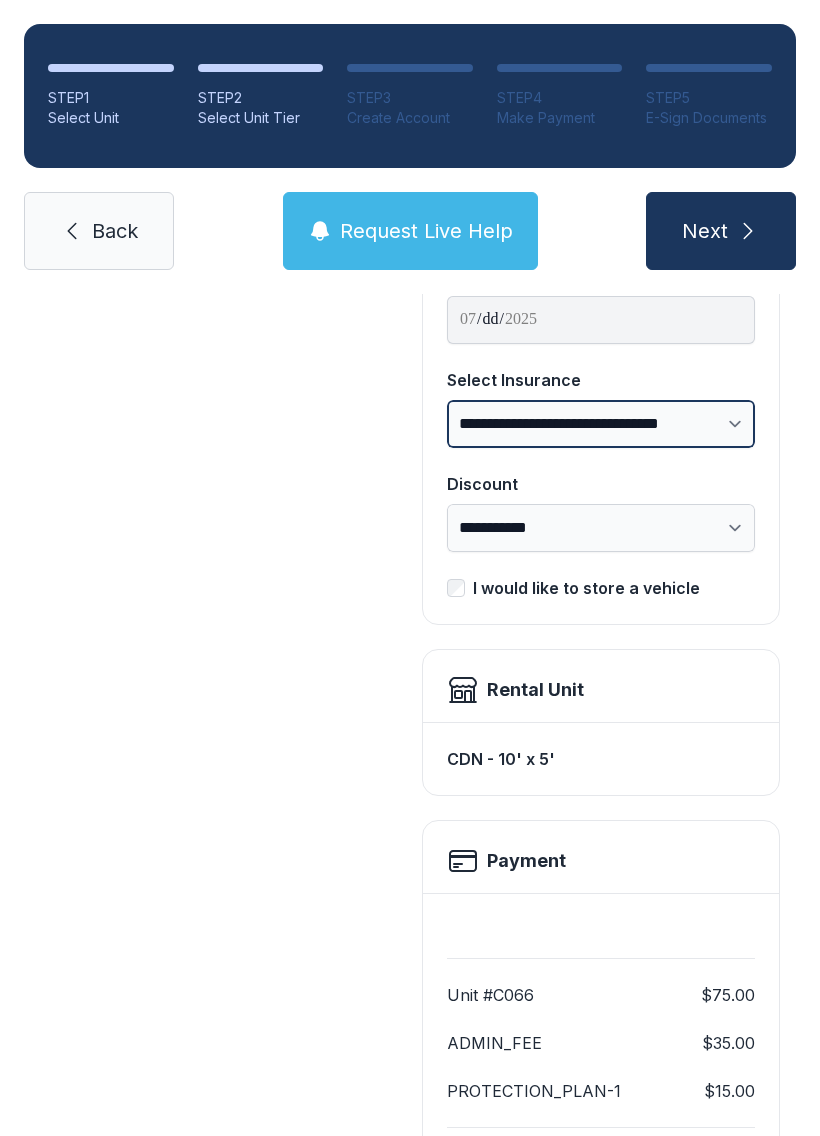 scroll, scrollTop: 245, scrollLeft: 0, axis: vertical 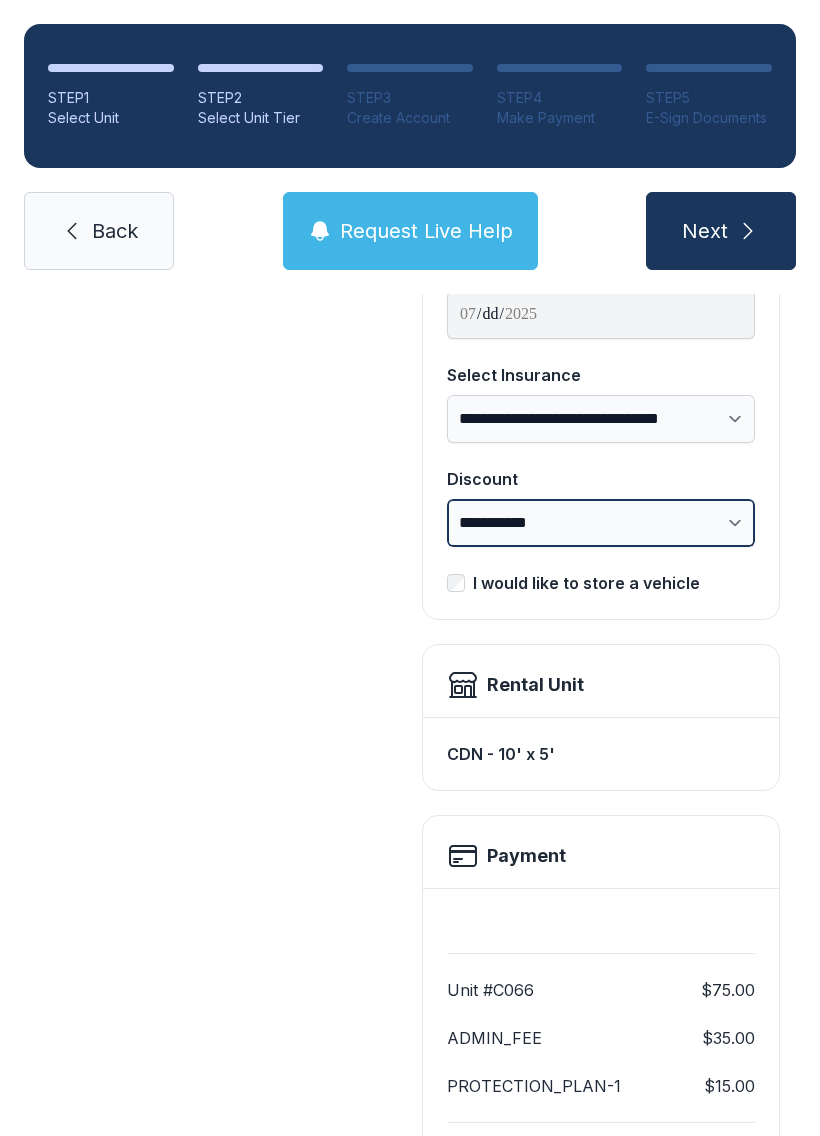 click on "**********" at bounding box center (601, 523) 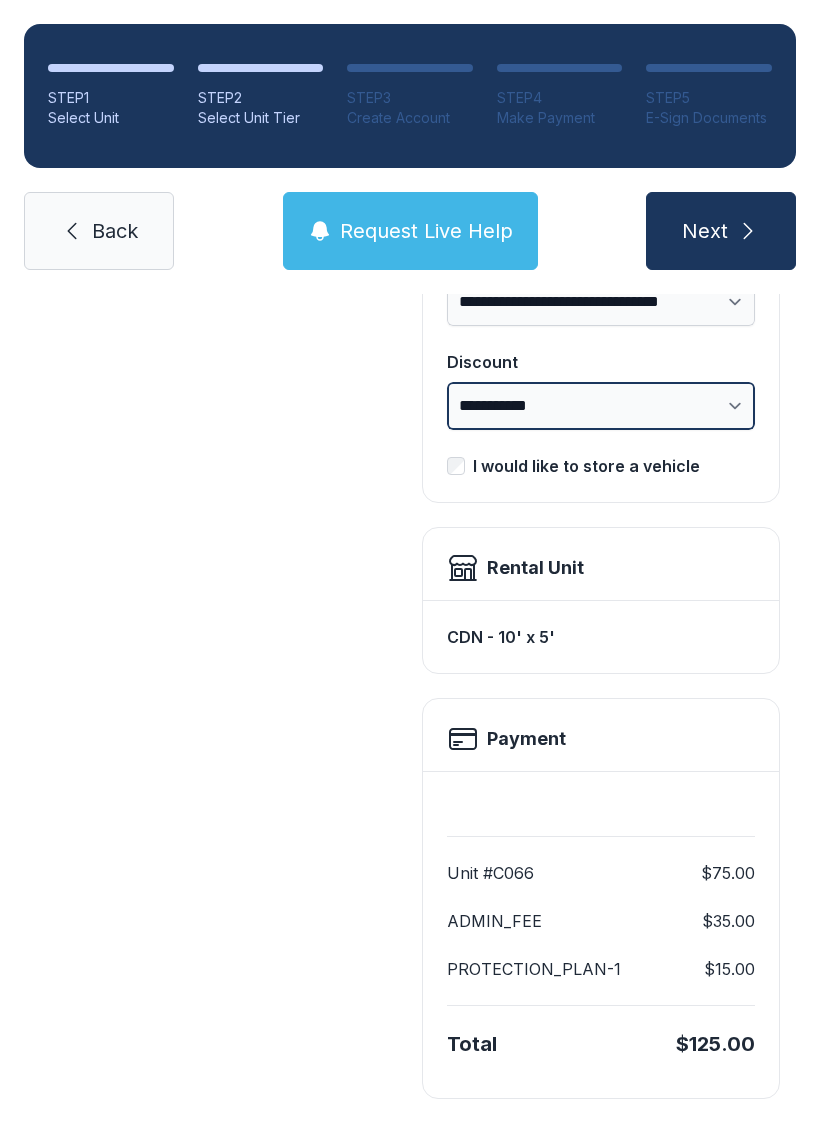 scroll, scrollTop: 361, scrollLeft: 0, axis: vertical 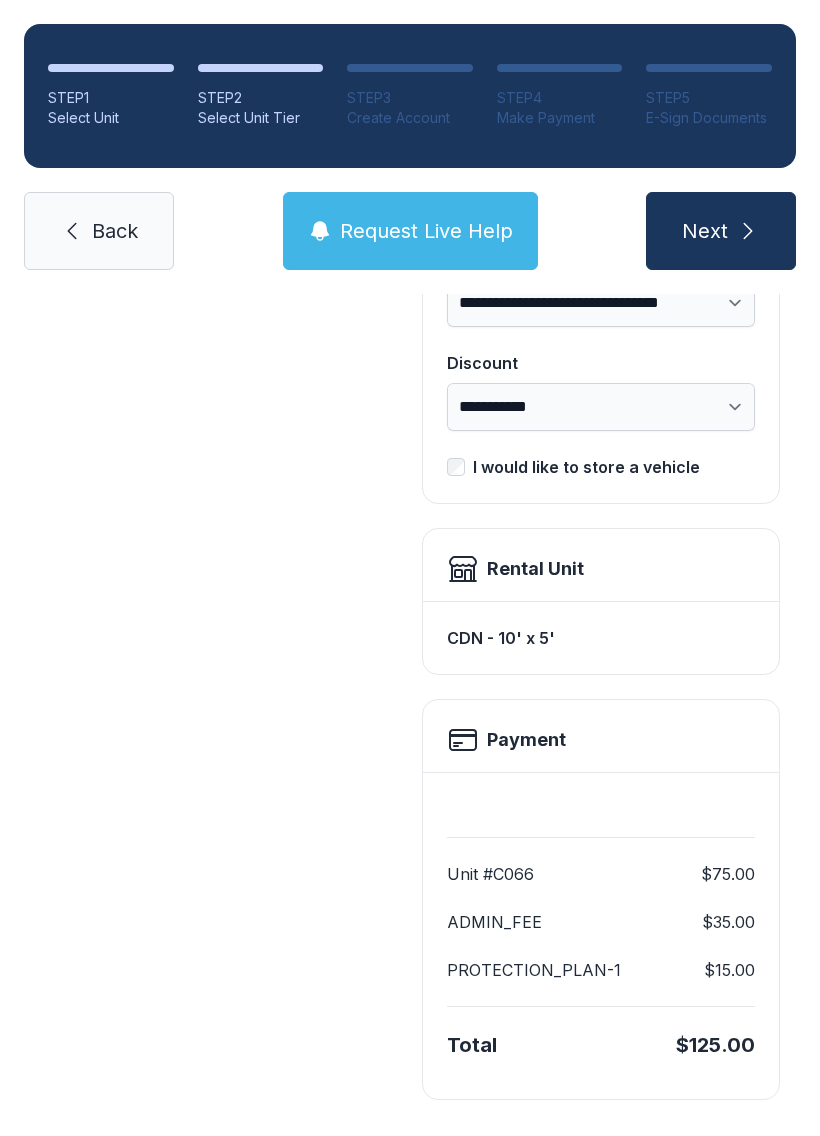 click on "Back" at bounding box center (99, 231) 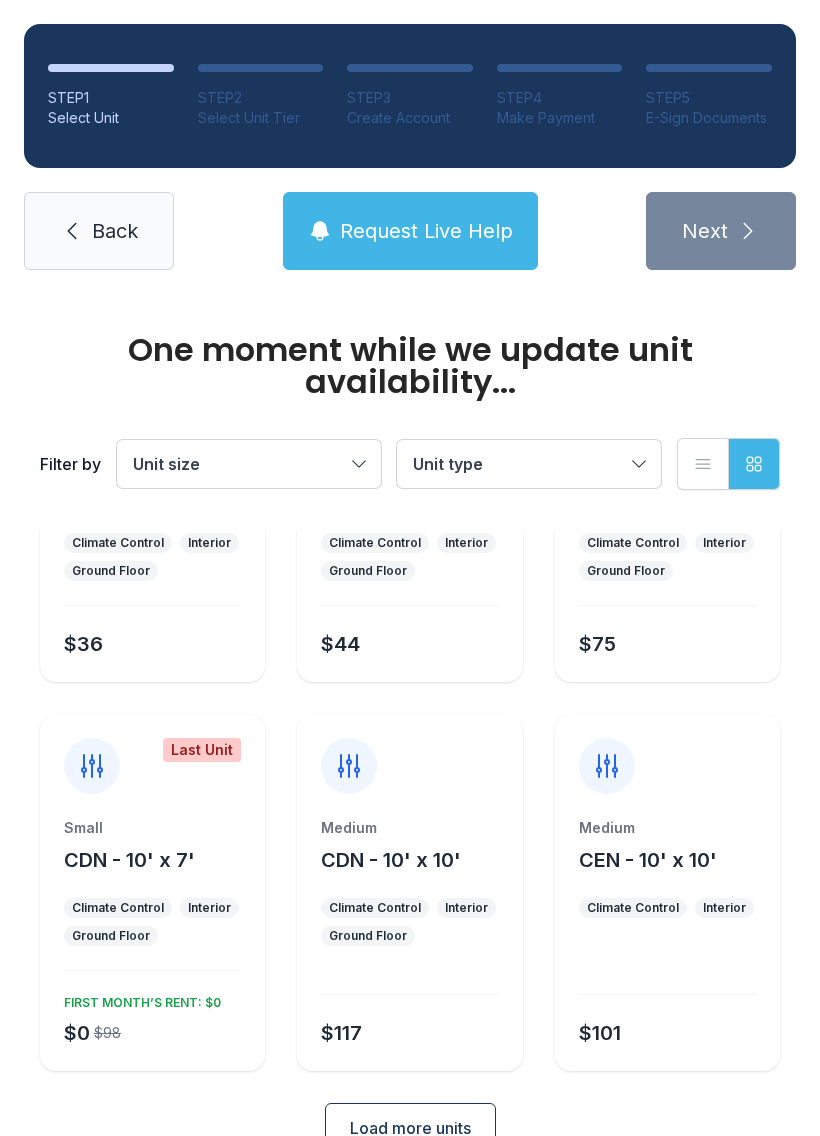 scroll, scrollTop: 186, scrollLeft: 0, axis: vertical 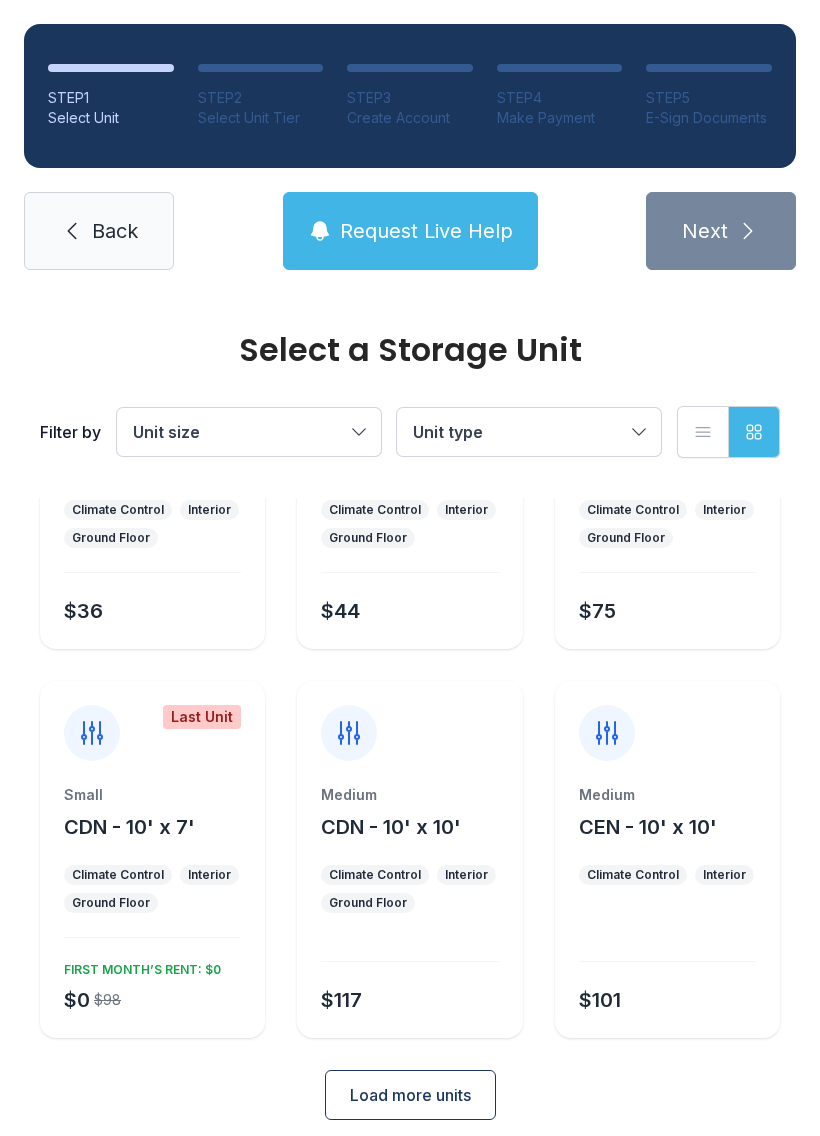 click on "Small CDN - 10' x 7' Climate Control Interior Ground Floor $0 $98 FIRST MONTH’S RENT: $0" at bounding box center (152, 911) 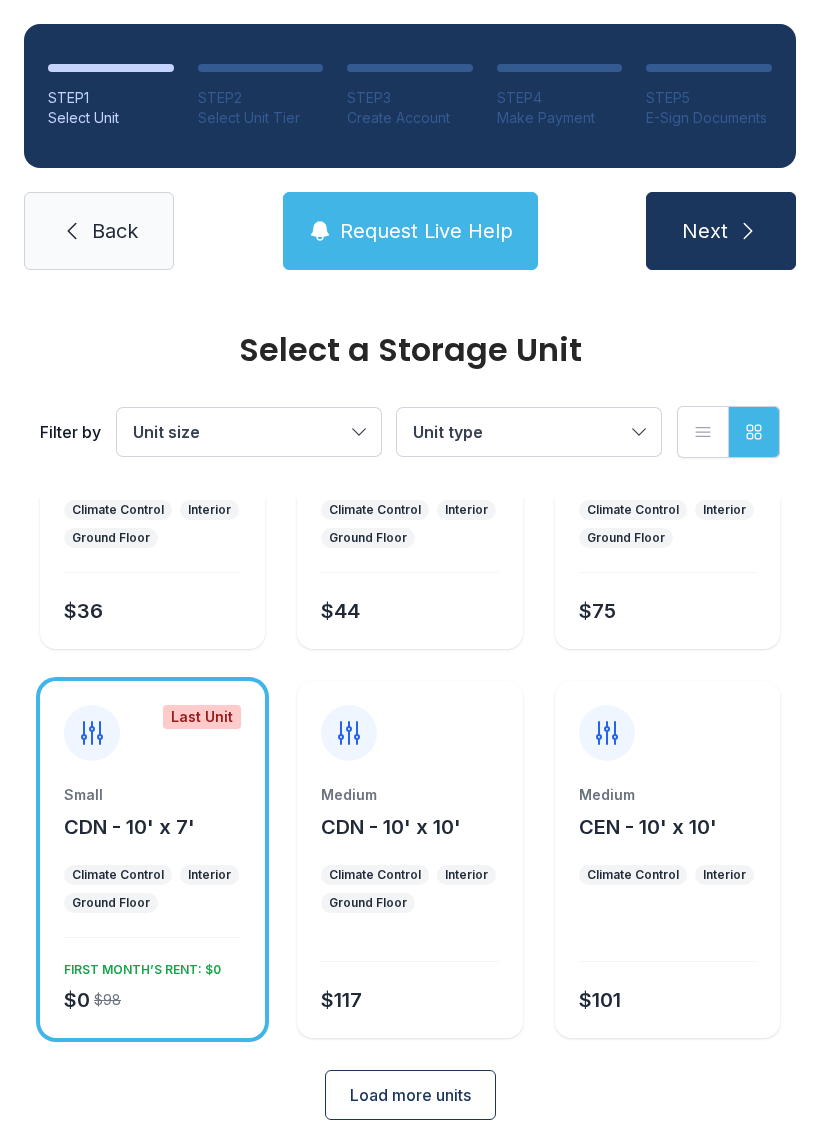 click 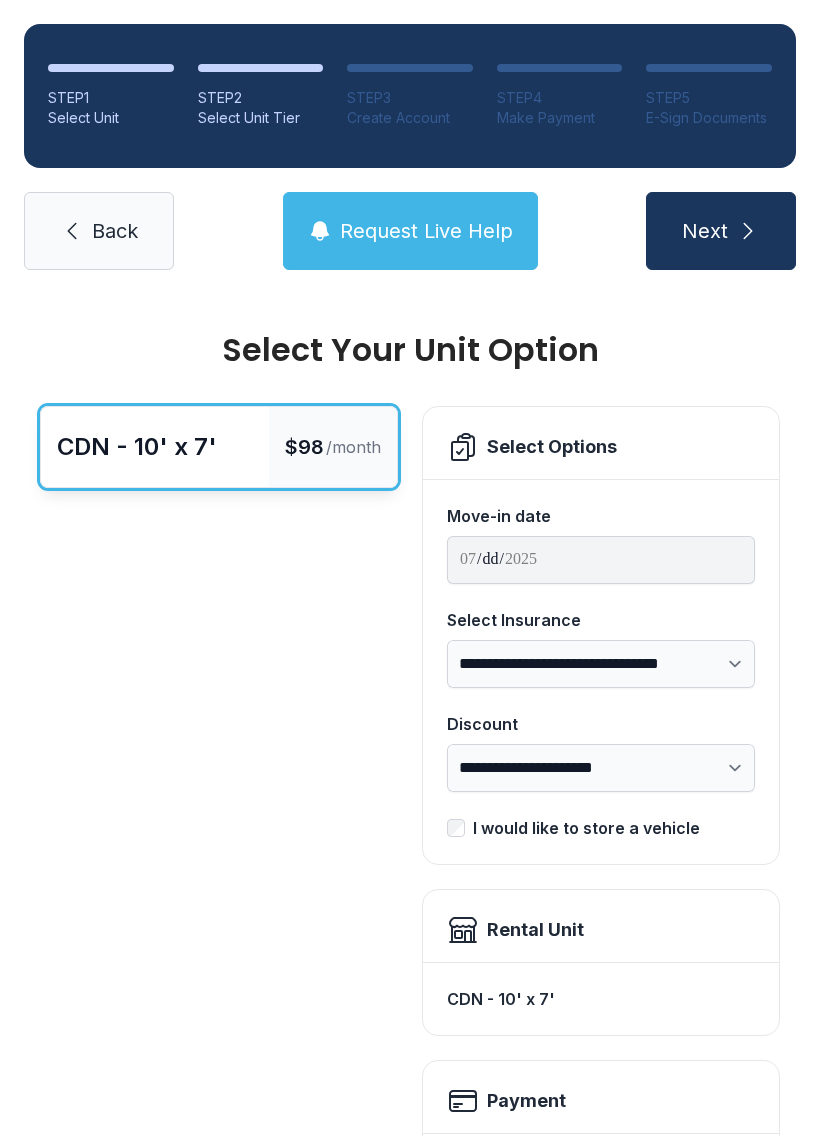 scroll, scrollTop: 0, scrollLeft: 0, axis: both 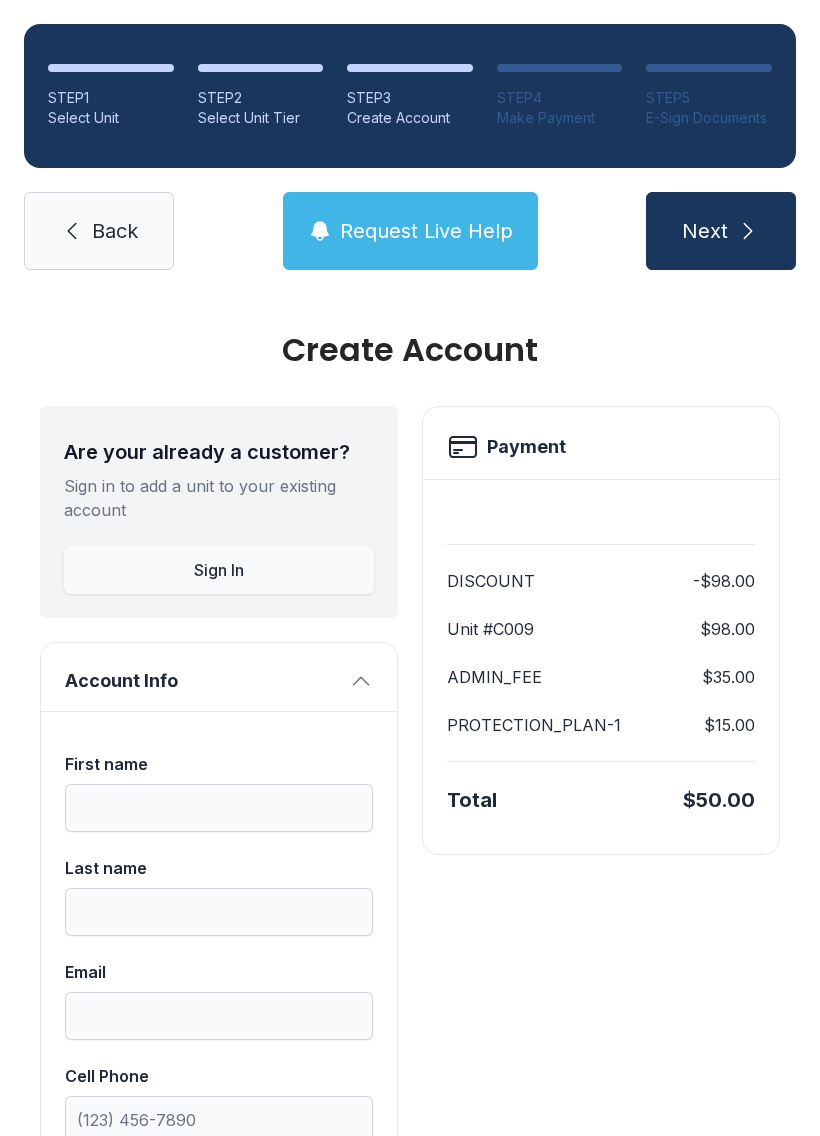 click on "Sign In" at bounding box center (219, 570) 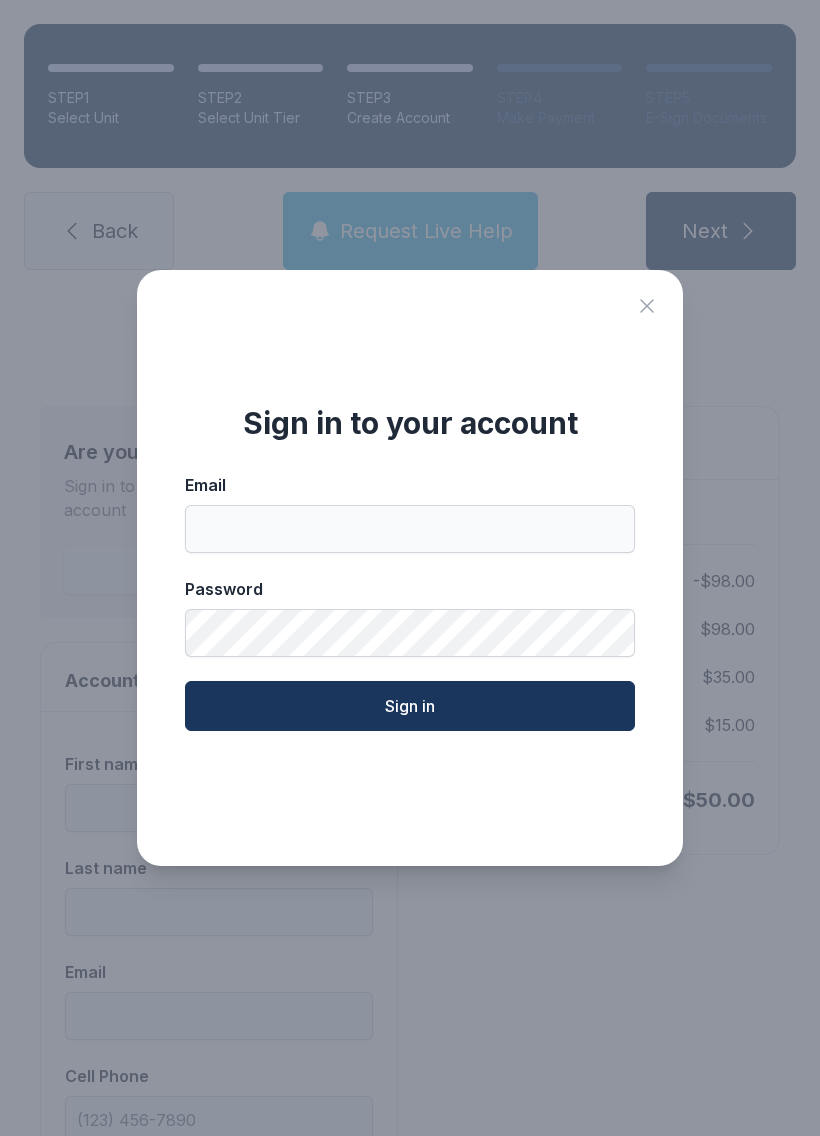click on "Email" at bounding box center [410, 513] 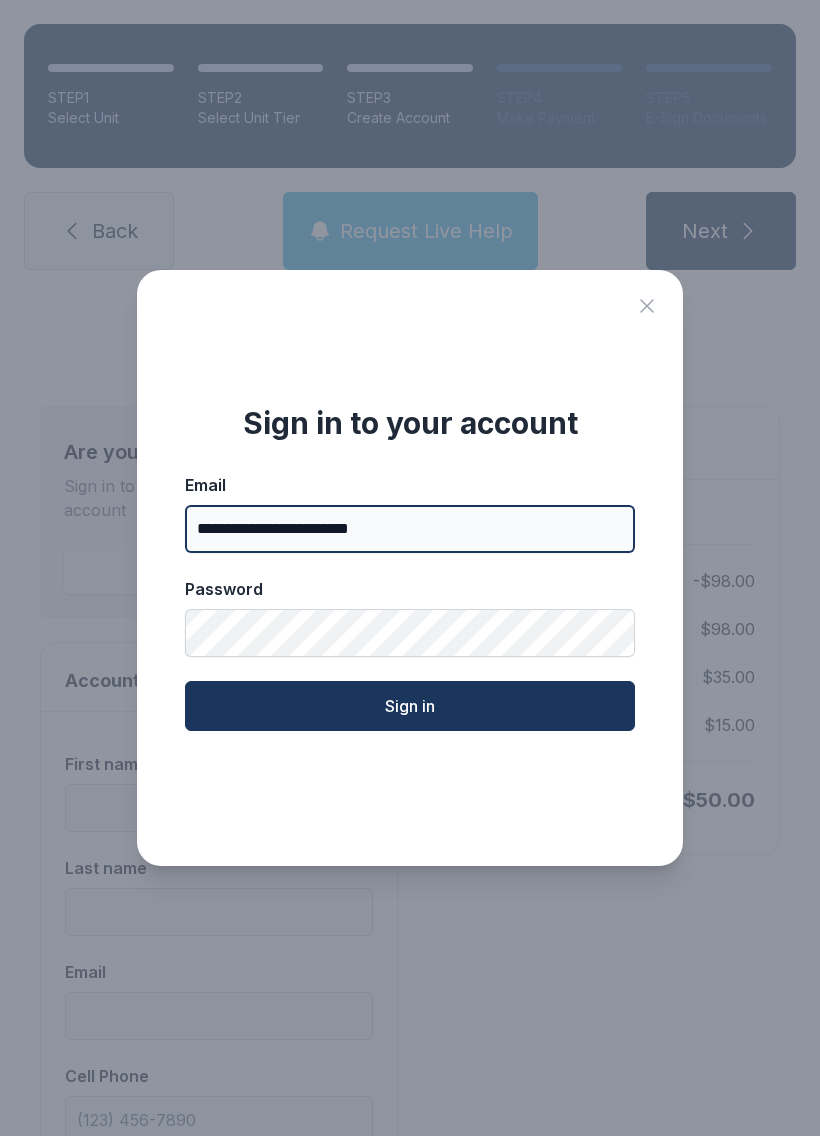 type on "**********" 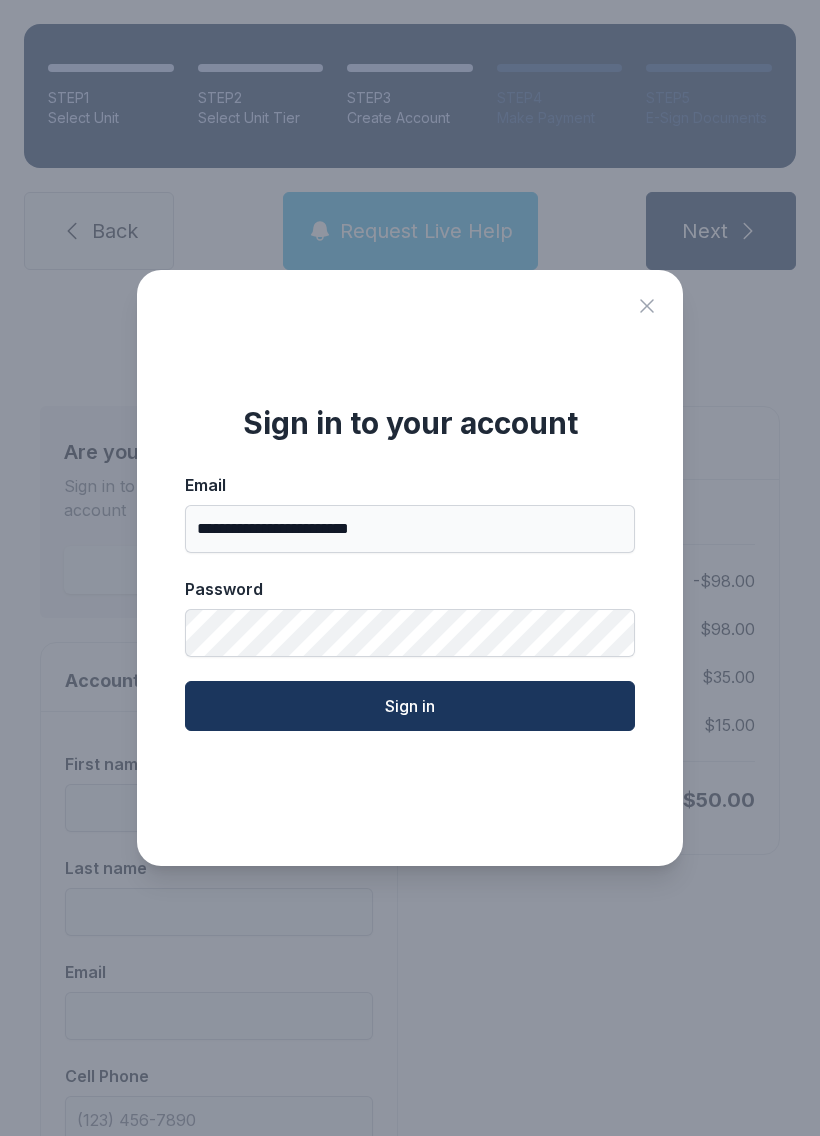 click on "Sign in" 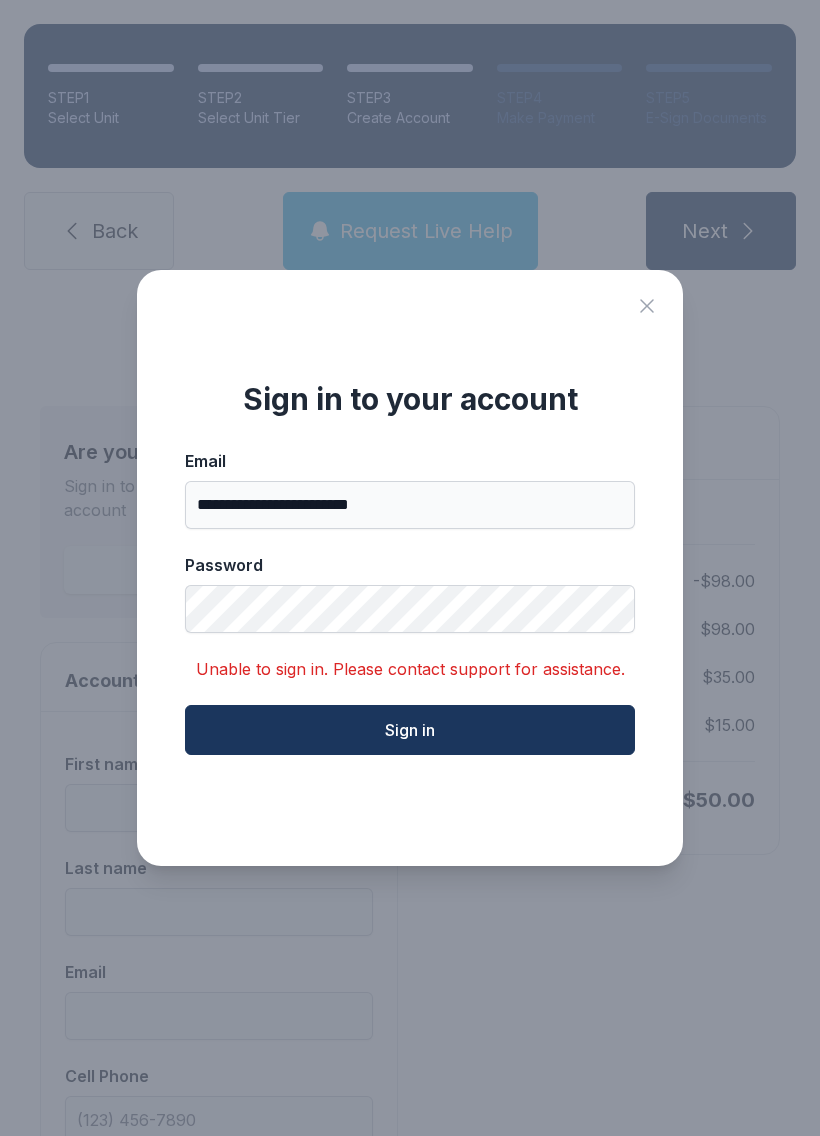 click on "Sign in" at bounding box center [410, 730] 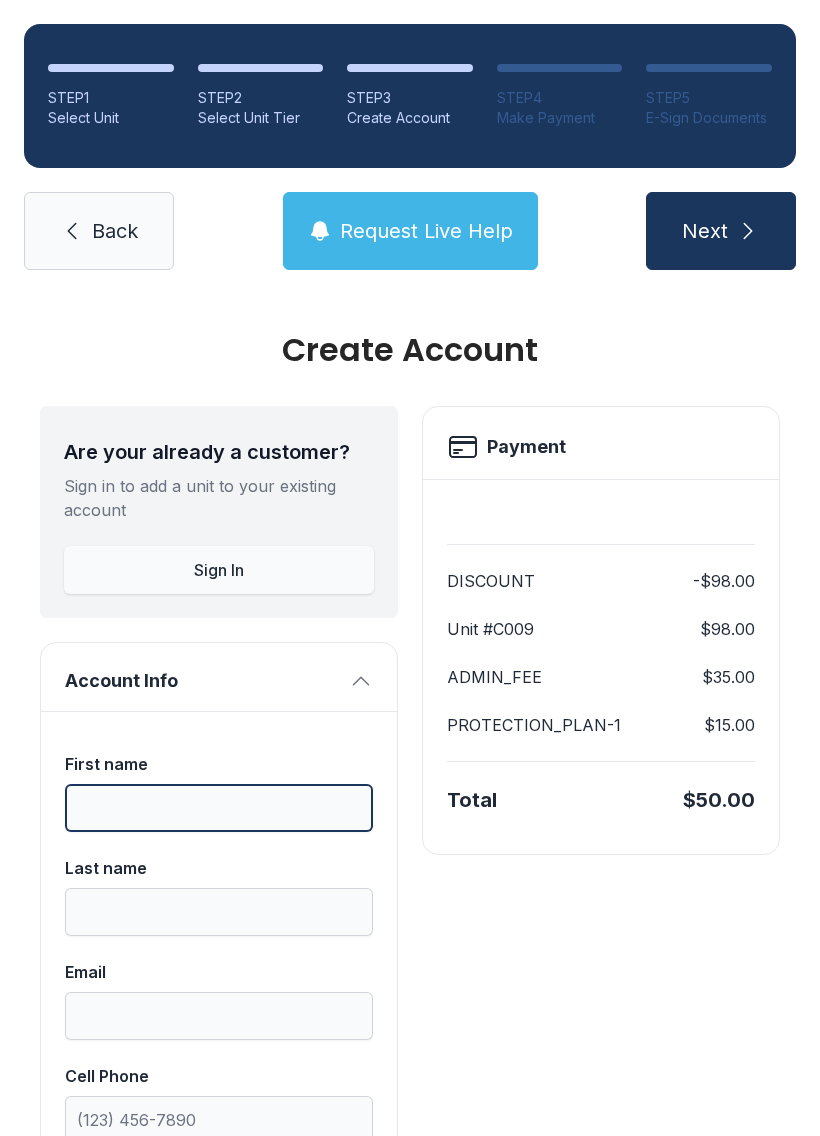 click on "First name" at bounding box center (219, 808) 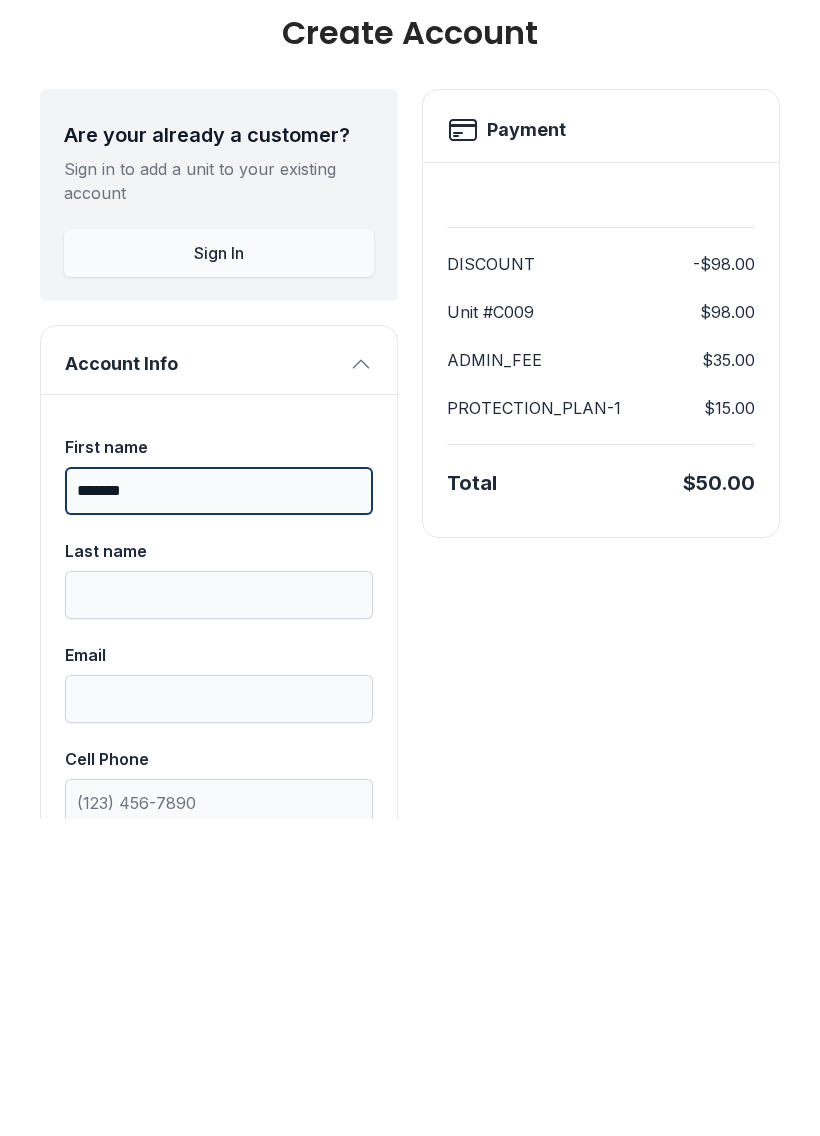 type on "*******" 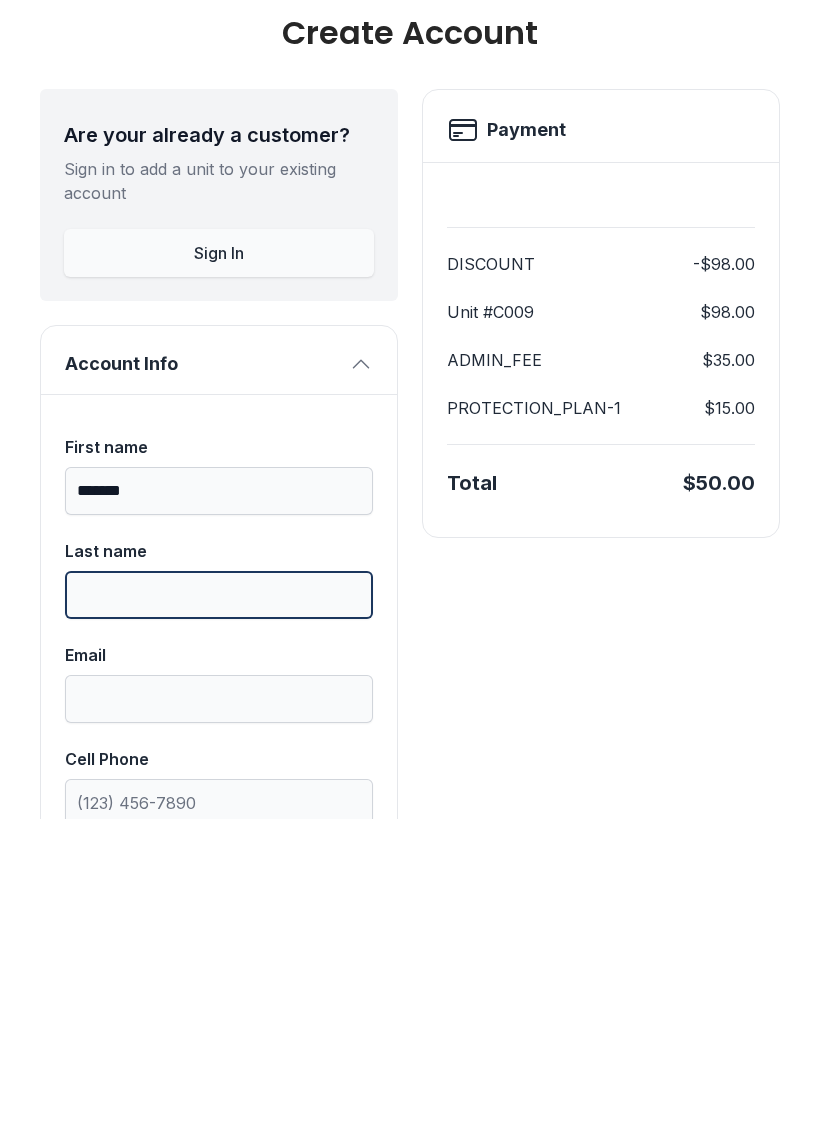 click on "Last name" at bounding box center (219, 912) 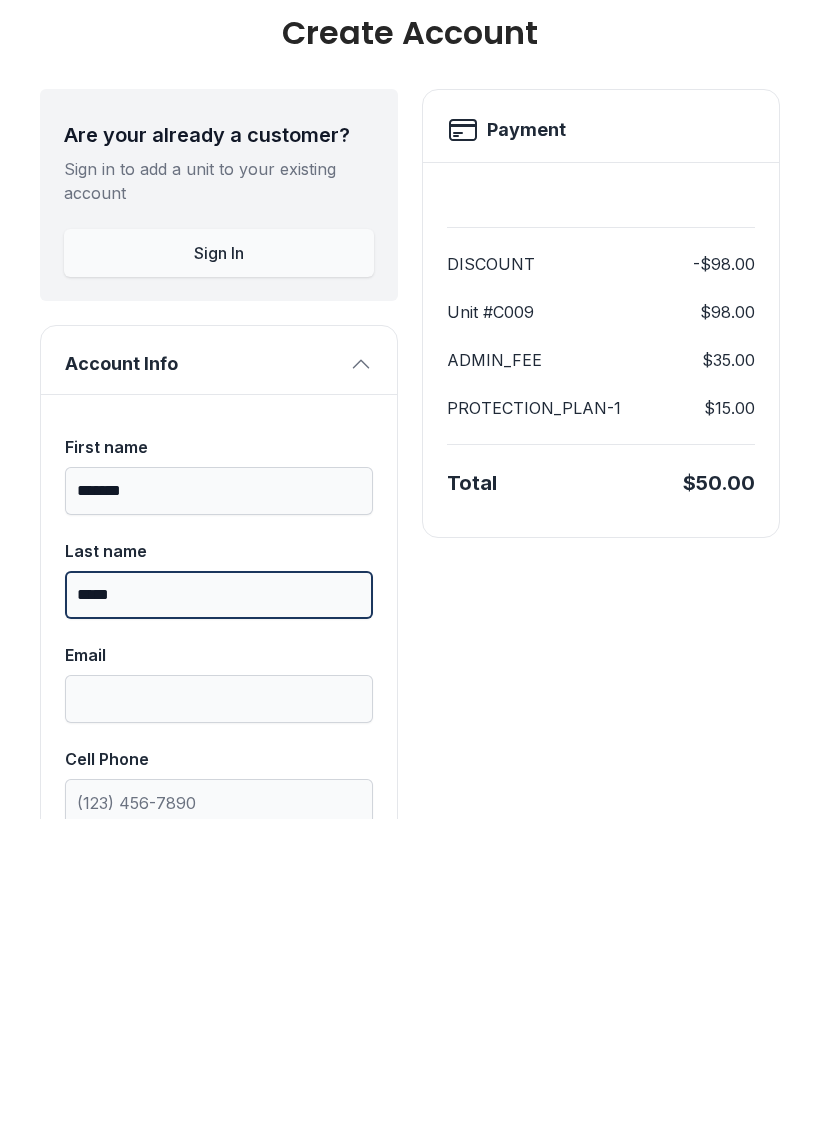 type on "*****" 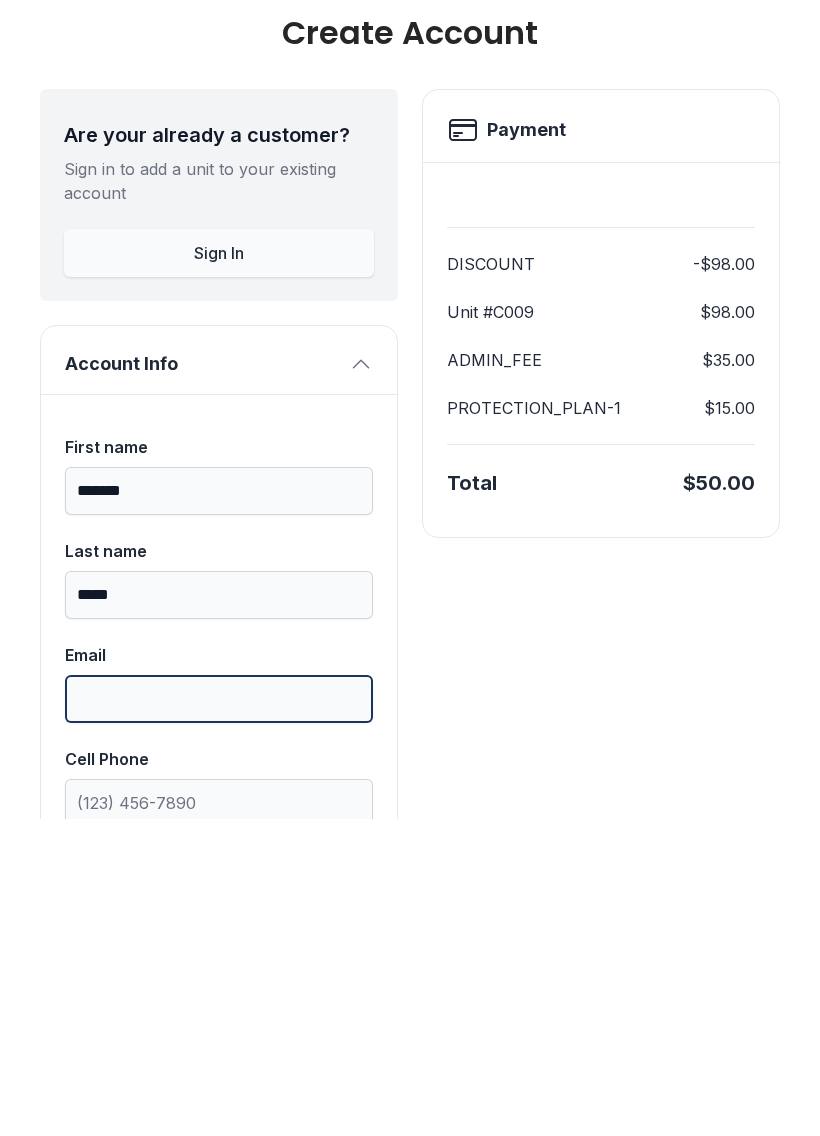 click on "Email" at bounding box center (219, 1016) 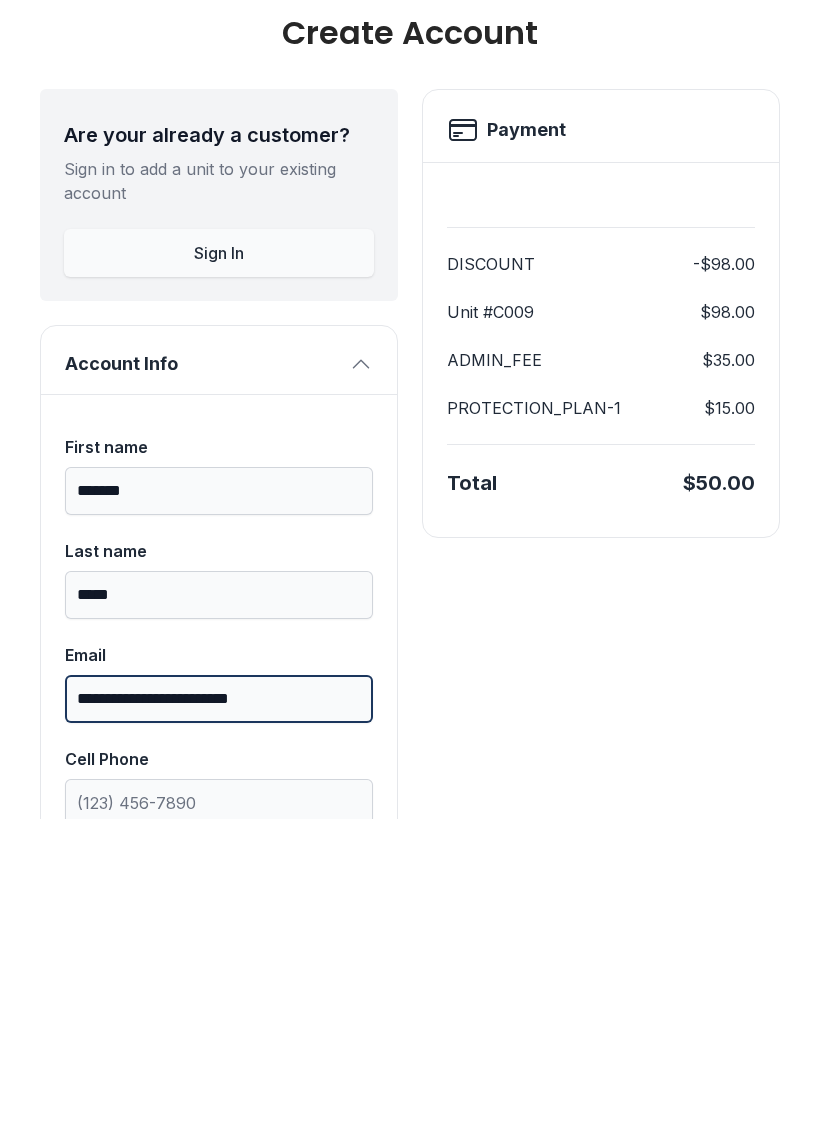 type on "**********" 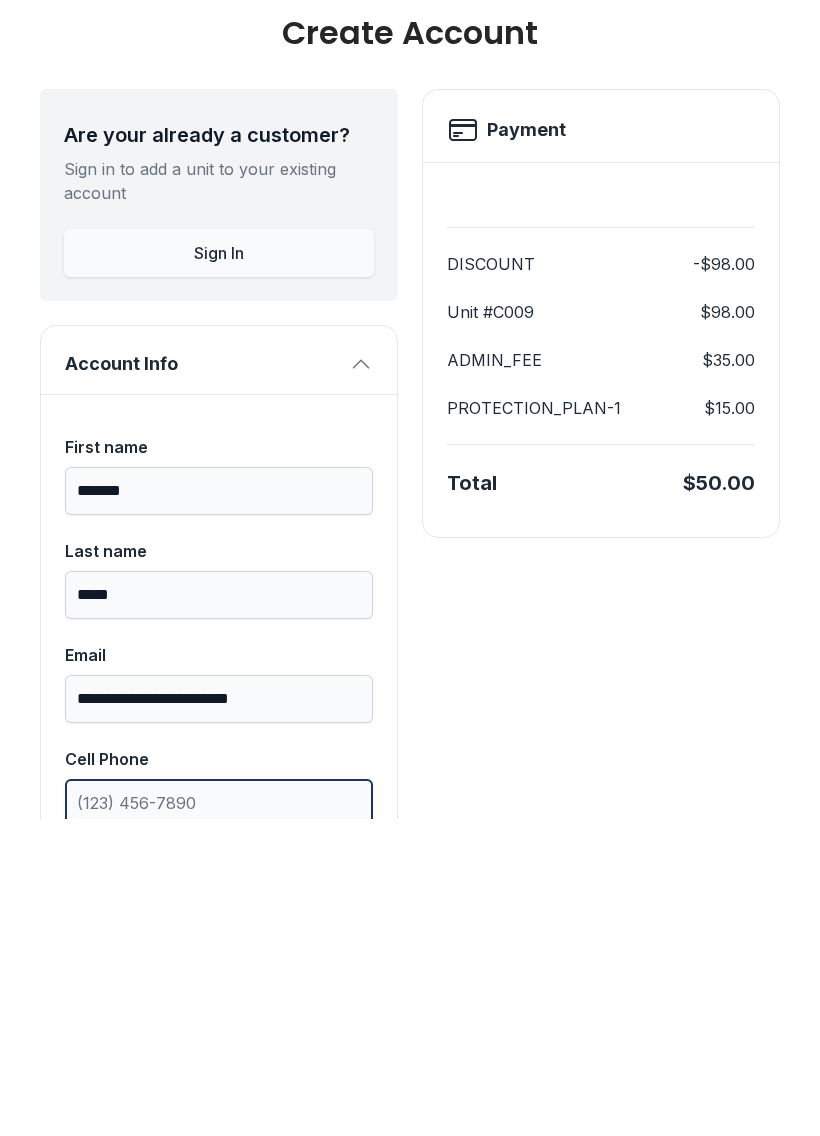 click on "Cell Phone" at bounding box center [219, 1120] 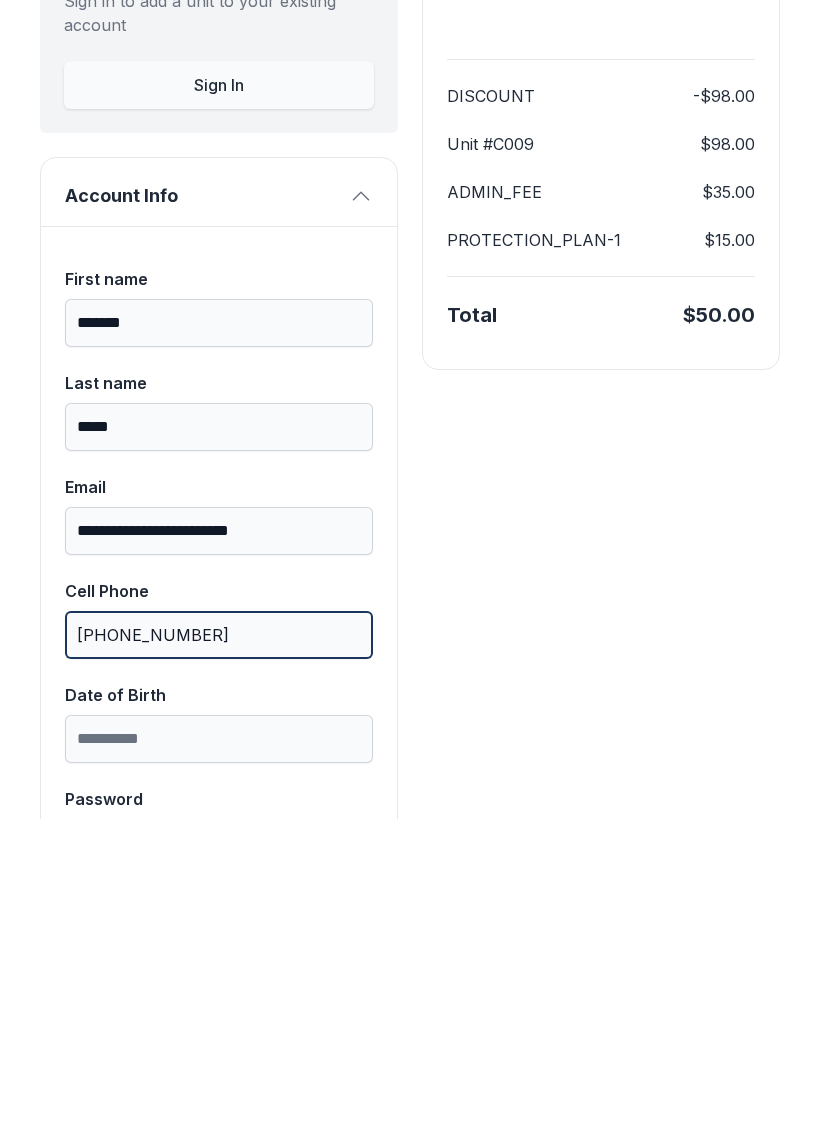 scroll, scrollTop: 167, scrollLeft: 0, axis: vertical 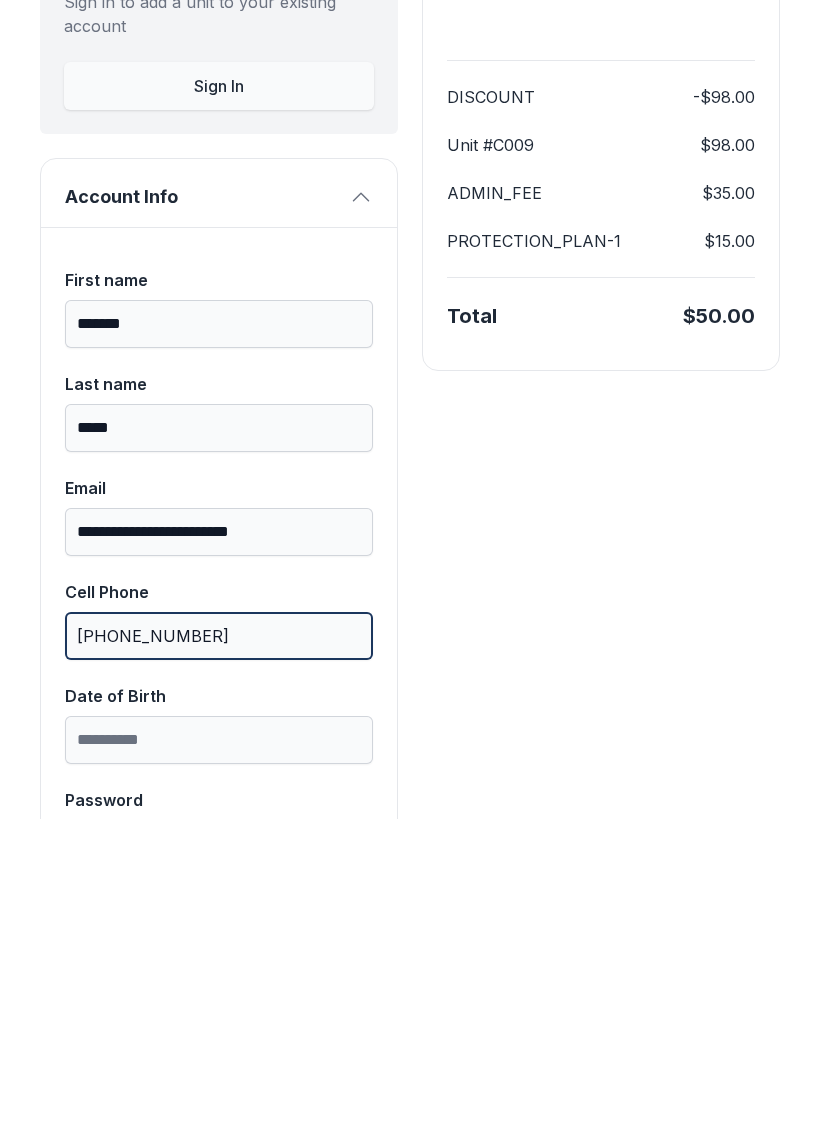 type on "[PHONE_NUMBER]" 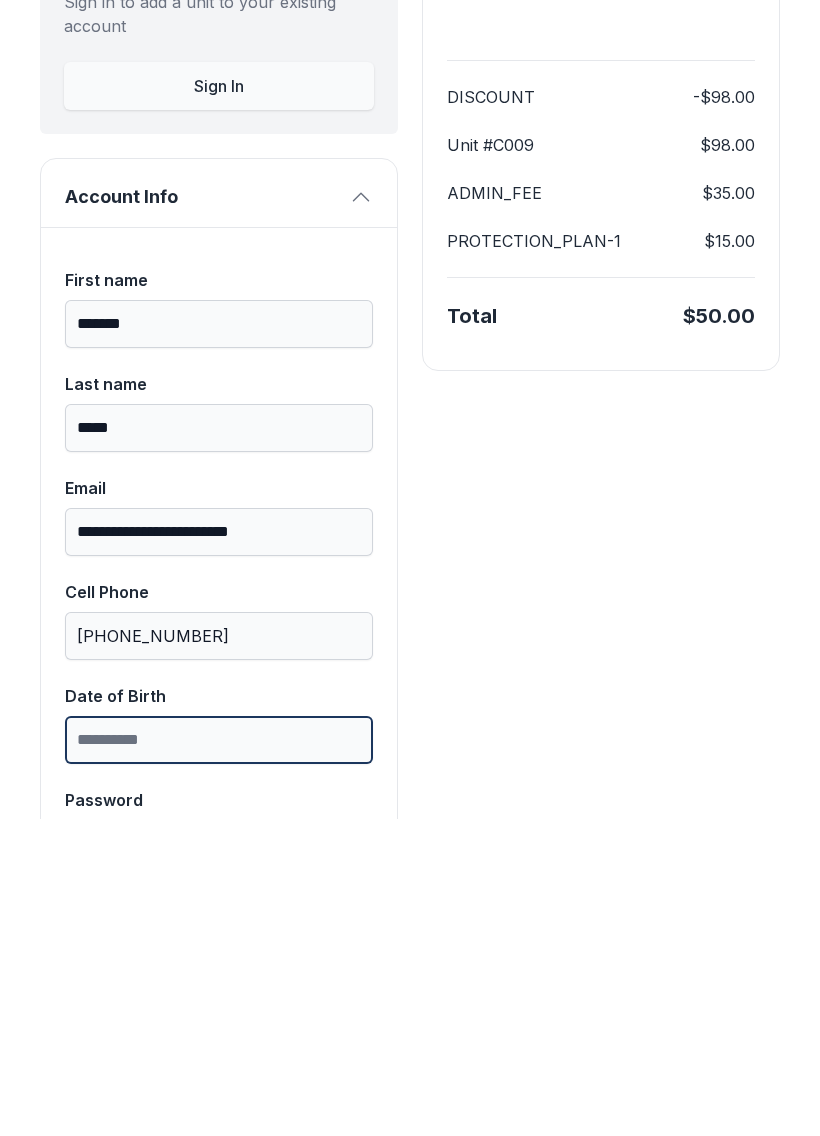 click on "Date of Birth" at bounding box center [219, 1057] 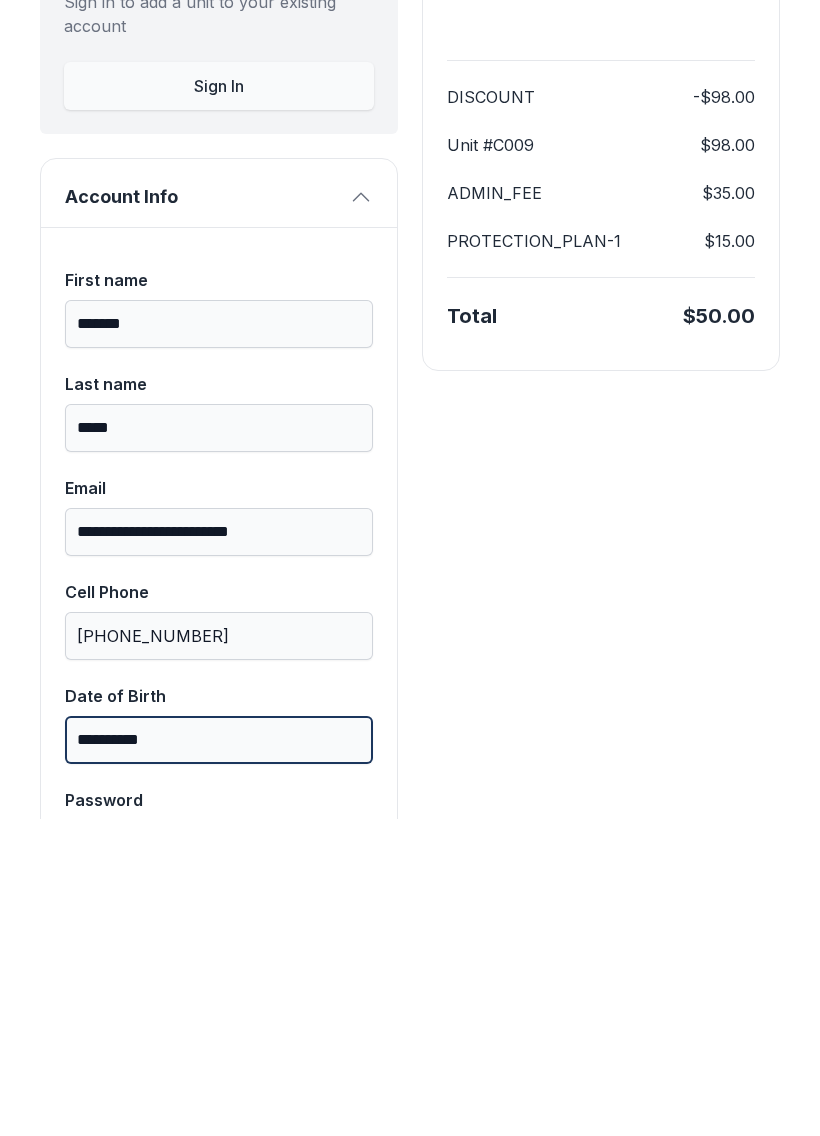 type on "**********" 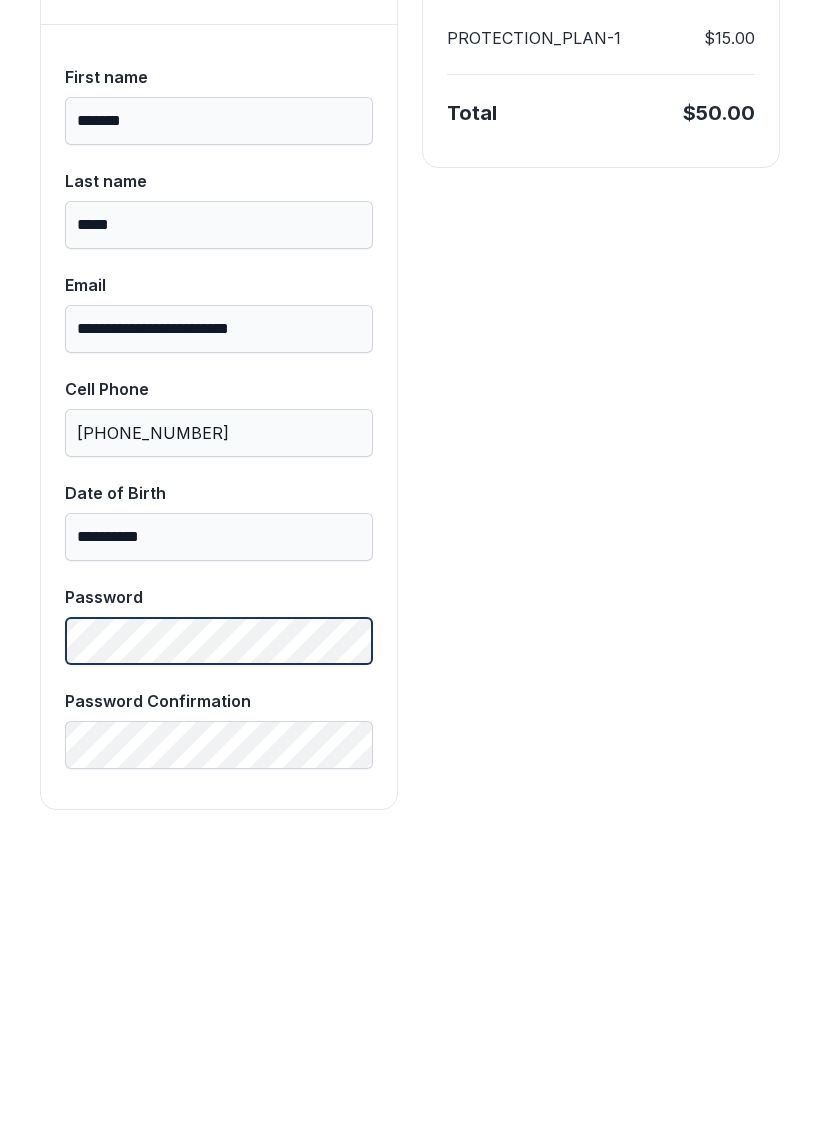 scroll, scrollTop: 368, scrollLeft: 0, axis: vertical 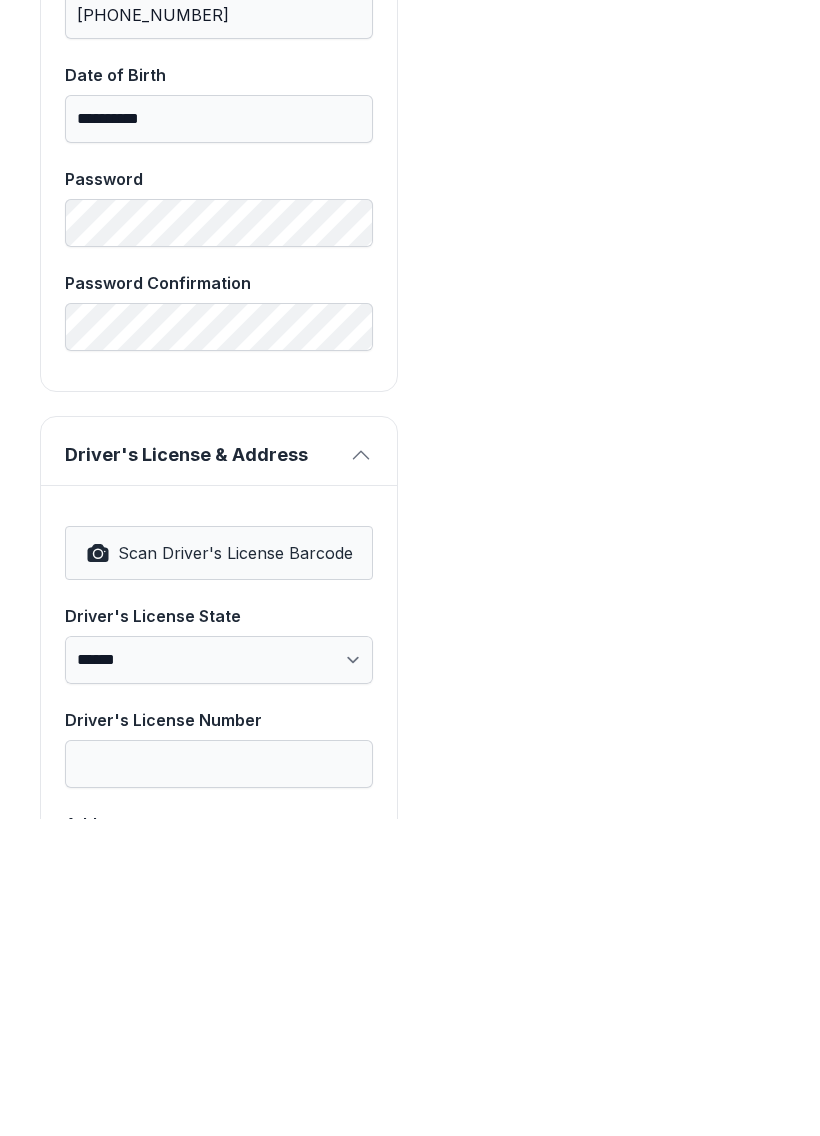 click on "Scan Driver's License Barcode" at bounding box center (235, 870) 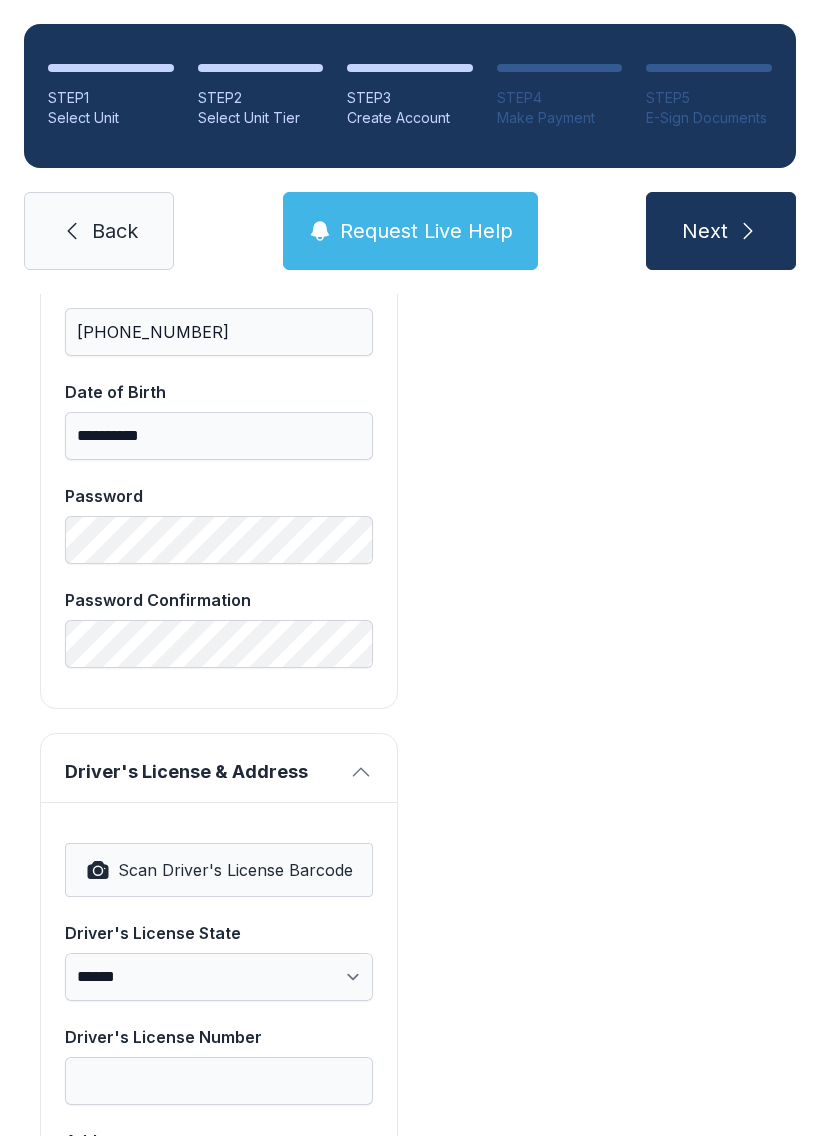 type on "*********" 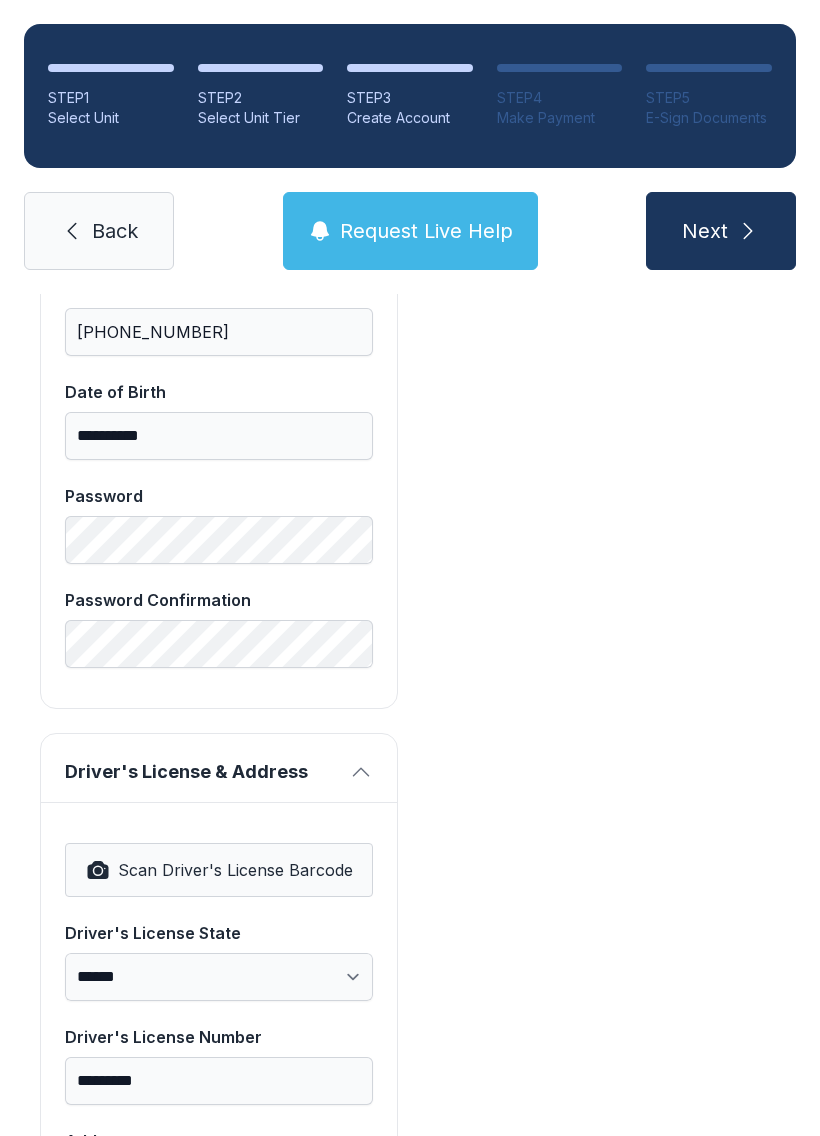 type on "**********" 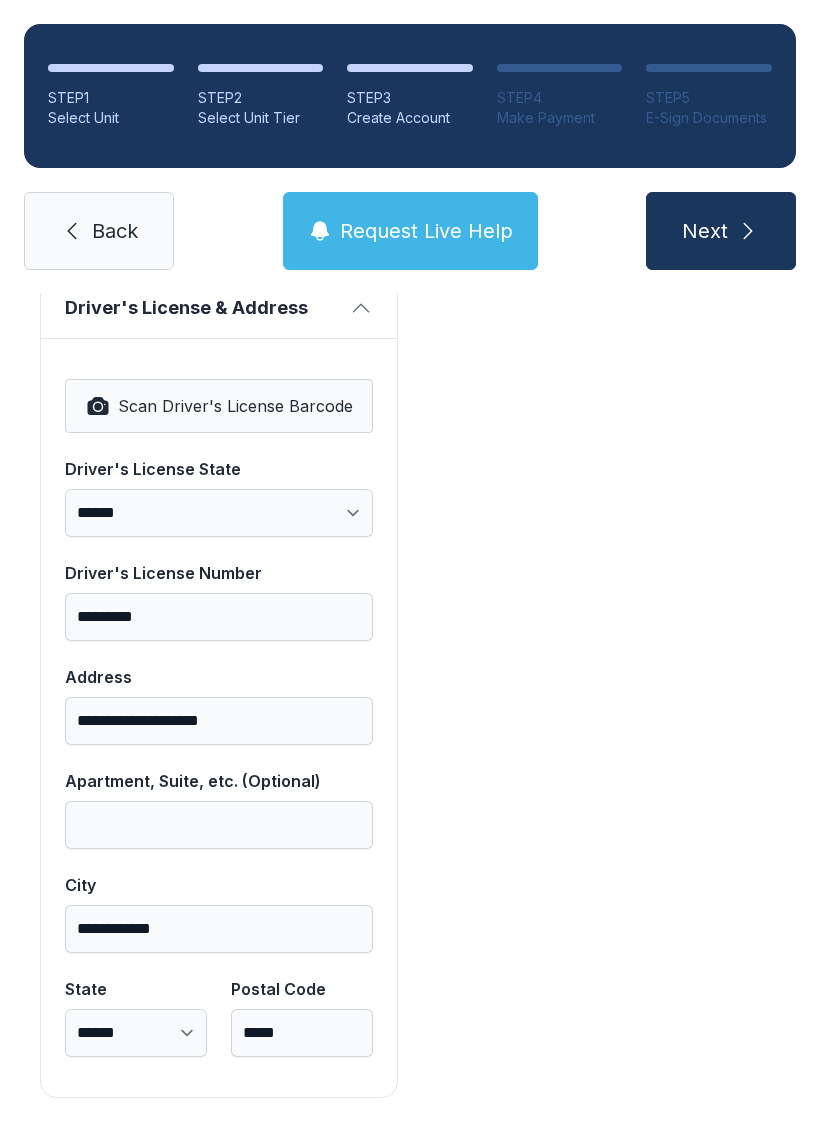 scroll, scrollTop: 1250, scrollLeft: 0, axis: vertical 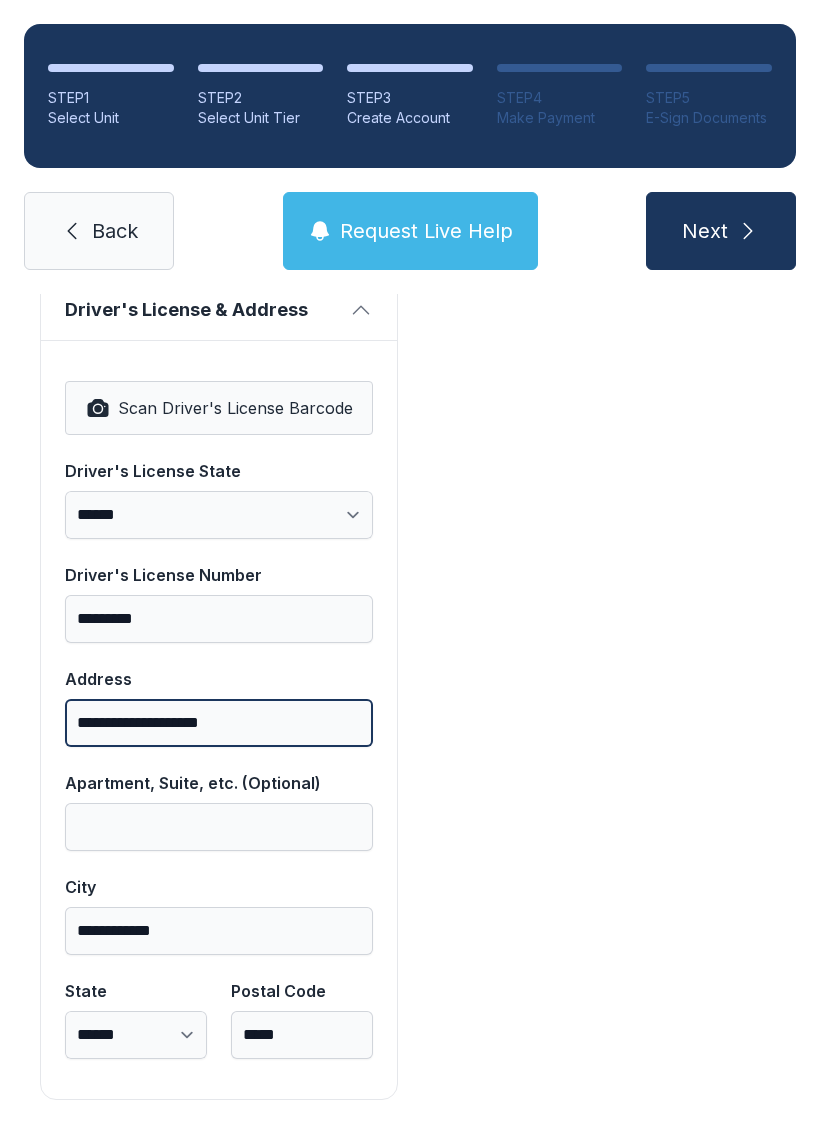 click on "**********" at bounding box center [219, 723] 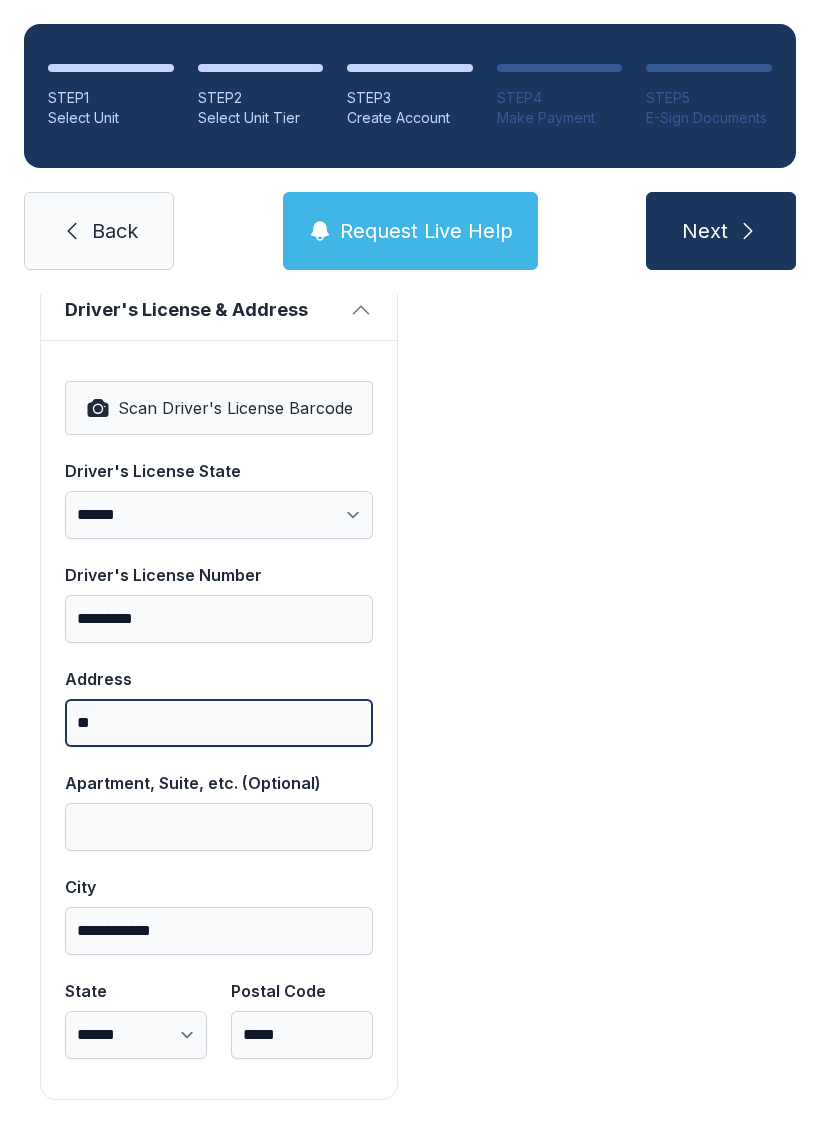type on "*" 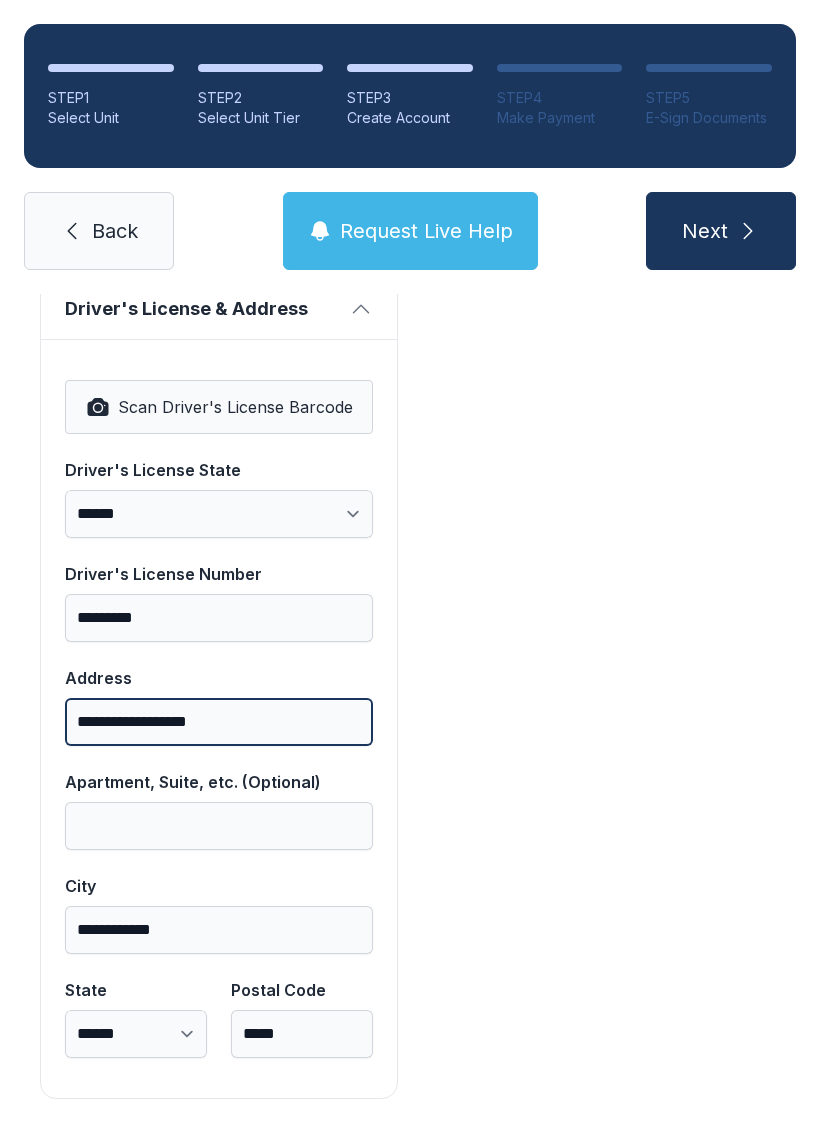 scroll, scrollTop: 1250, scrollLeft: 0, axis: vertical 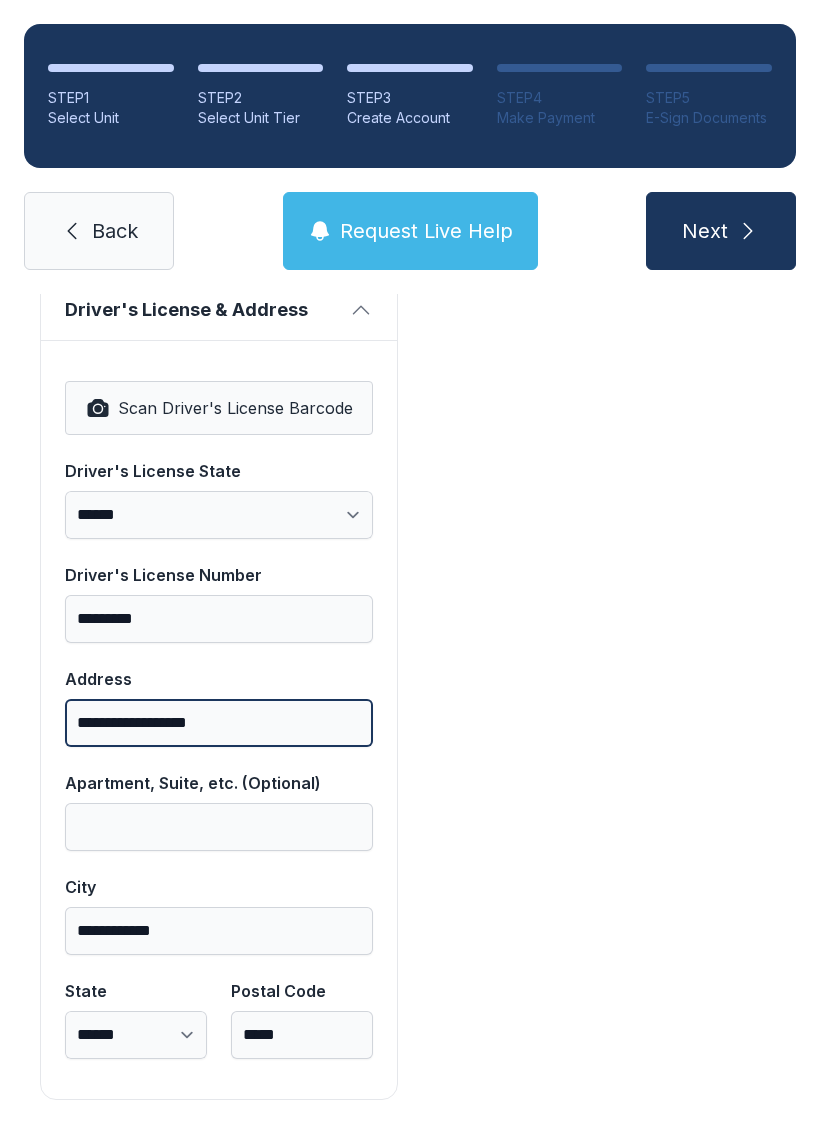 type on "**********" 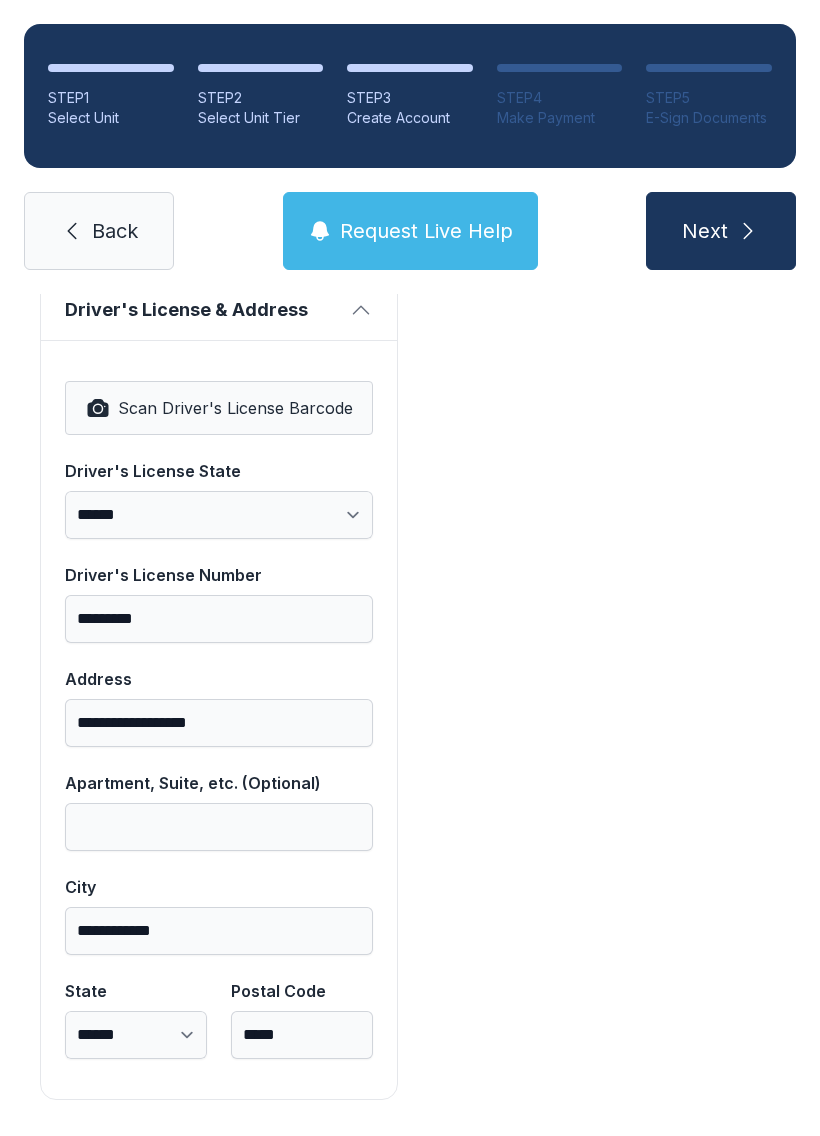 click on "Payment DISCOUNT -$98.00 Unit #C009 $98.00 ADMIN_FEE $35.00 PROTECTION_PLAN-1 $15.00 Total $50.00" at bounding box center (601, 128) 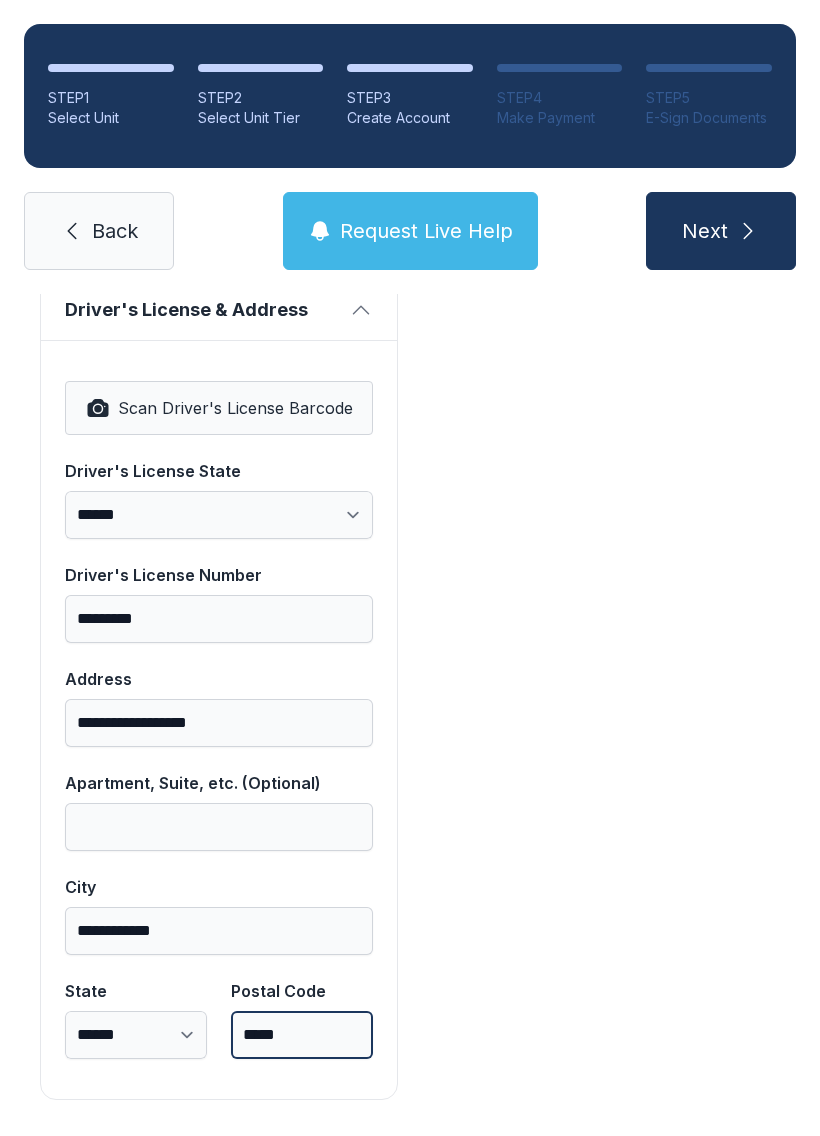 click on "*****" at bounding box center (302, 1035) 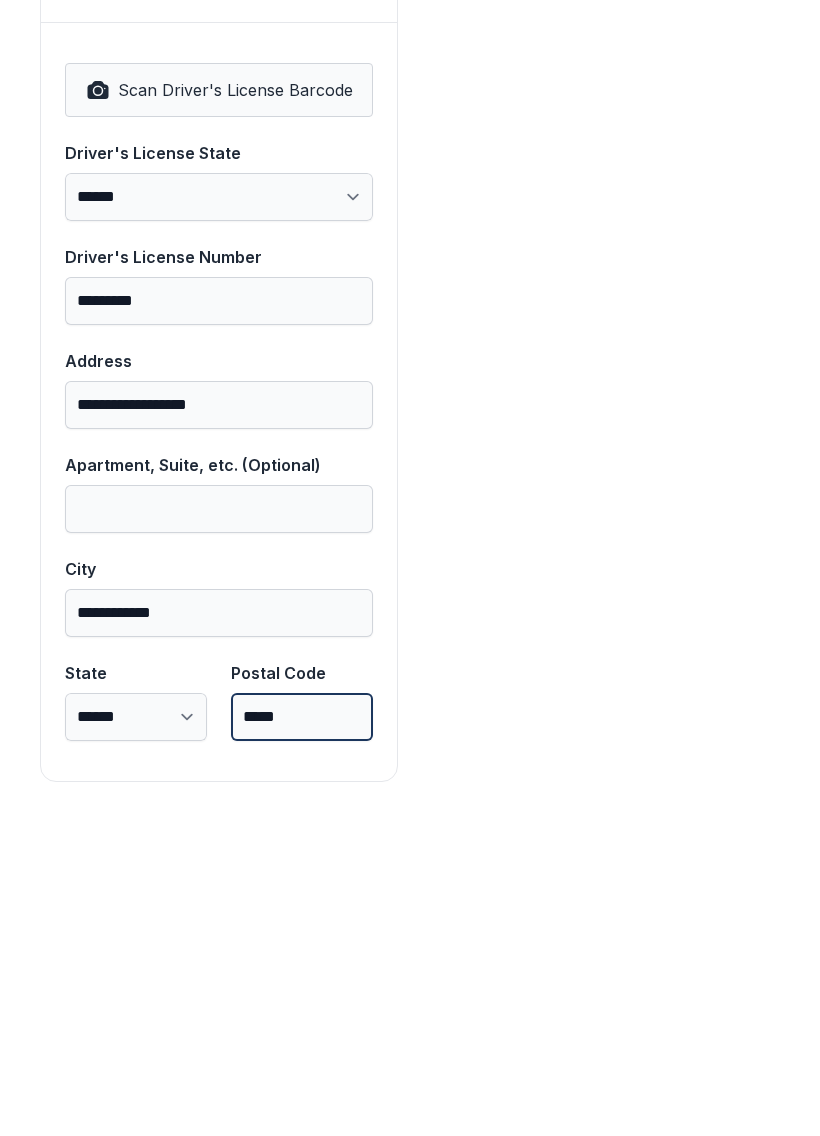 scroll, scrollTop: 1250, scrollLeft: 0, axis: vertical 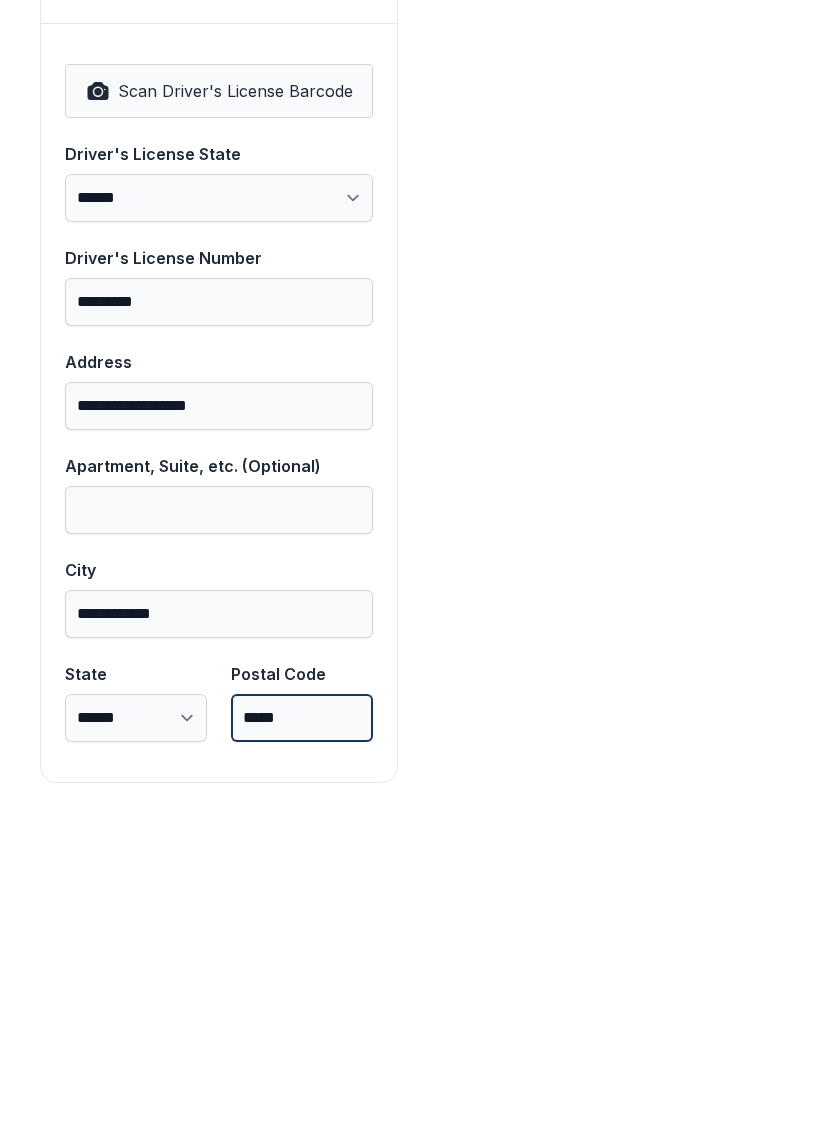 type on "*****" 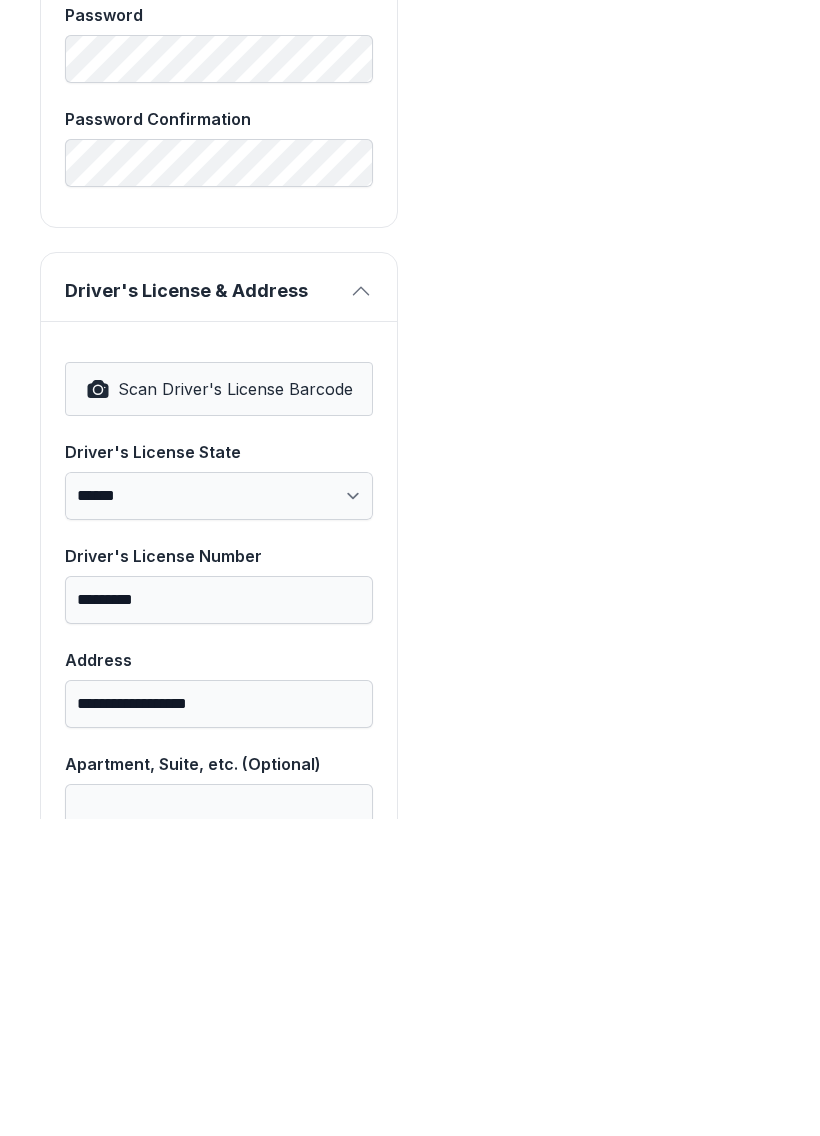 scroll, scrollTop: 762, scrollLeft: 0, axis: vertical 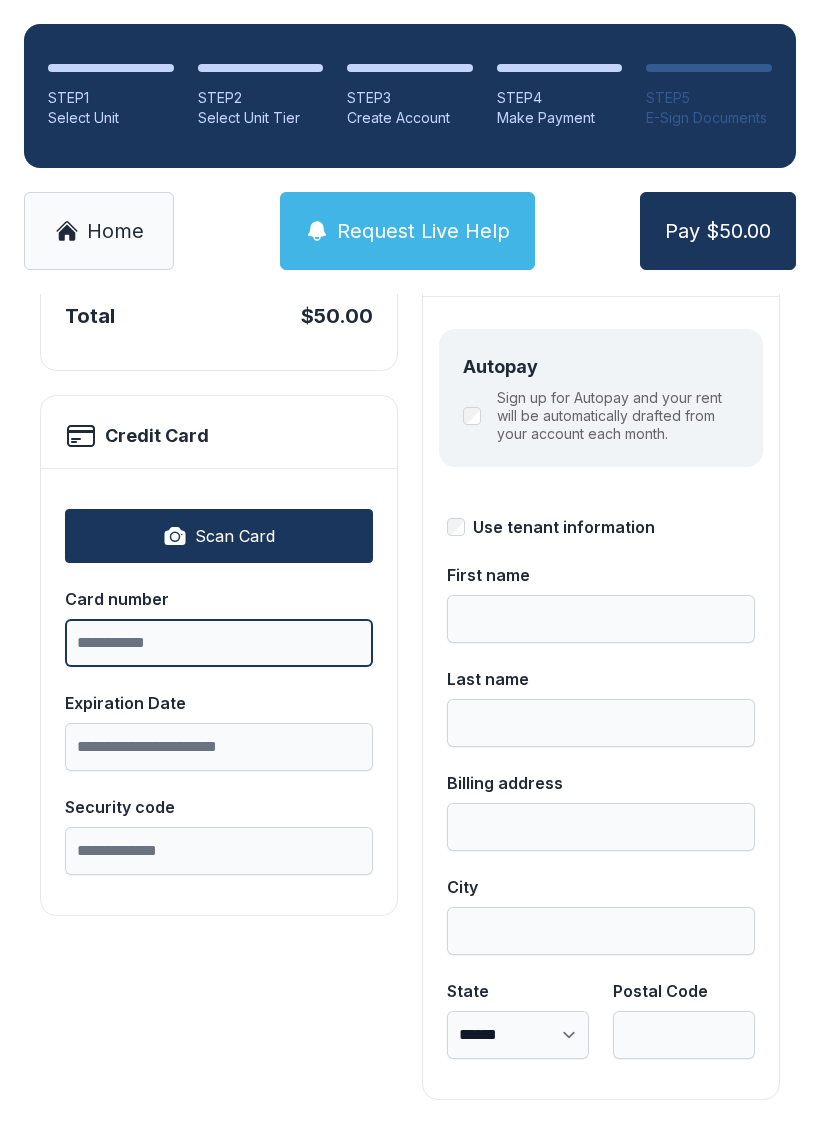 click on "Card number" at bounding box center (219, 643) 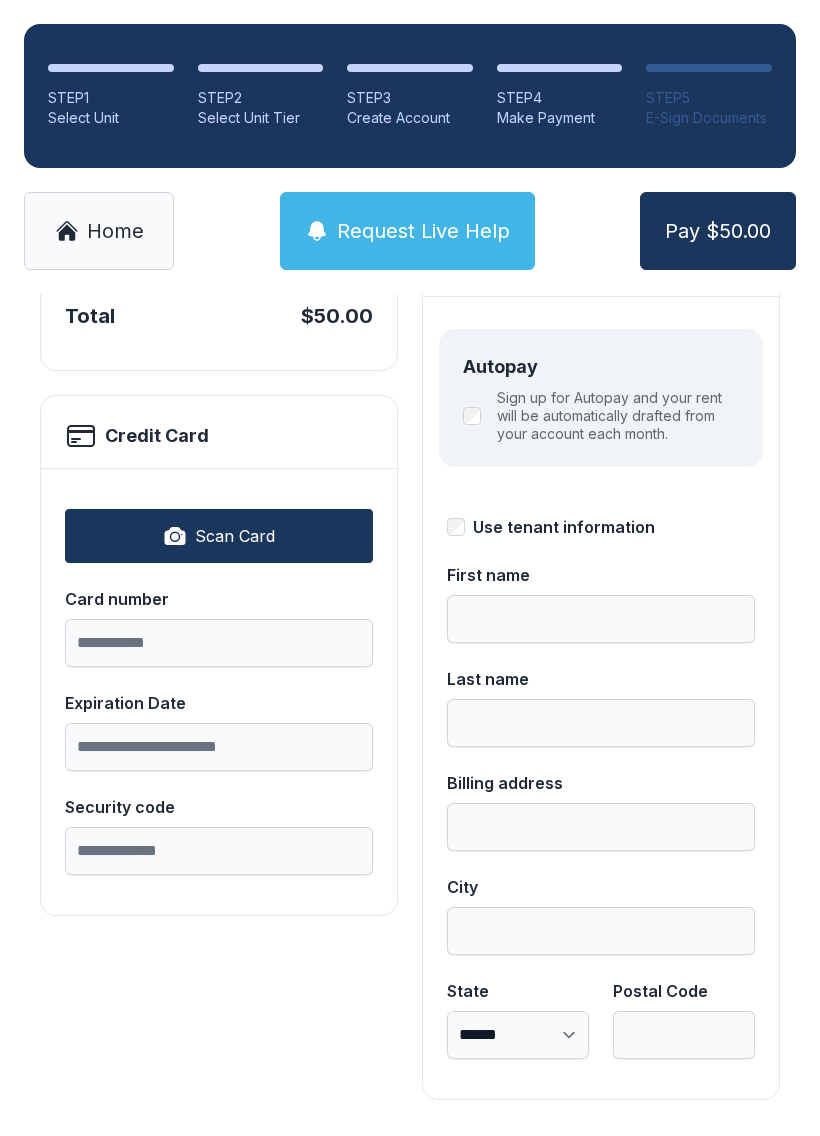 click 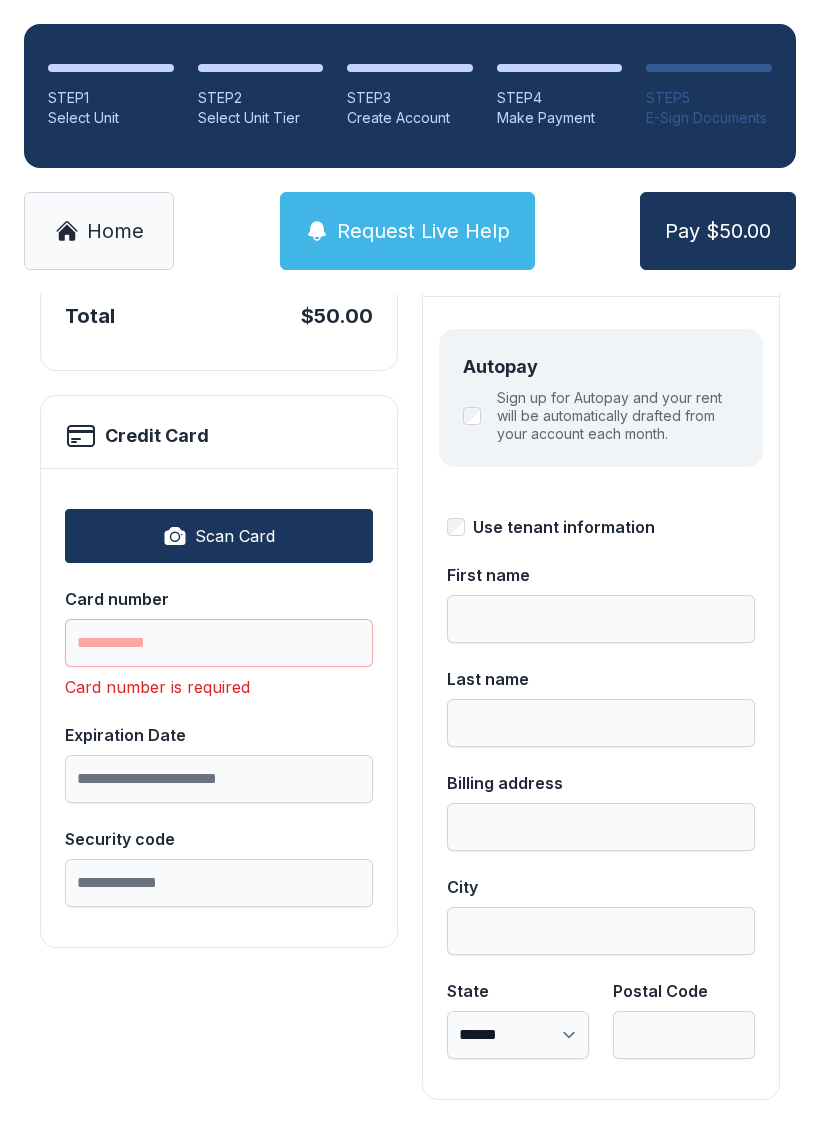 type on "**********" 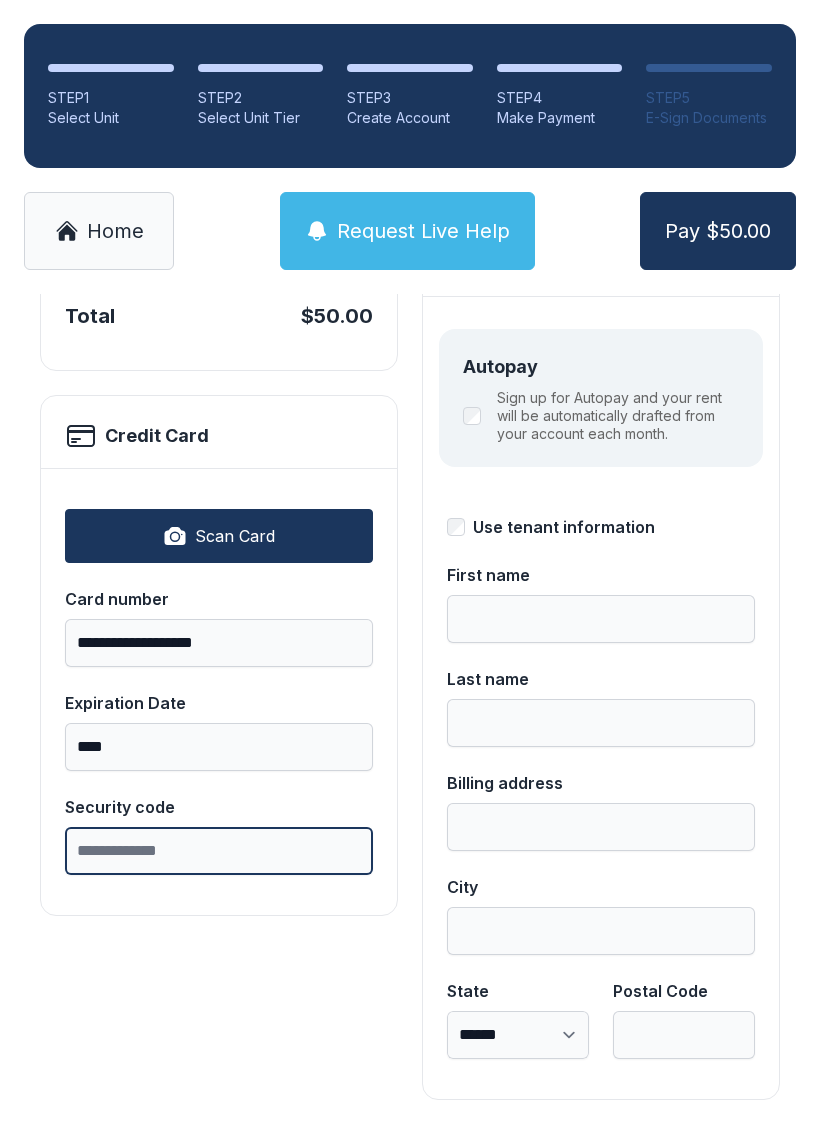 click on "Security code" at bounding box center [219, 851] 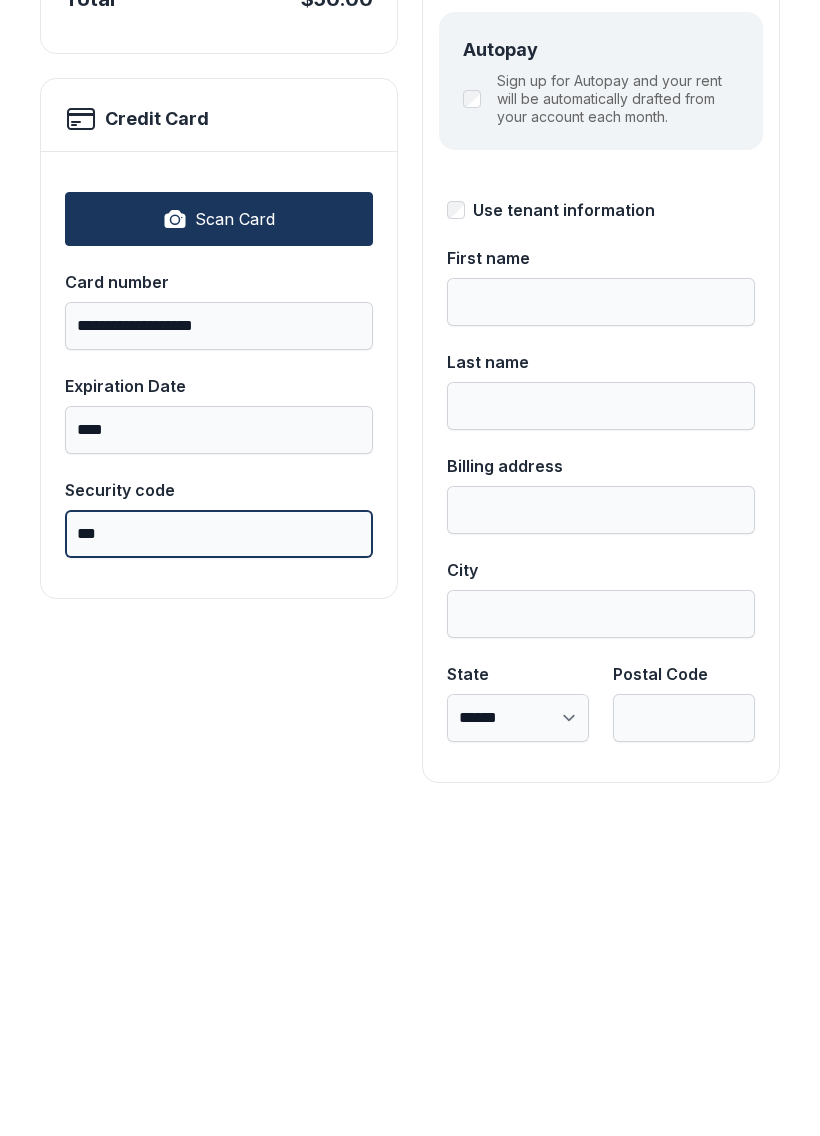 type on "***" 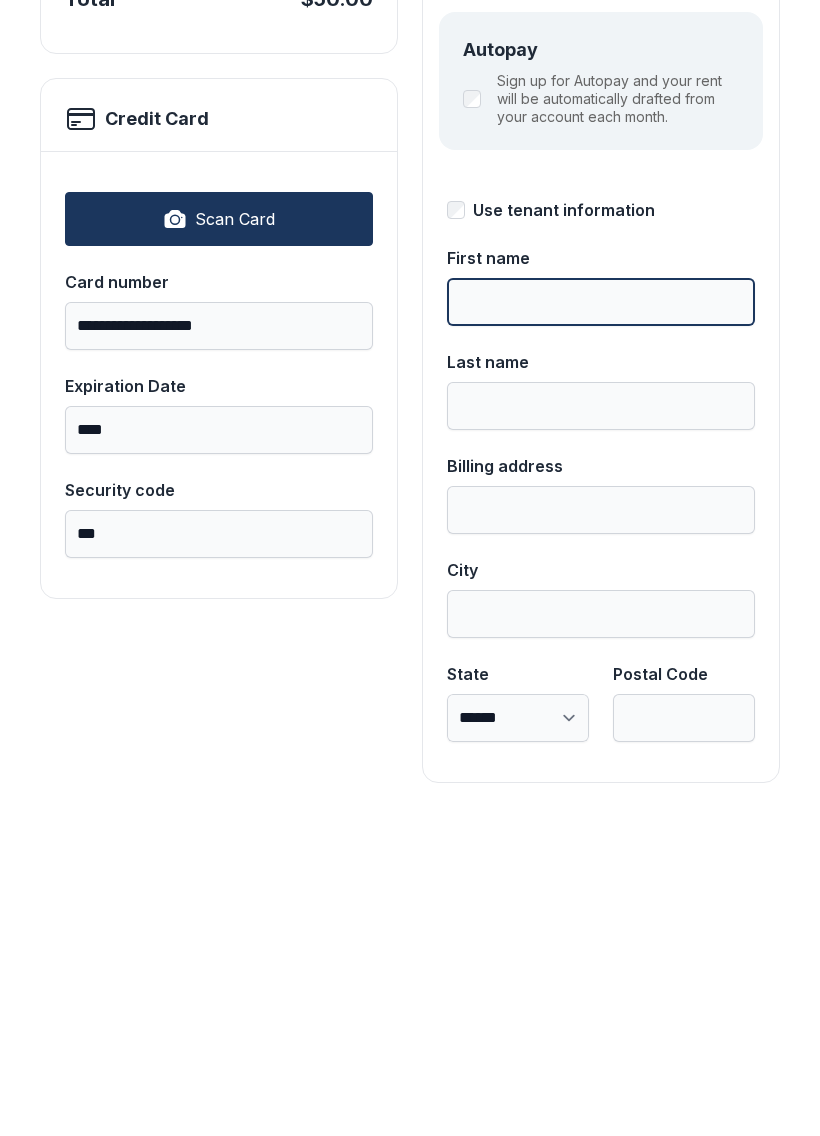 click on "First name" at bounding box center [601, 619] 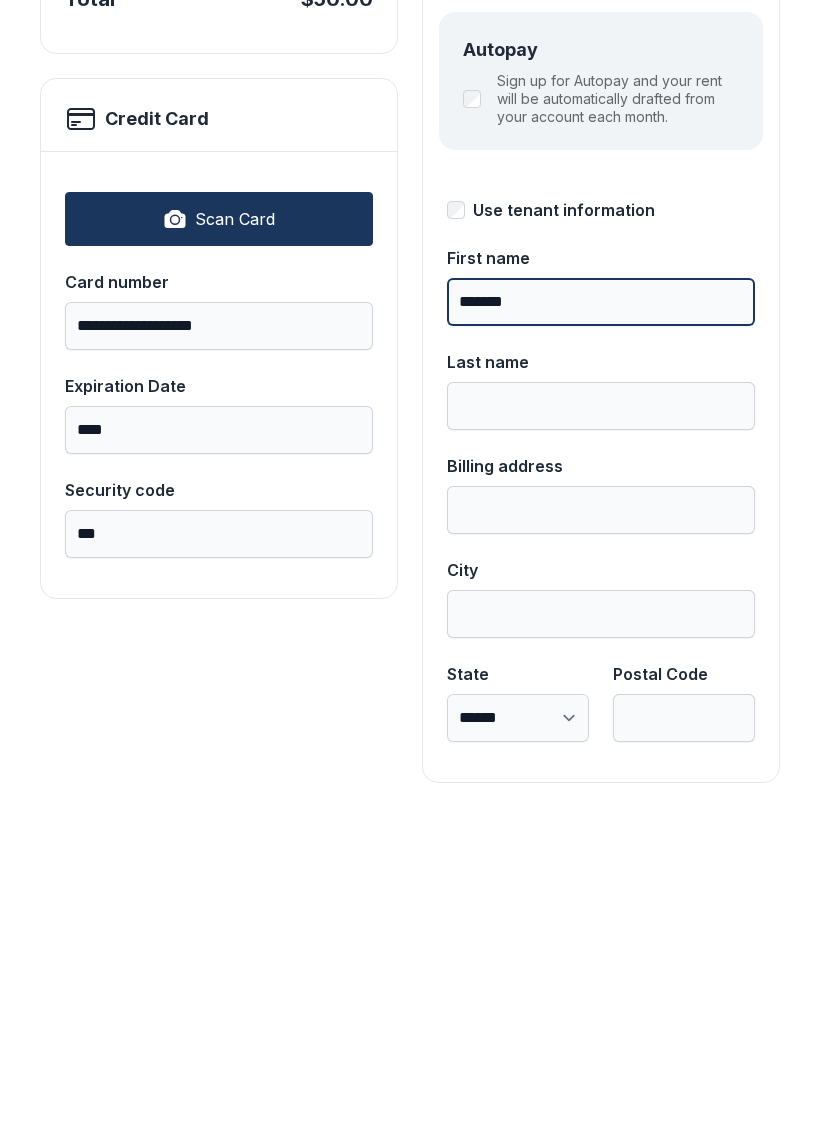 type on "*******" 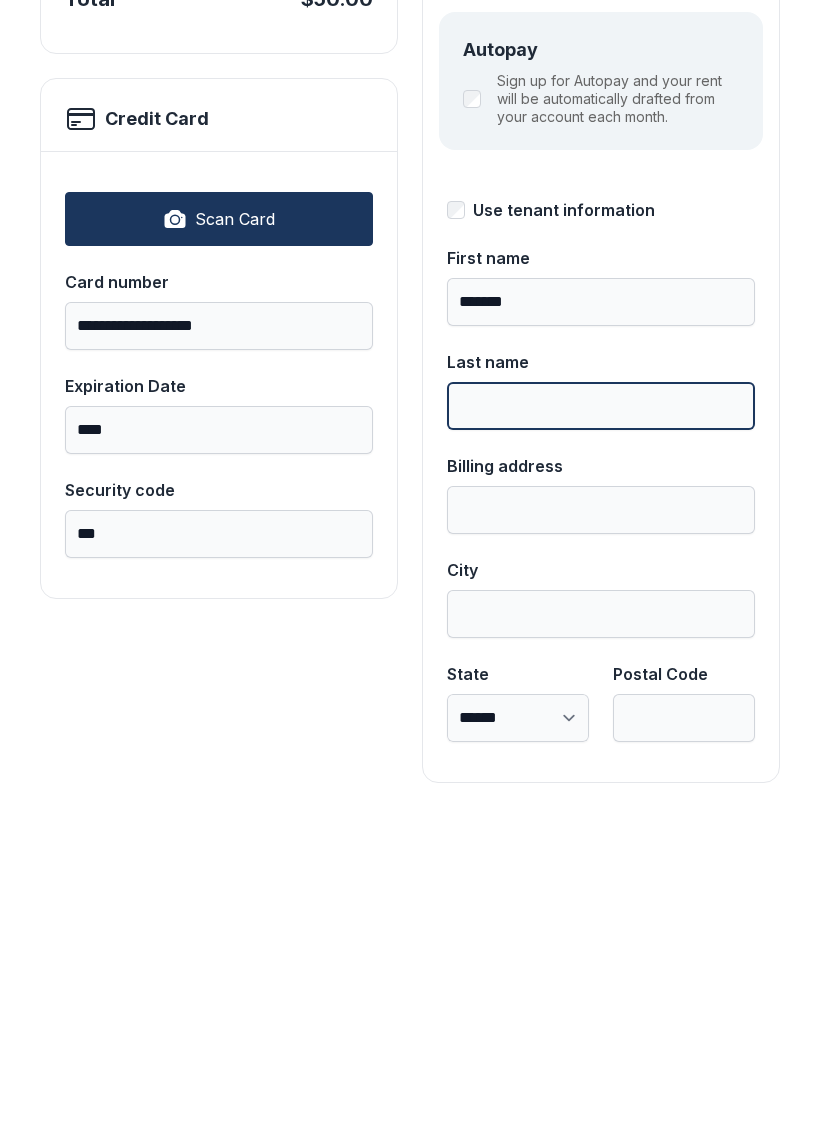 click on "Last name" at bounding box center [601, 723] 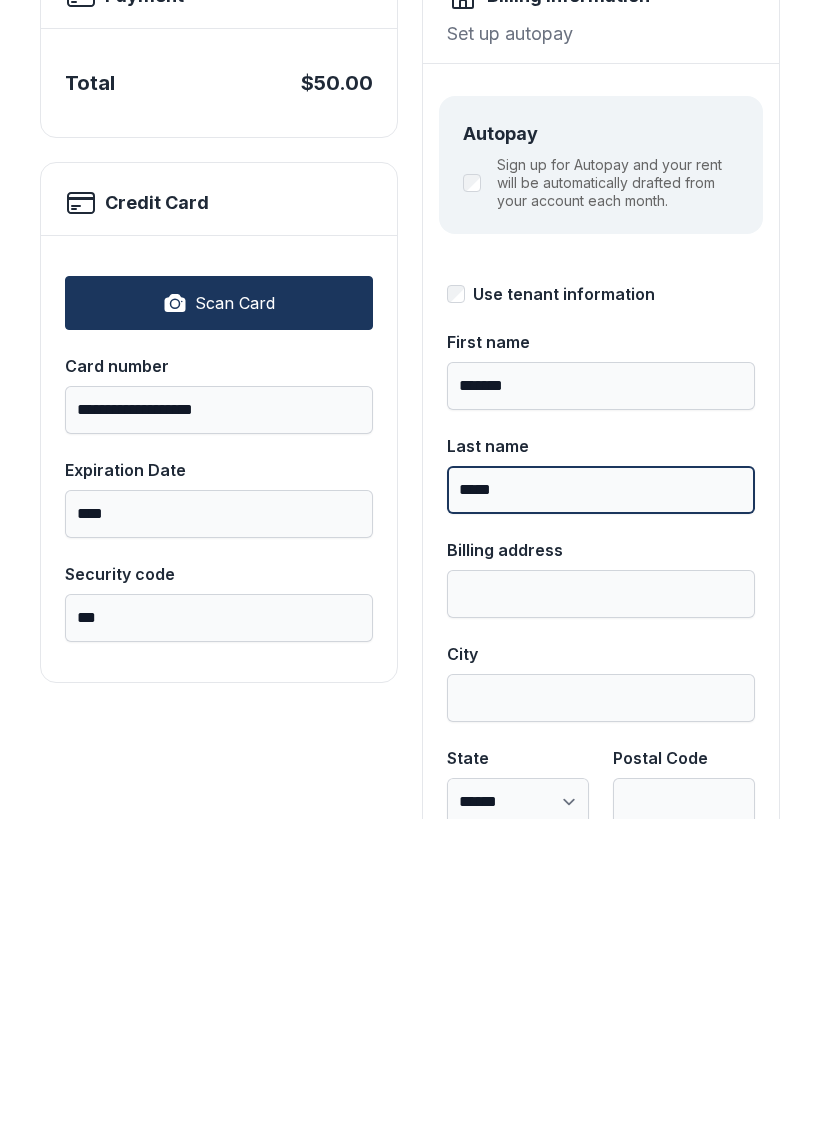scroll, scrollTop: 133, scrollLeft: 0, axis: vertical 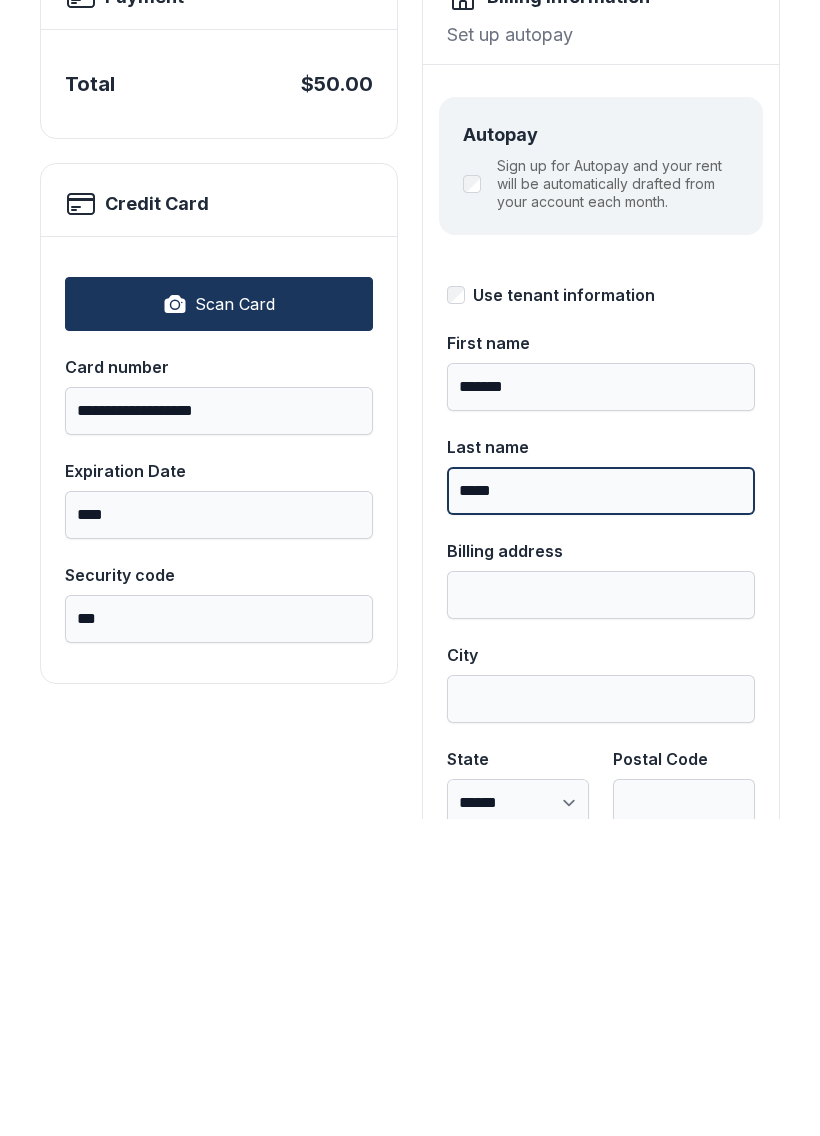 type on "*****" 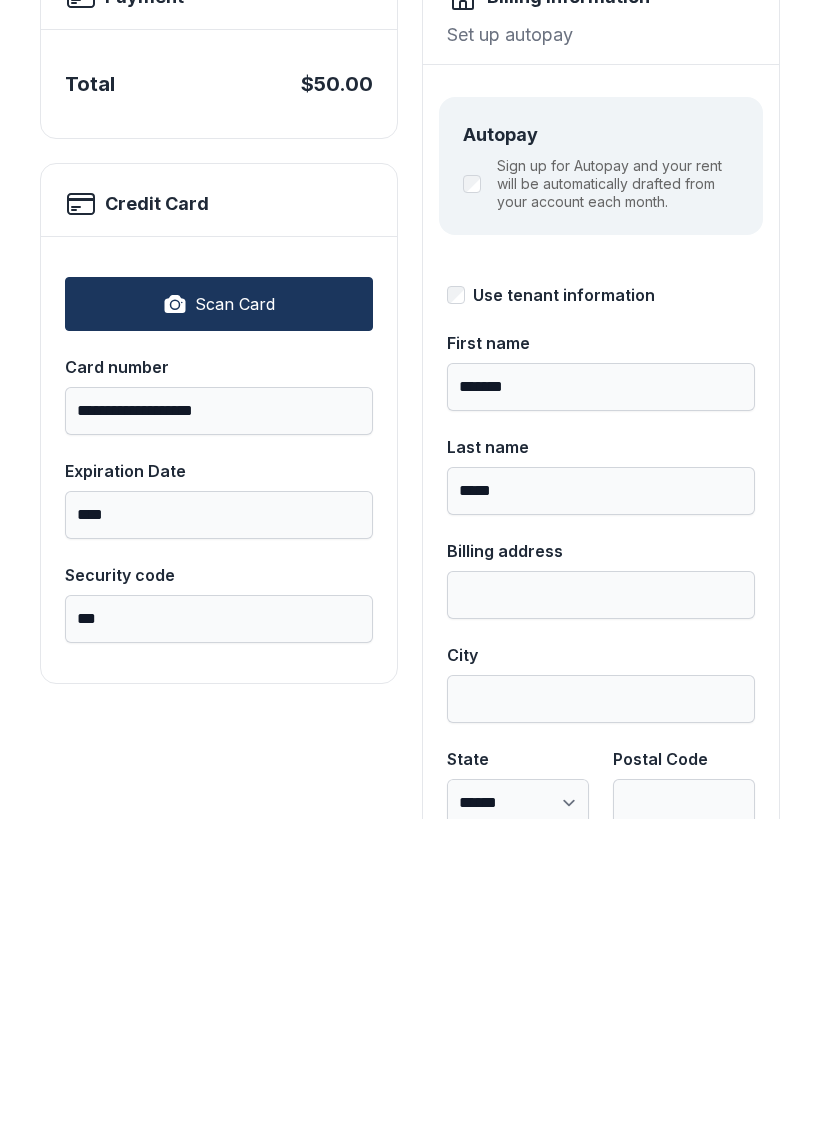 type on "**********" 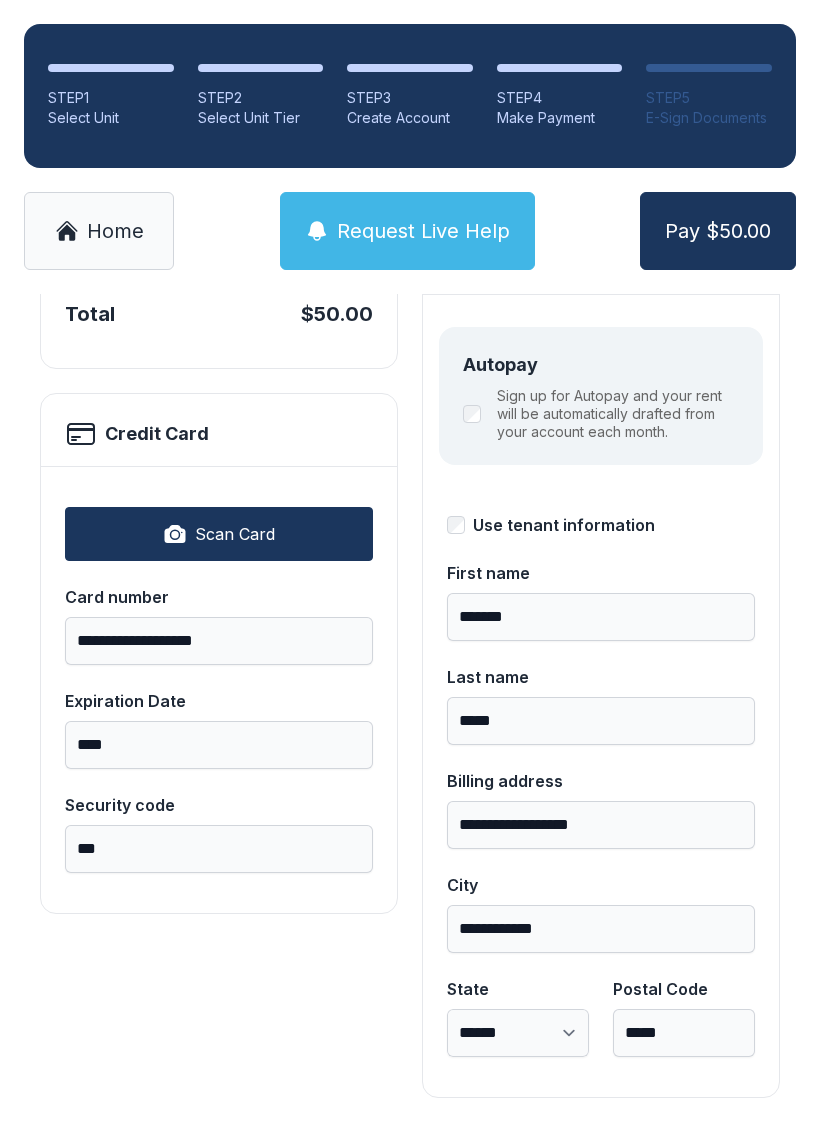 scroll, scrollTop: 218, scrollLeft: 0, axis: vertical 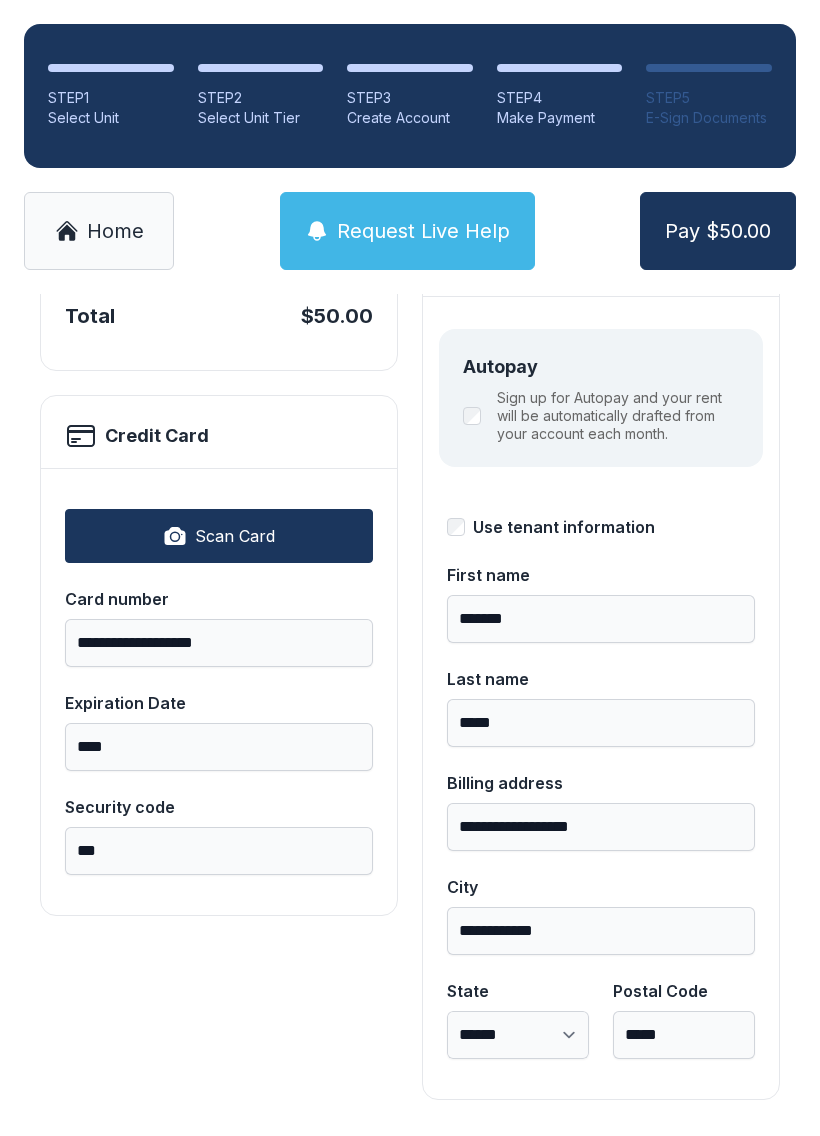 type 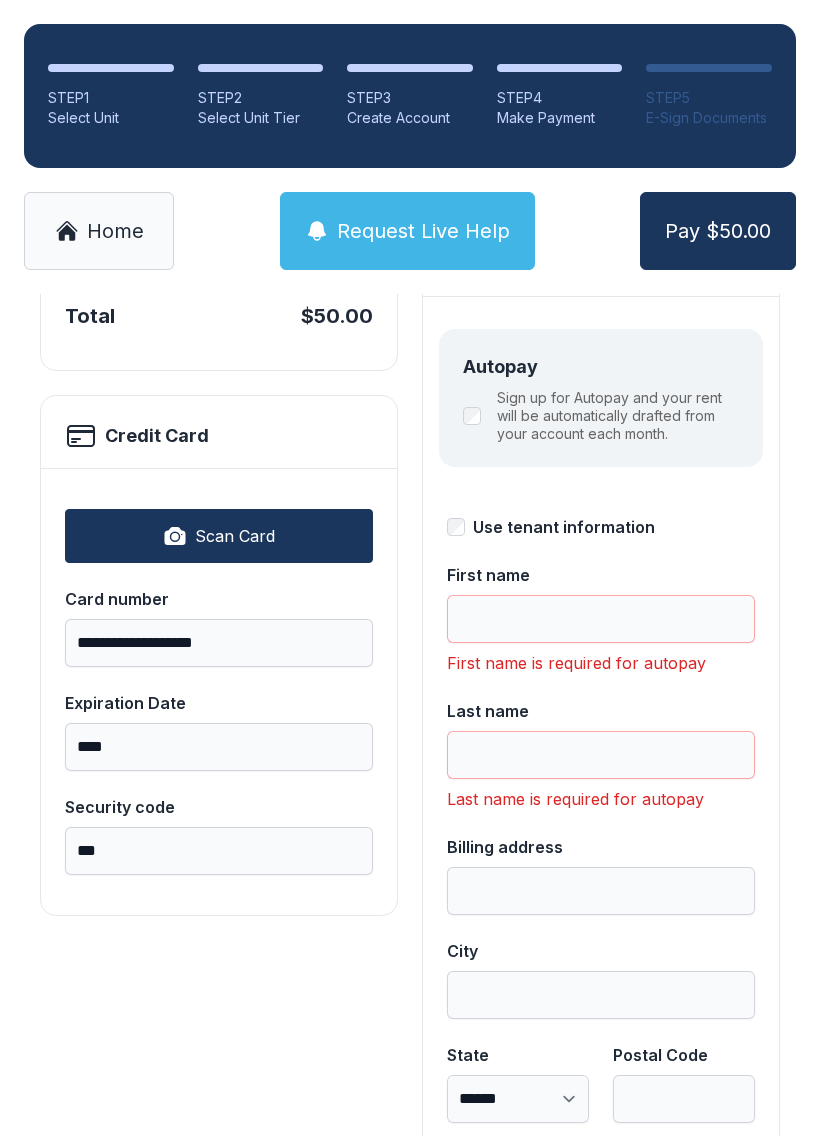 type on "*******" 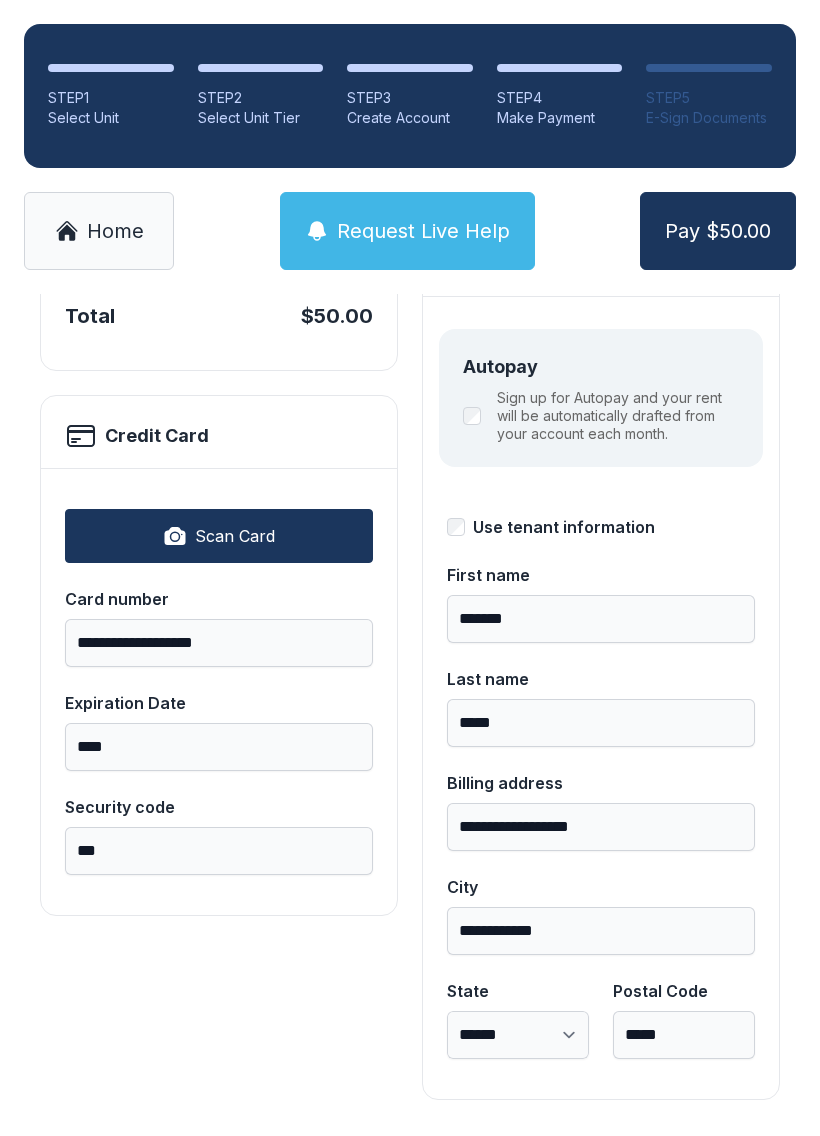 scroll, scrollTop: 218, scrollLeft: 0, axis: vertical 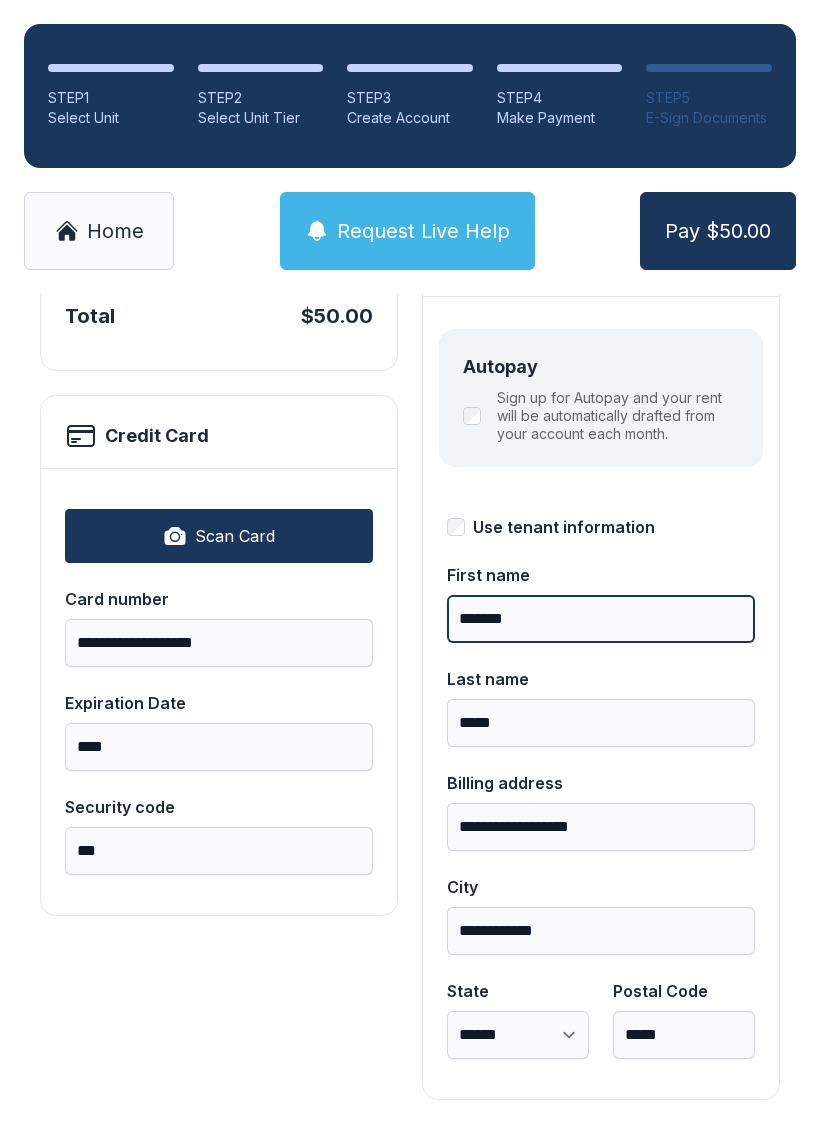 click on "*******" at bounding box center (601, 619) 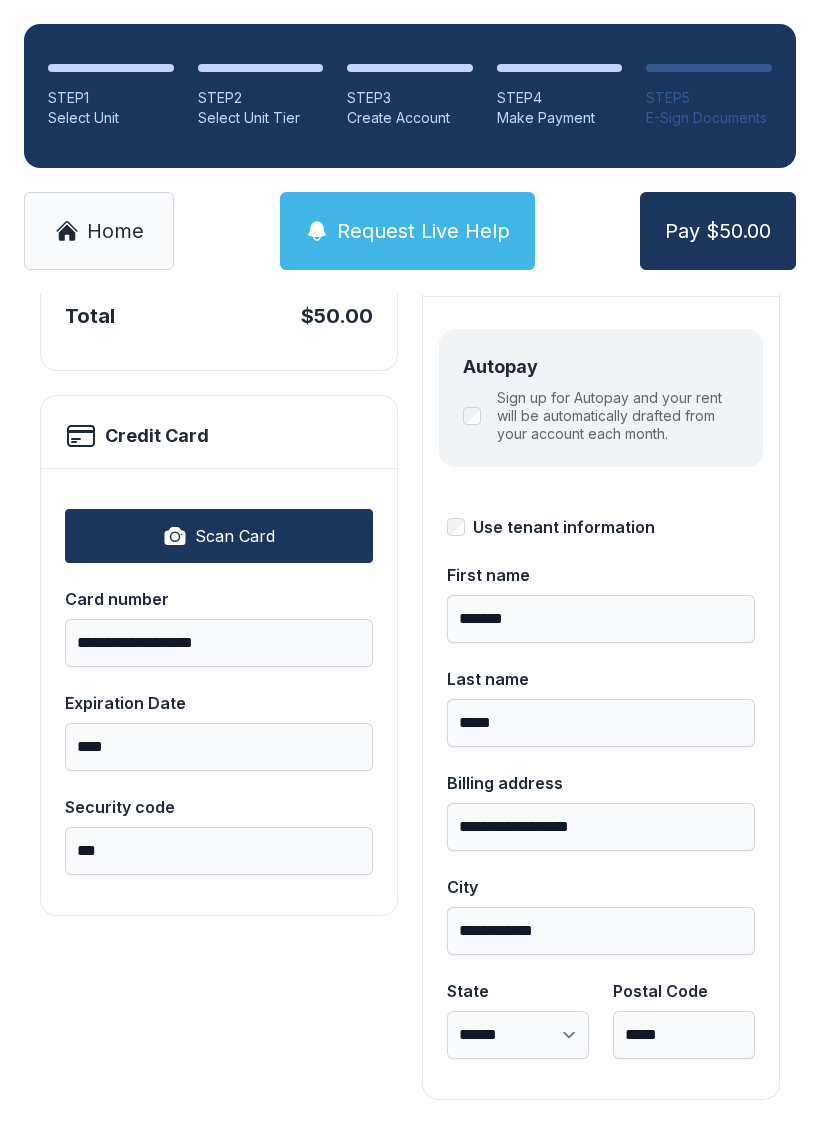 type 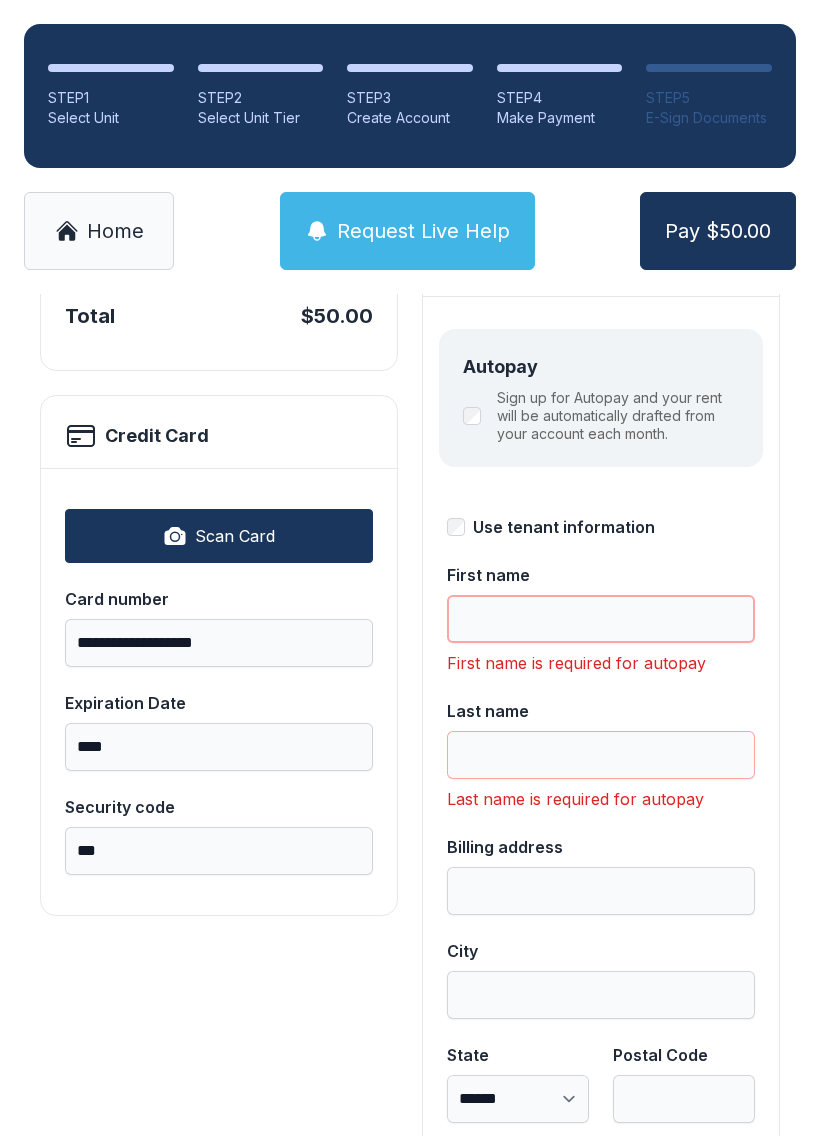 click on "First name" at bounding box center (601, 619) 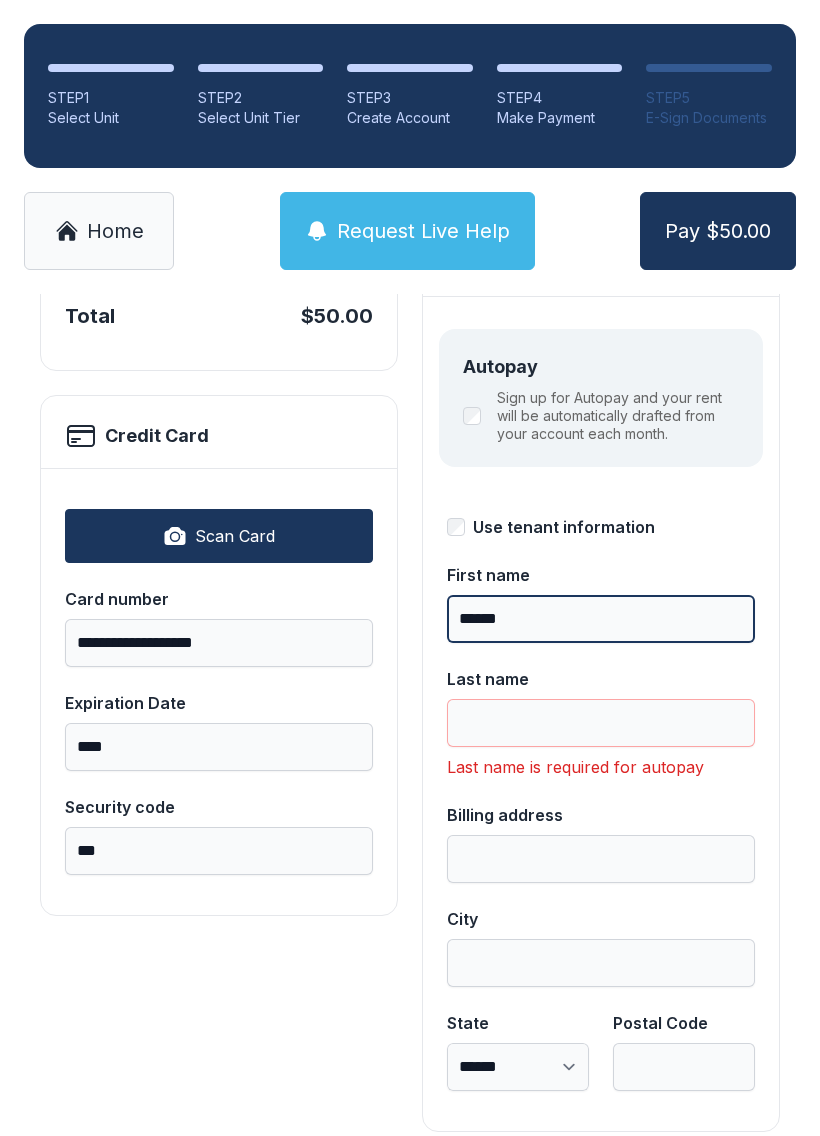 type on "******" 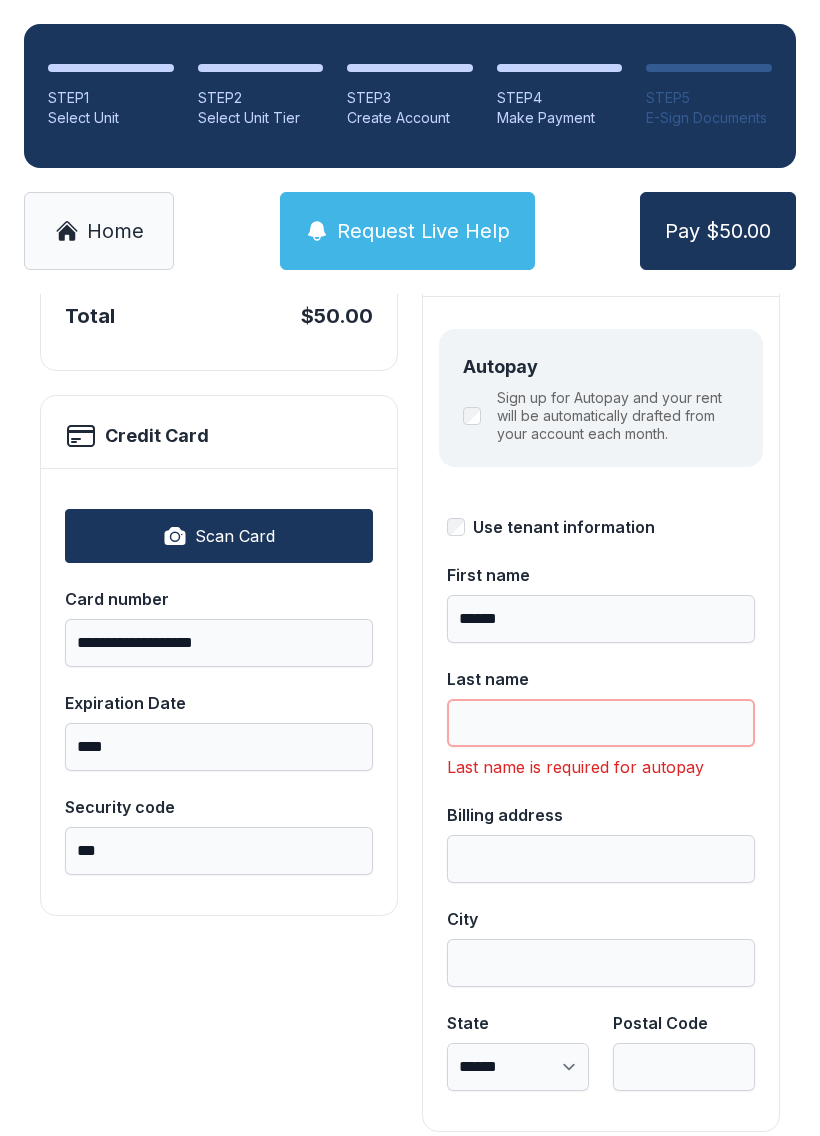 click on "Last name" at bounding box center (601, 723) 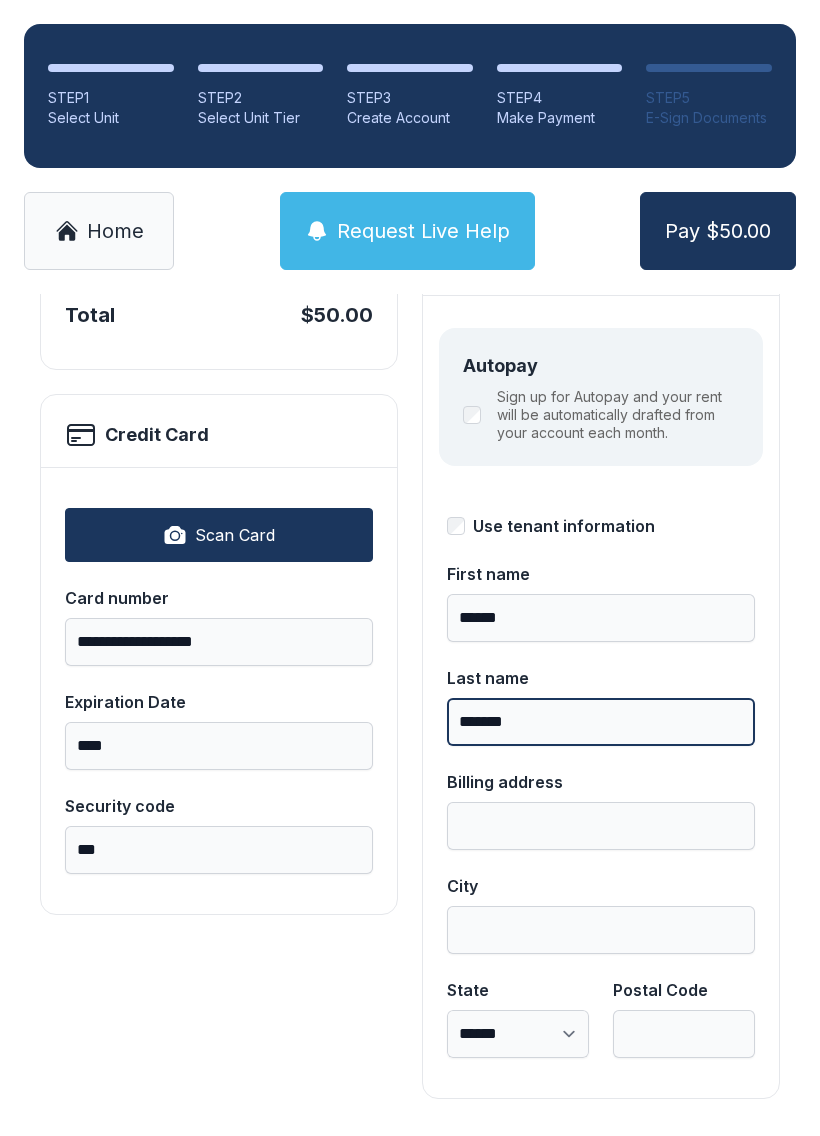 scroll, scrollTop: 218, scrollLeft: 0, axis: vertical 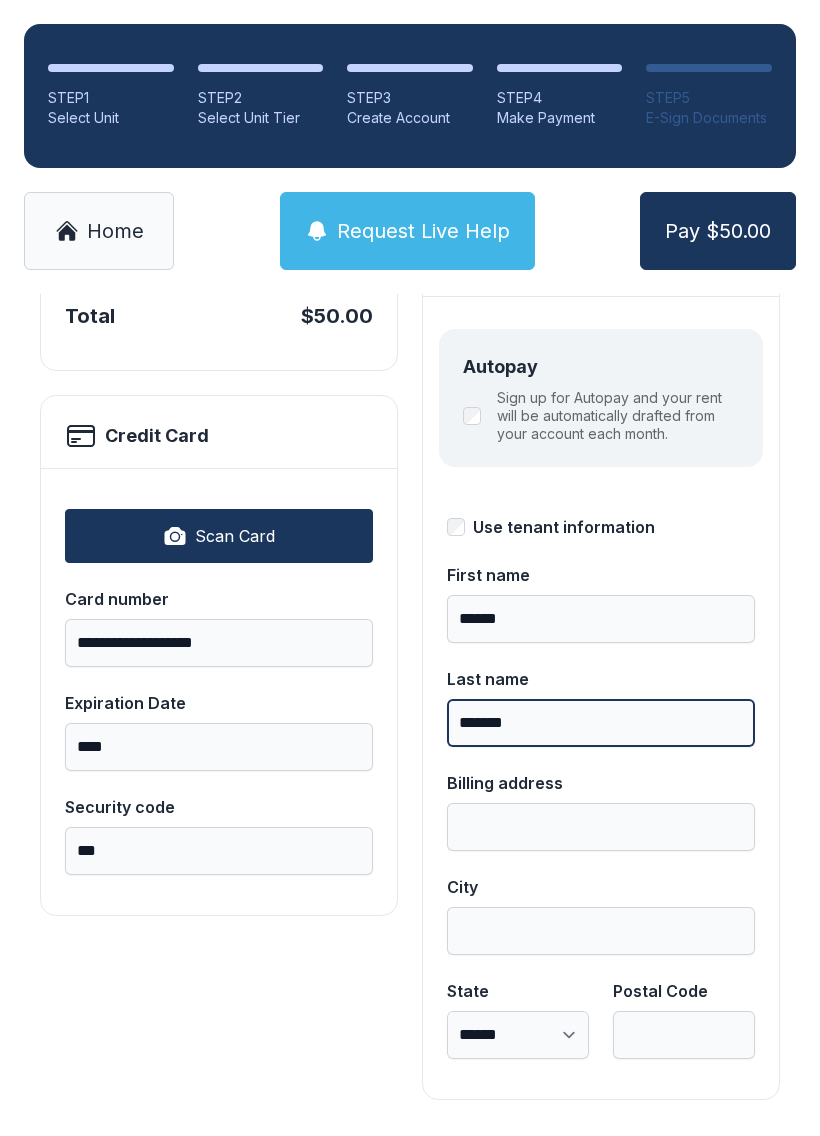 type on "*******" 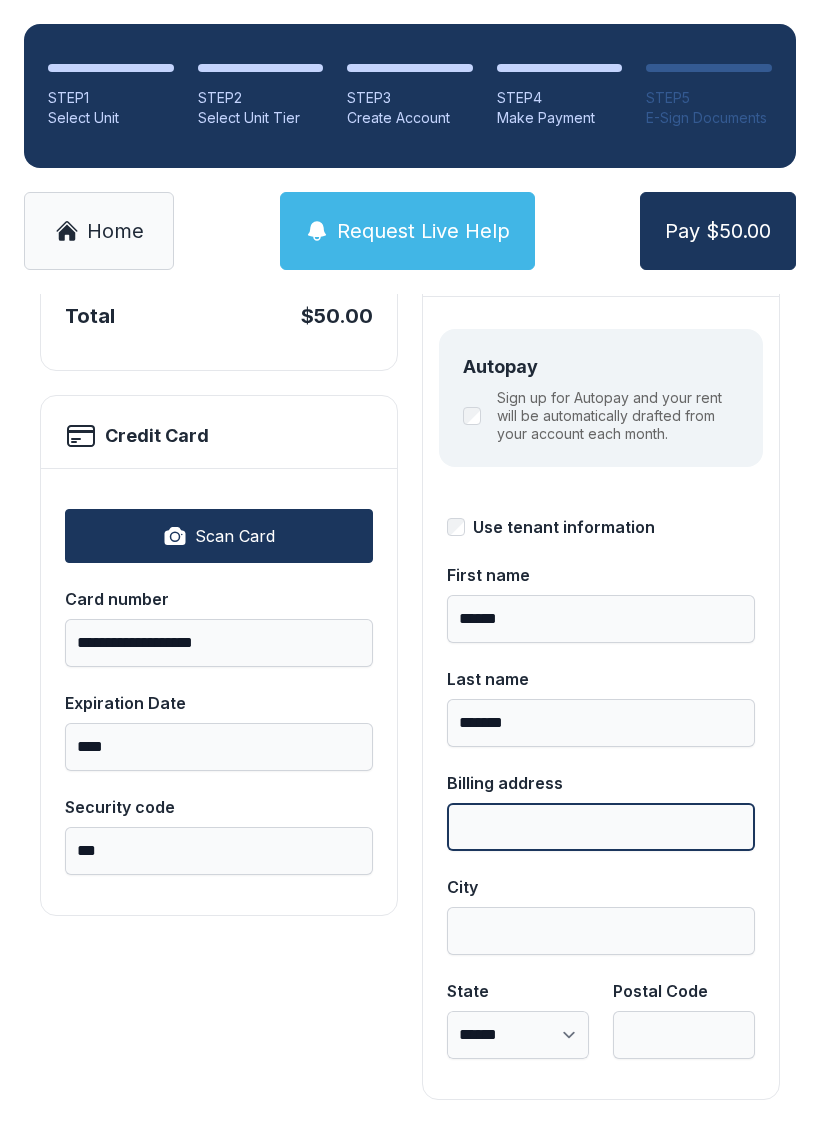 click on "Billing address" at bounding box center [601, 827] 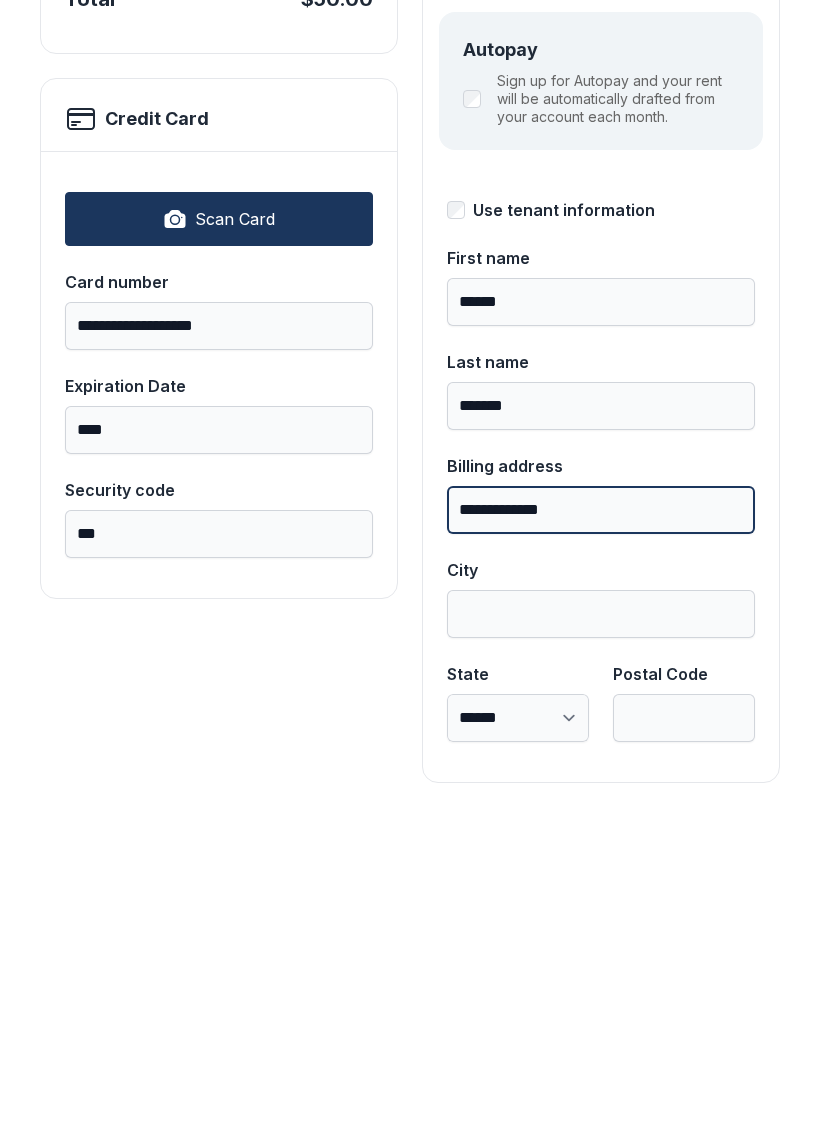 type on "**********" 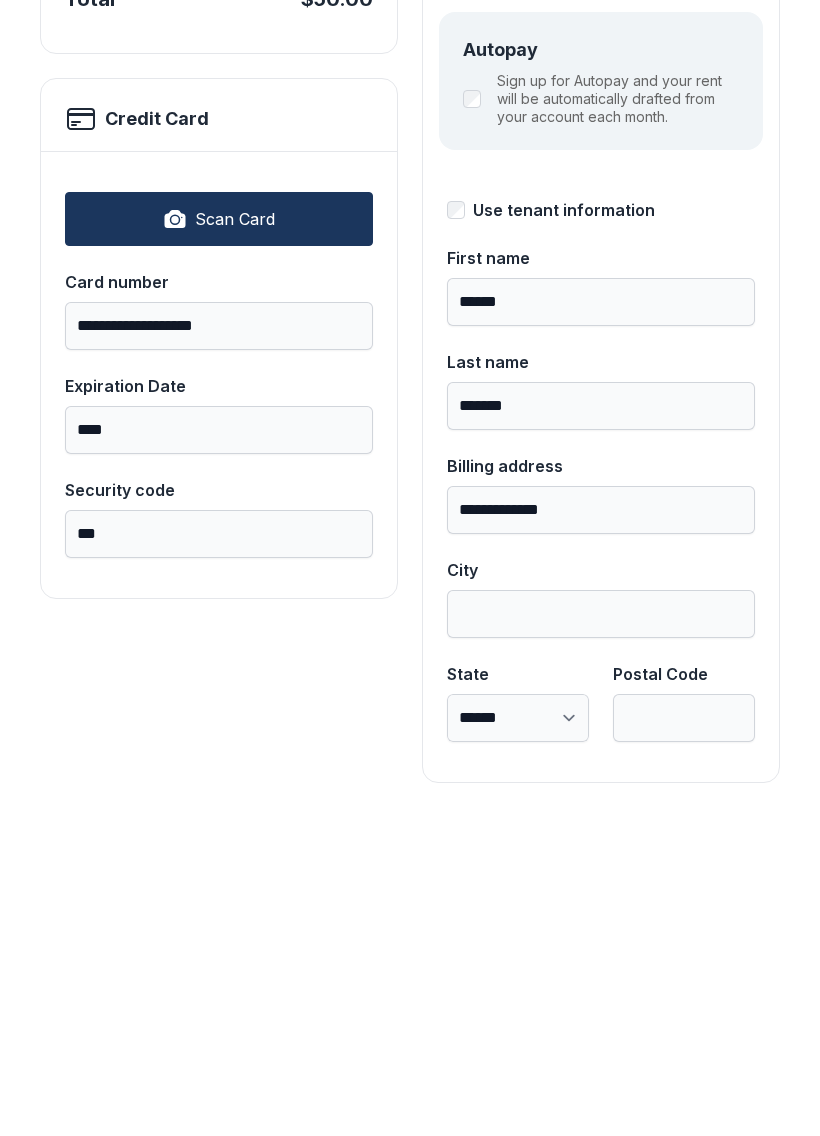 click on "**********" at bounding box center [601, 698] 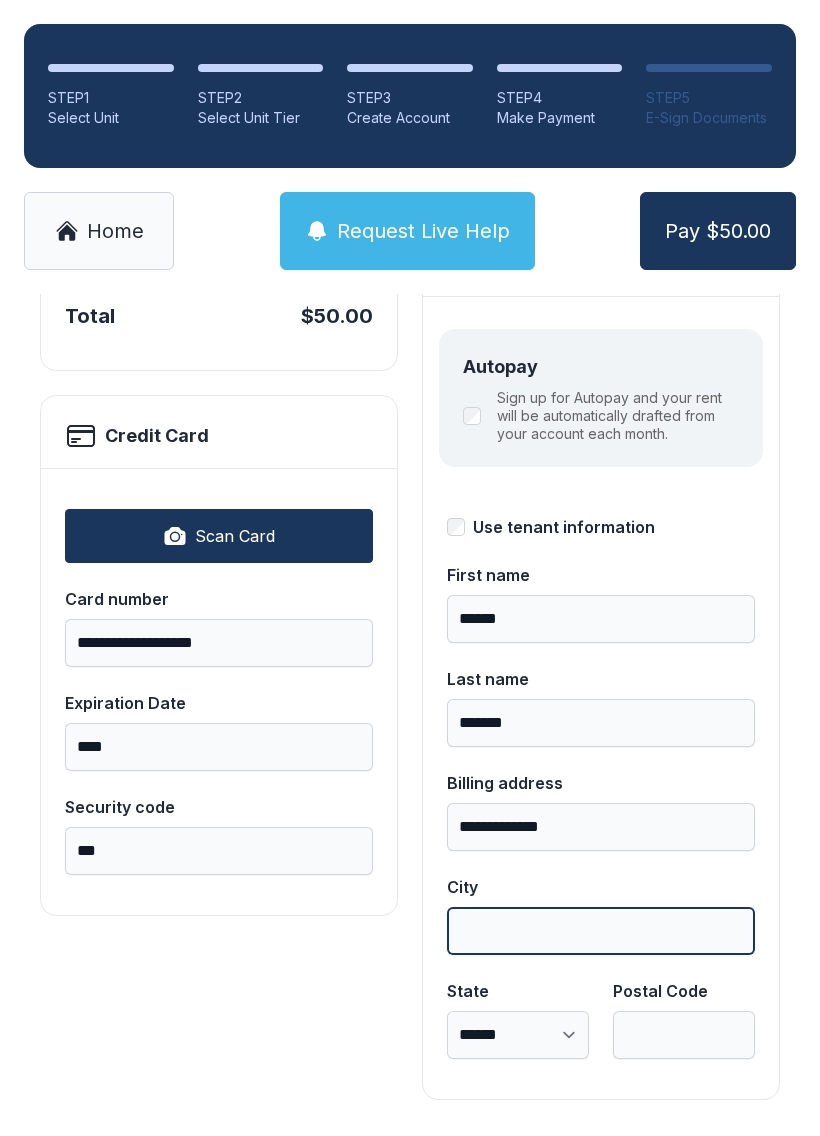 click on "City" at bounding box center [601, 931] 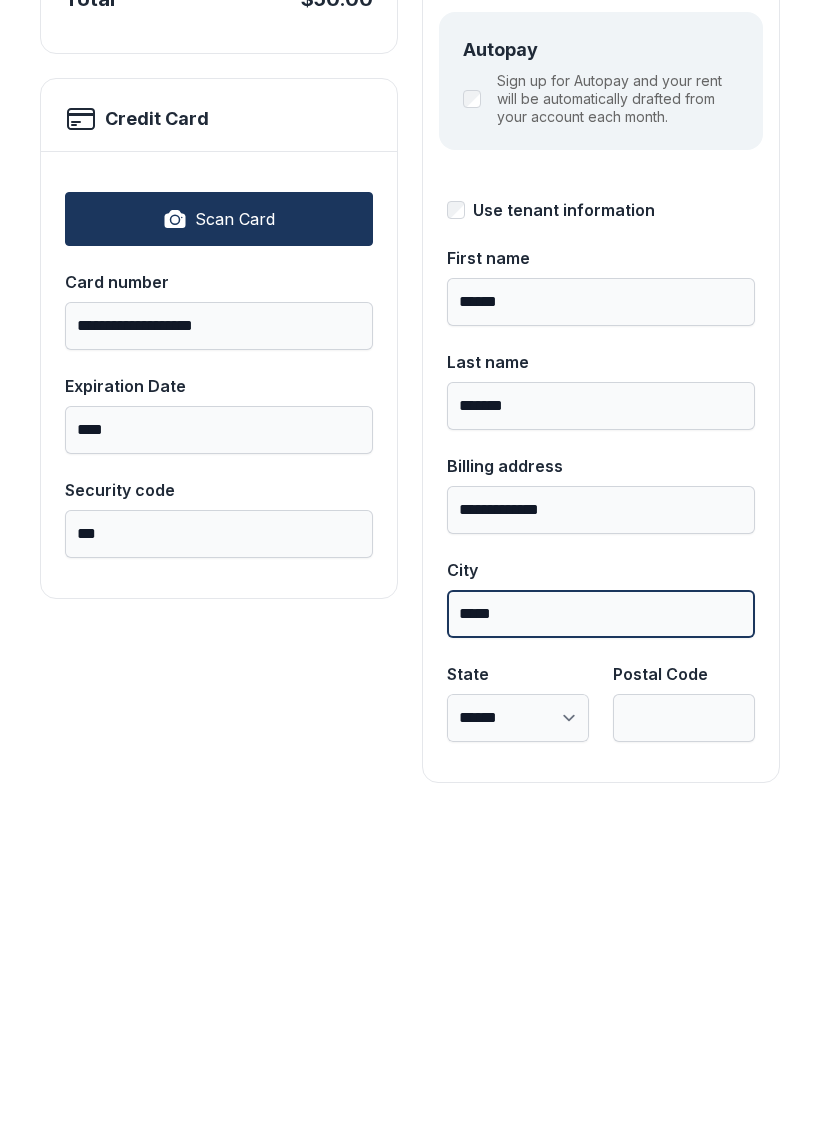 type on "*****" 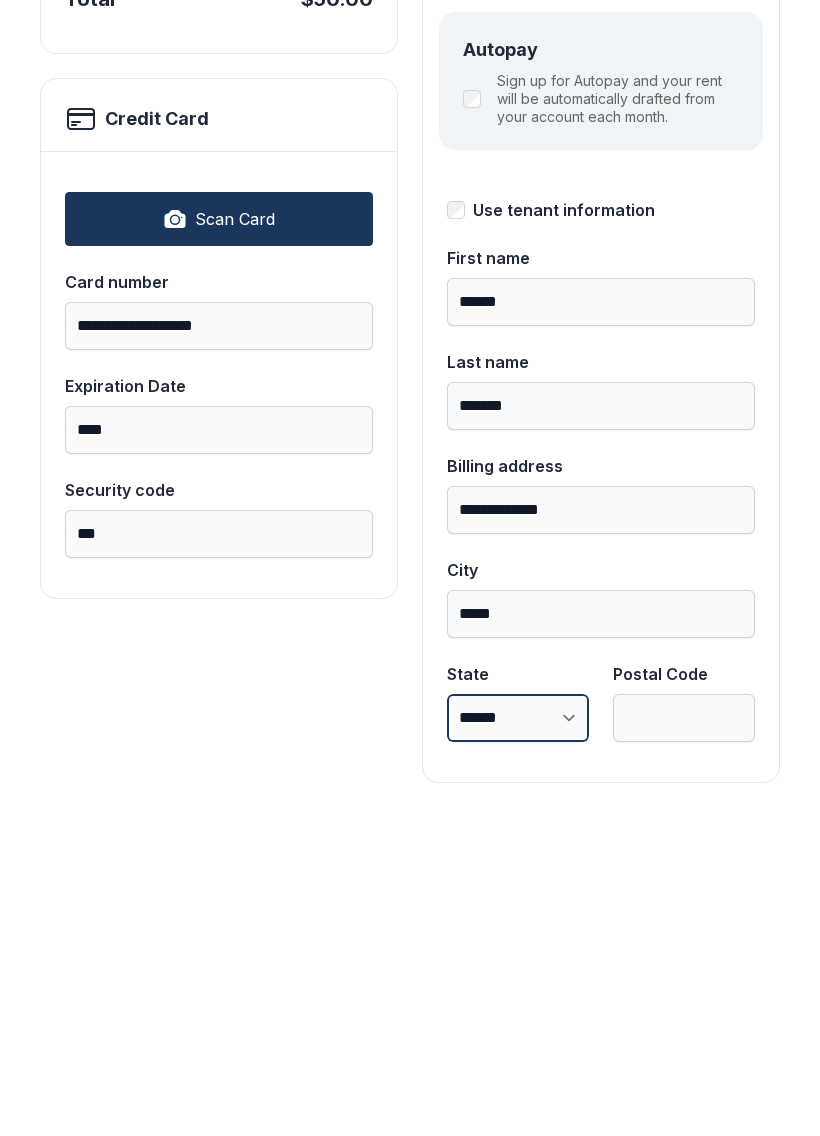 click on "**********" at bounding box center [518, 1035] 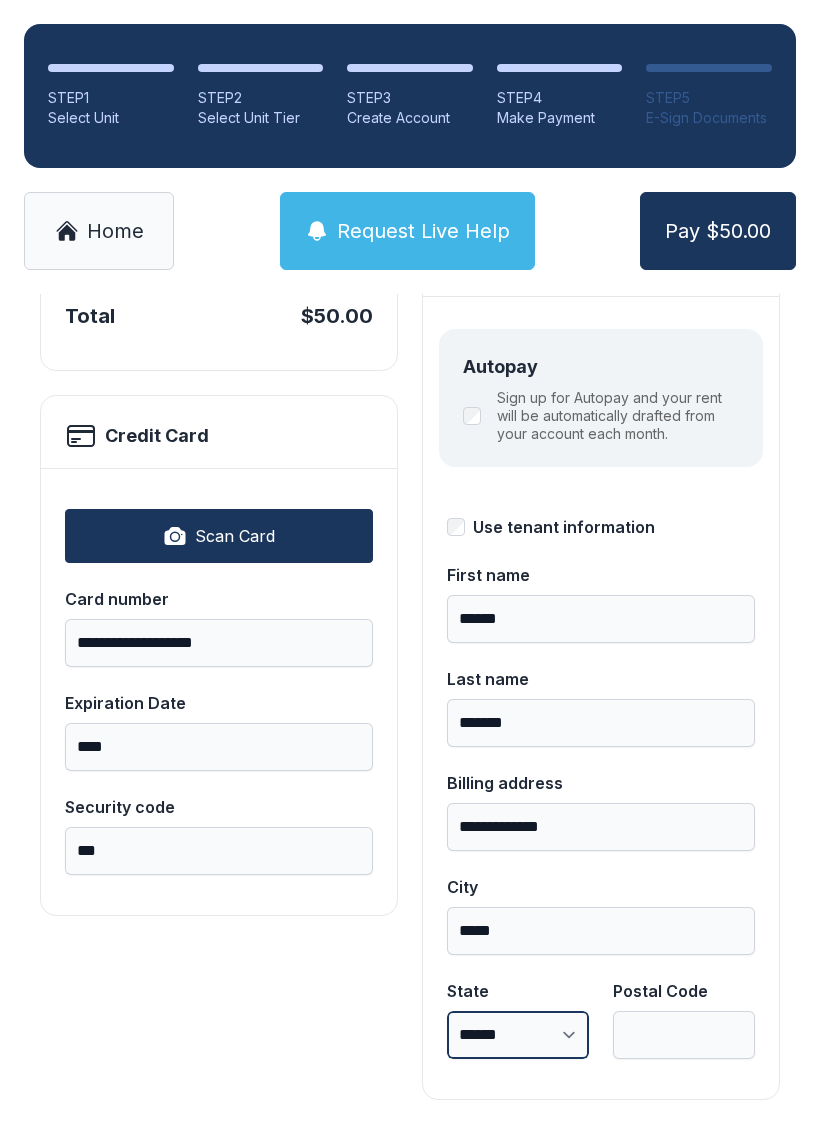 select on "**" 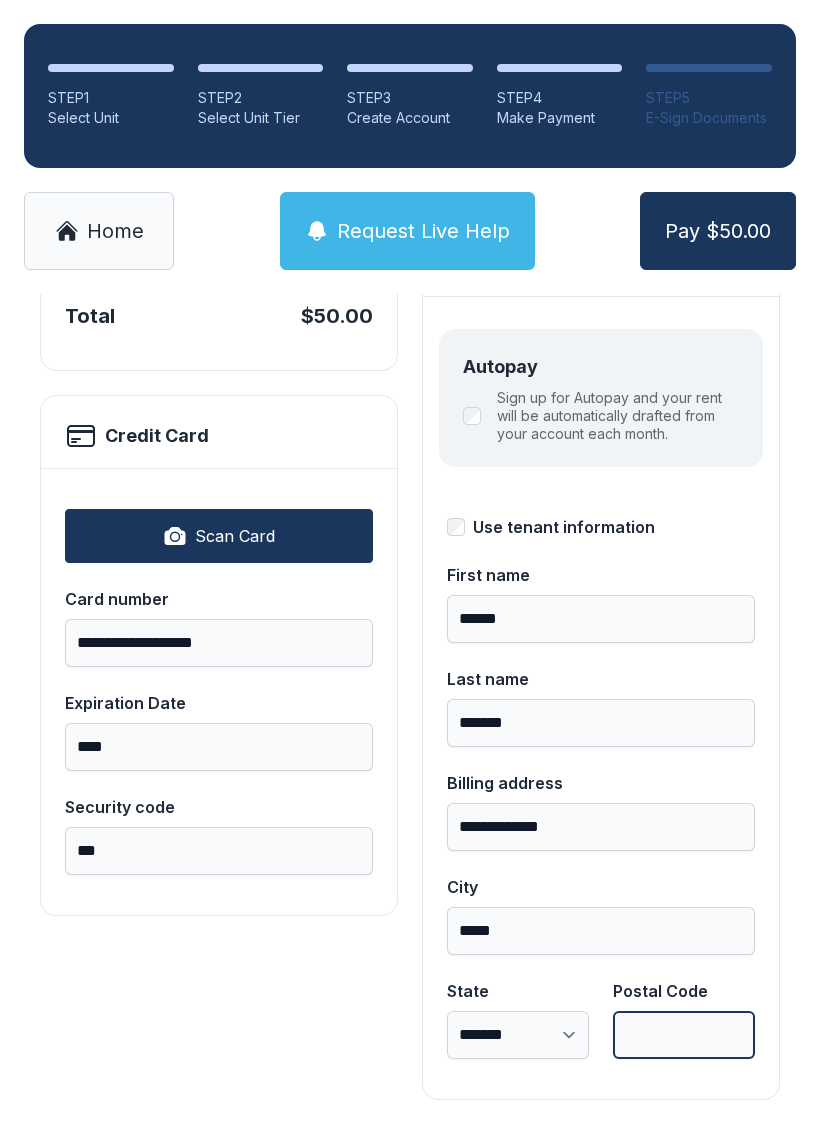 click on "Postal Code" at bounding box center [684, 1035] 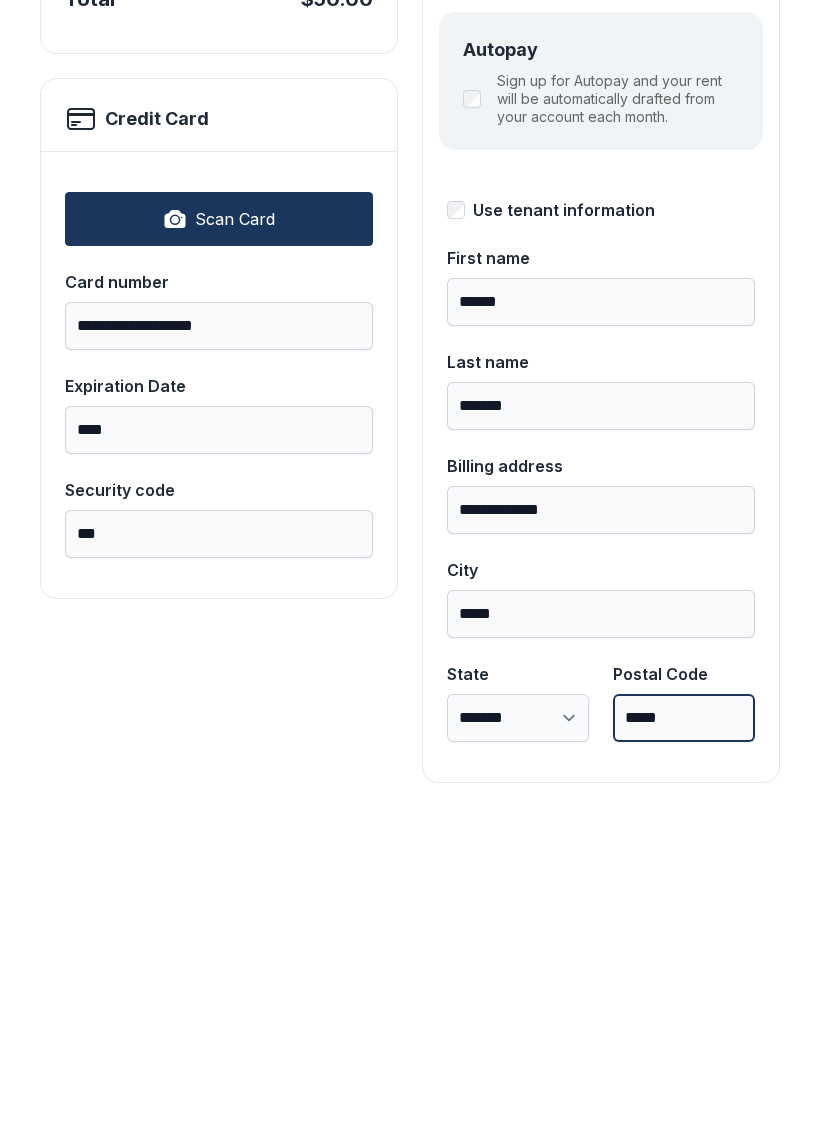 type on "*****" 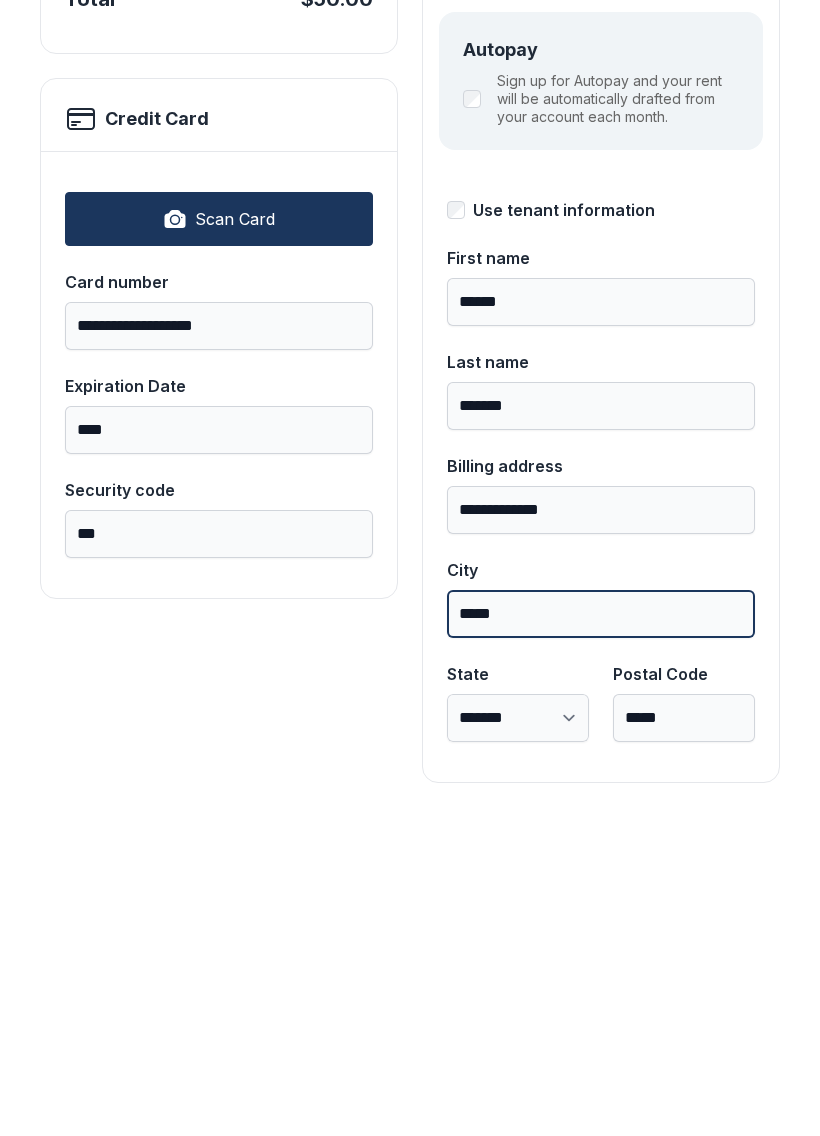 click on "*****" at bounding box center [601, 931] 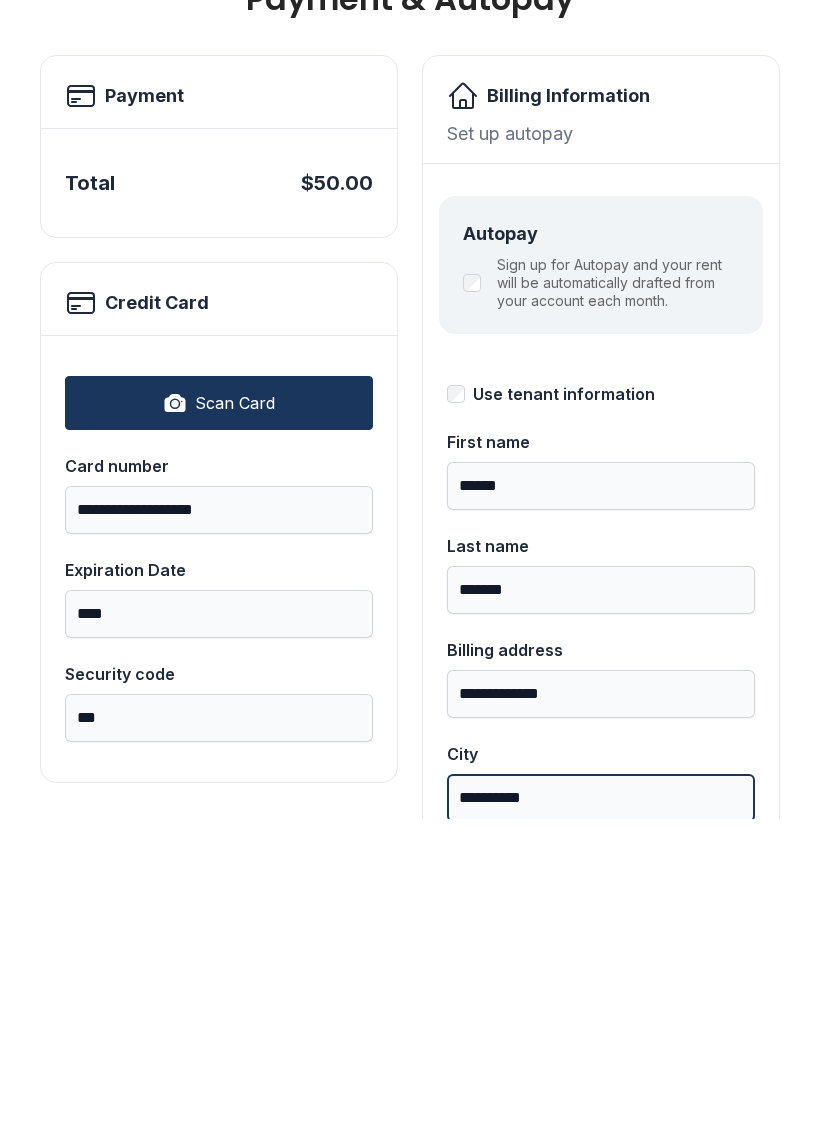 type on "**********" 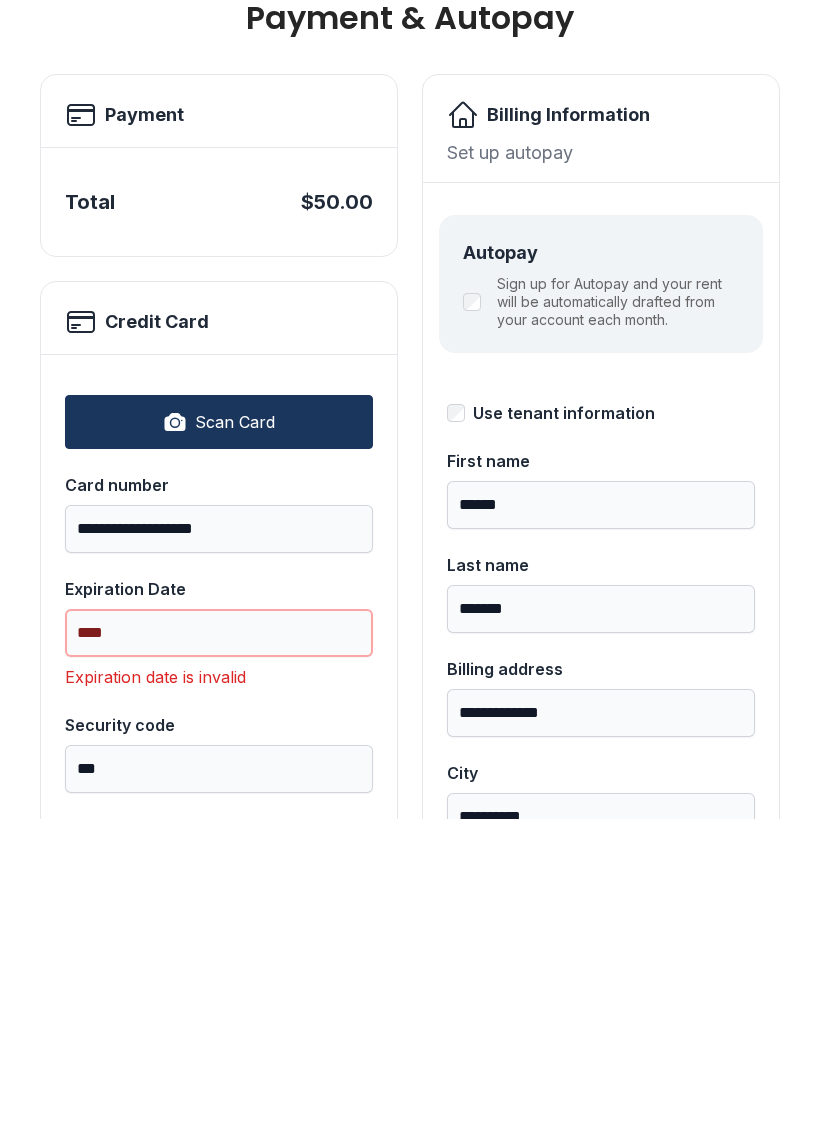 scroll, scrollTop: 15, scrollLeft: 0, axis: vertical 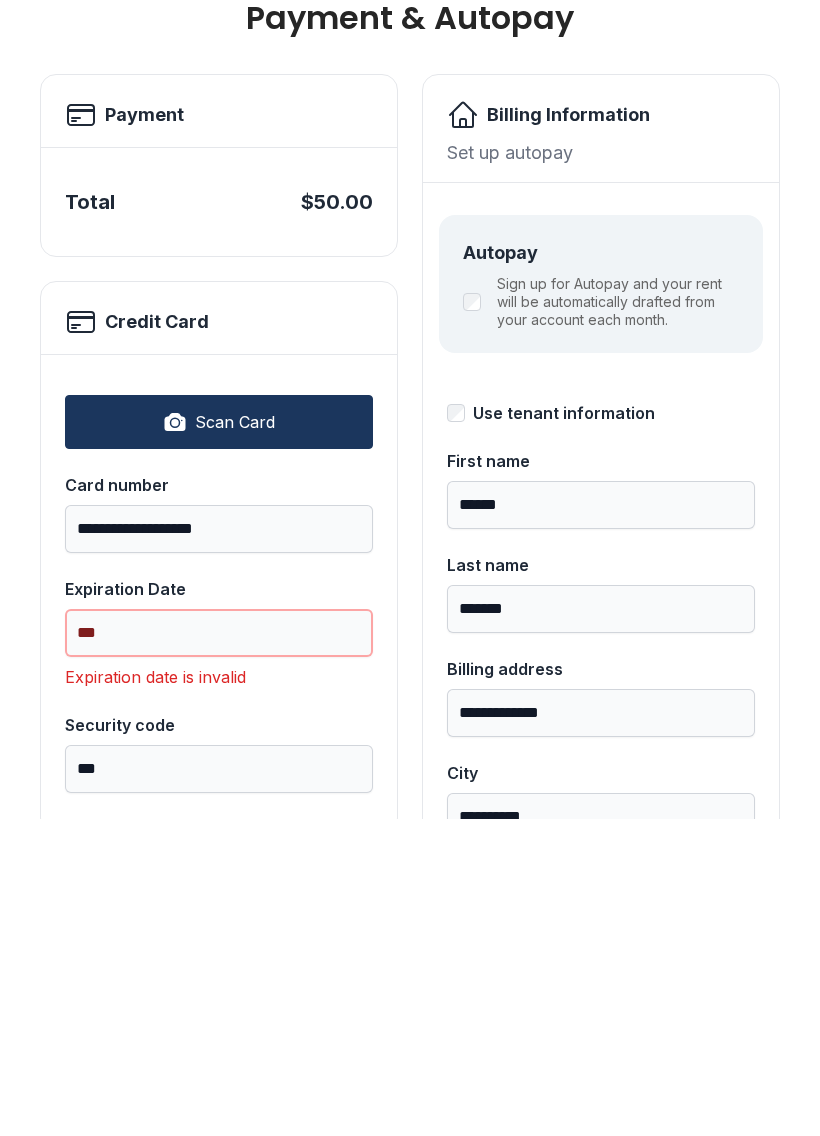 type on "*" 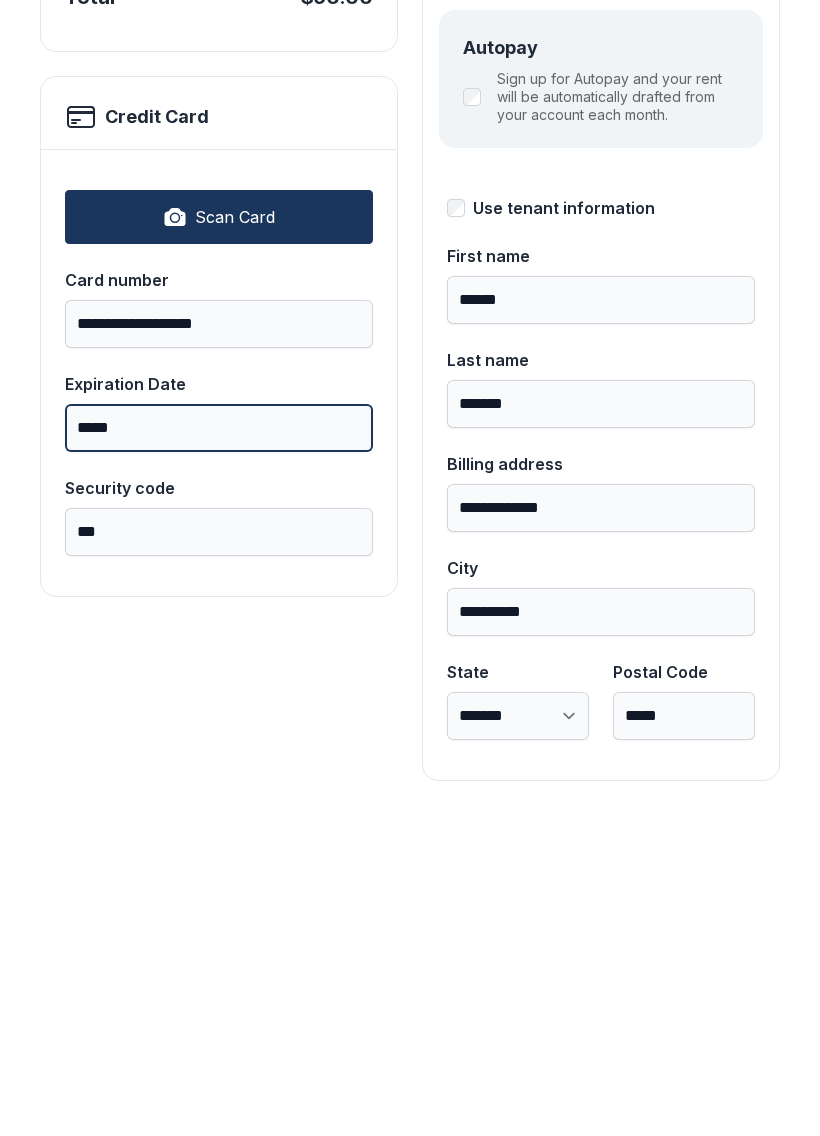 scroll, scrollTop: 218, scrollLeft: 0, axis: vertical 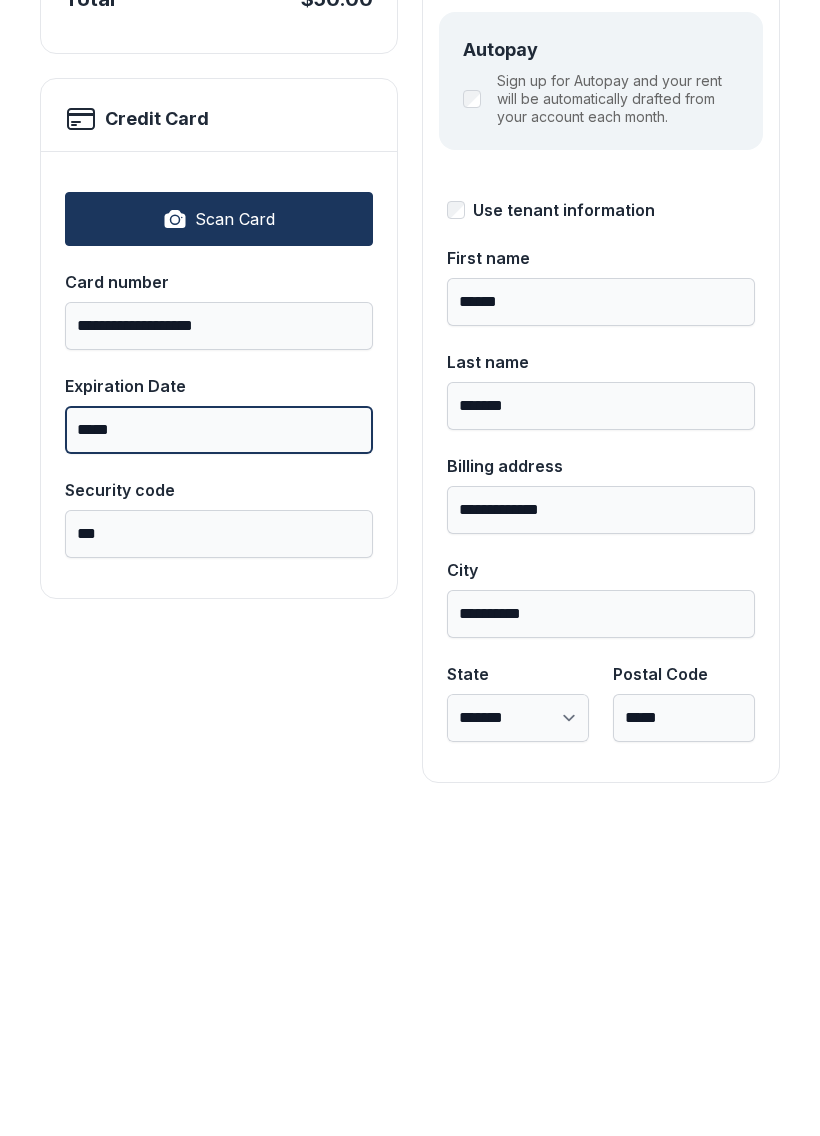type on "*****" 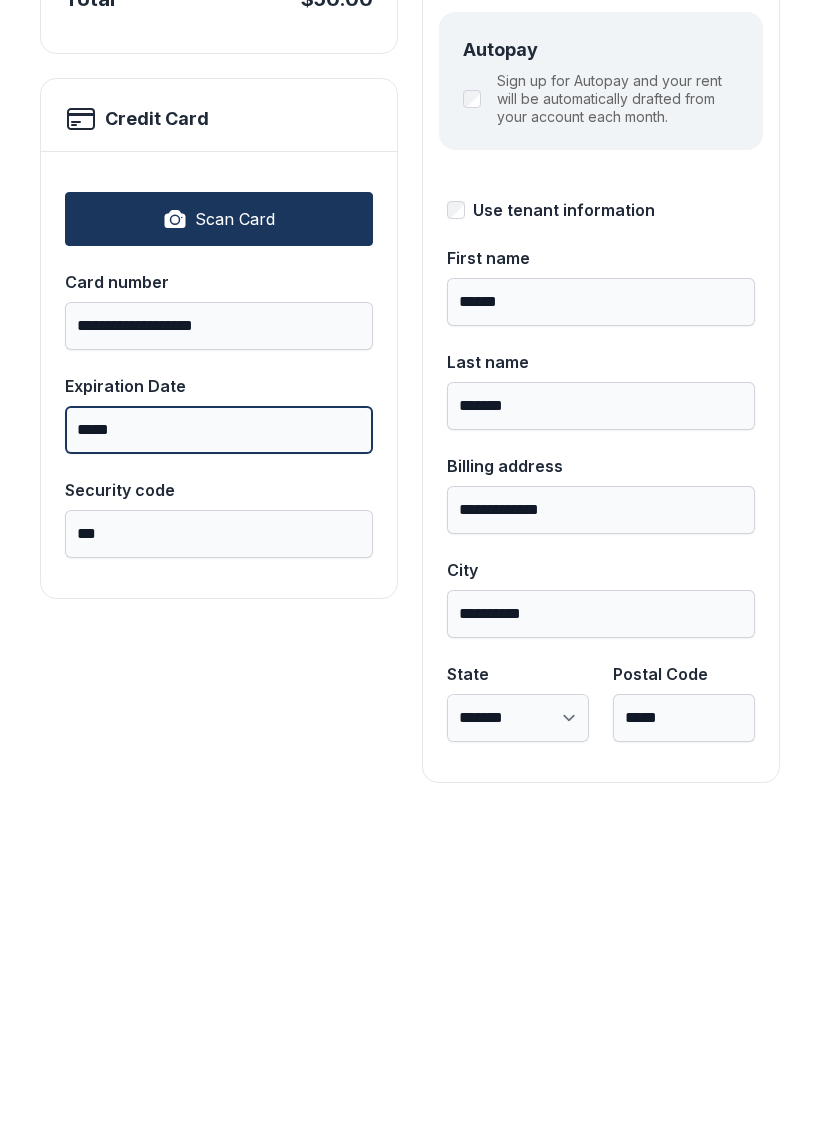 click on "Pay $50.00" at bounding box center (718, 231) 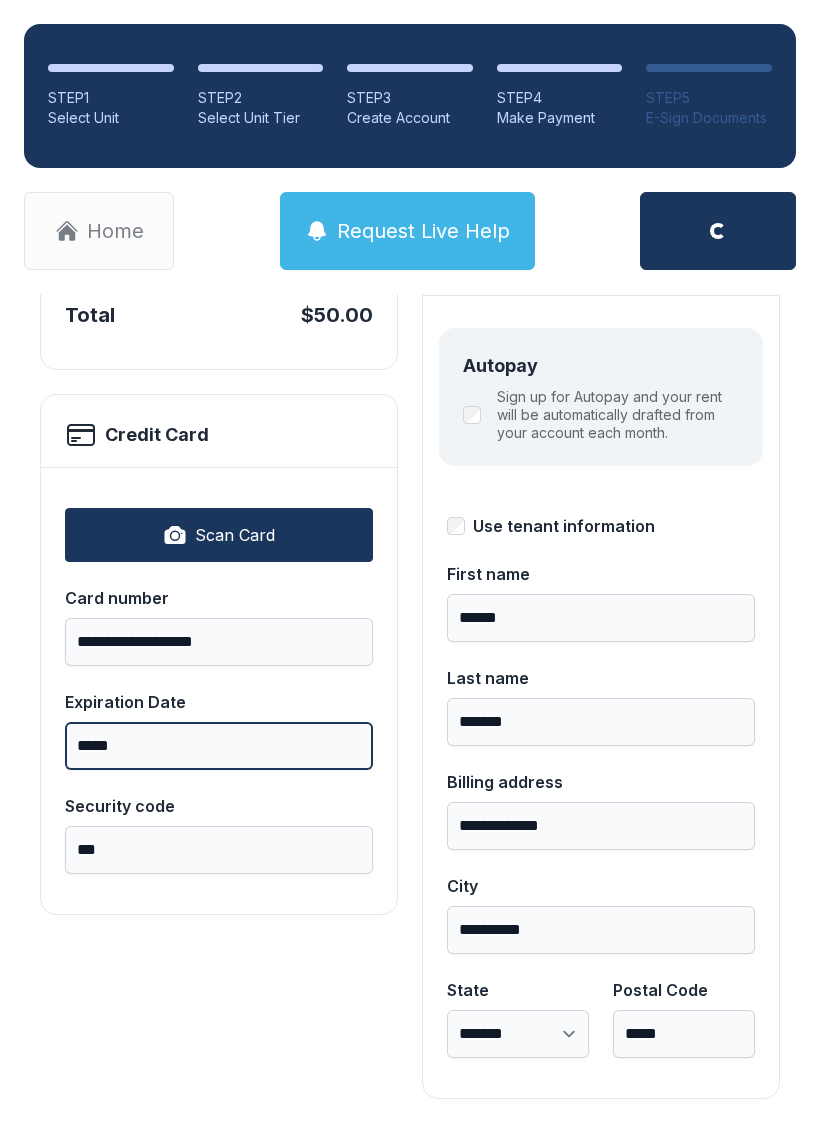 scroll, scrollTop: 218, scrollLeft: 0, axis: vertical 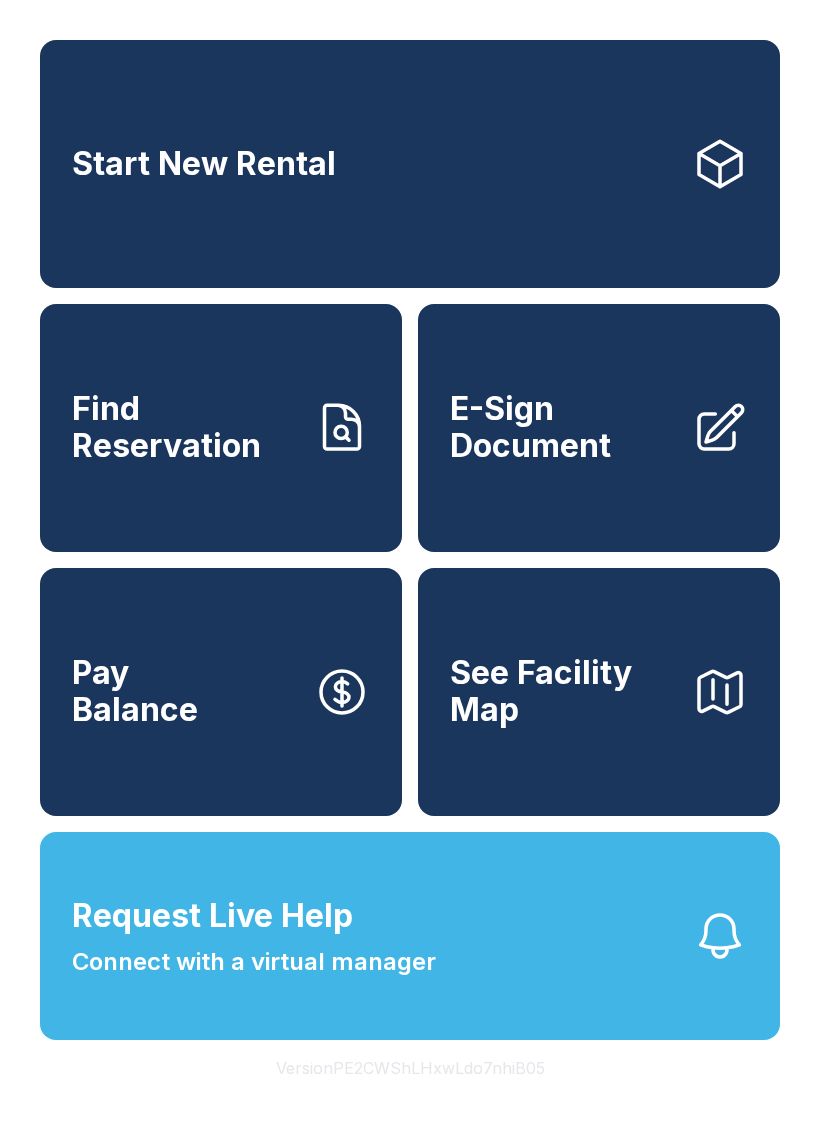 click on "Request Live Help Connect with a virtual manager" at bounding box center (410, 936) 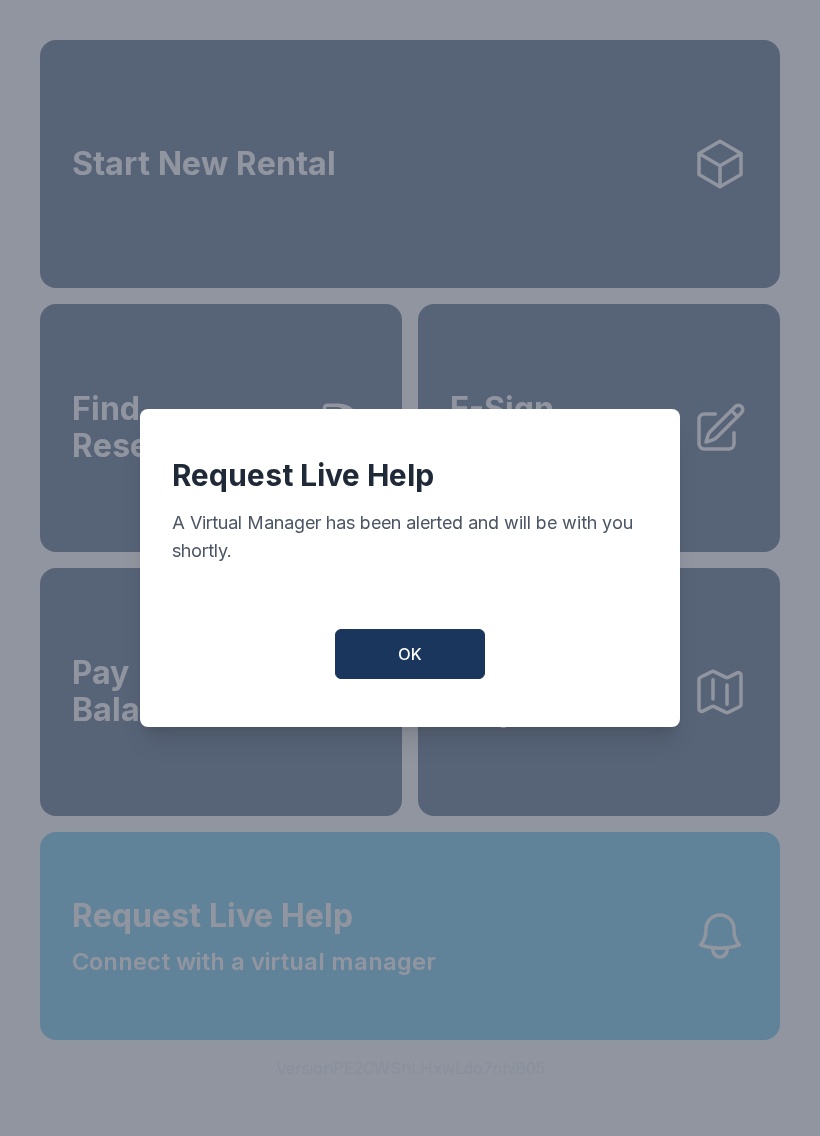 click on "OK" at bounding box center (410, 654) 